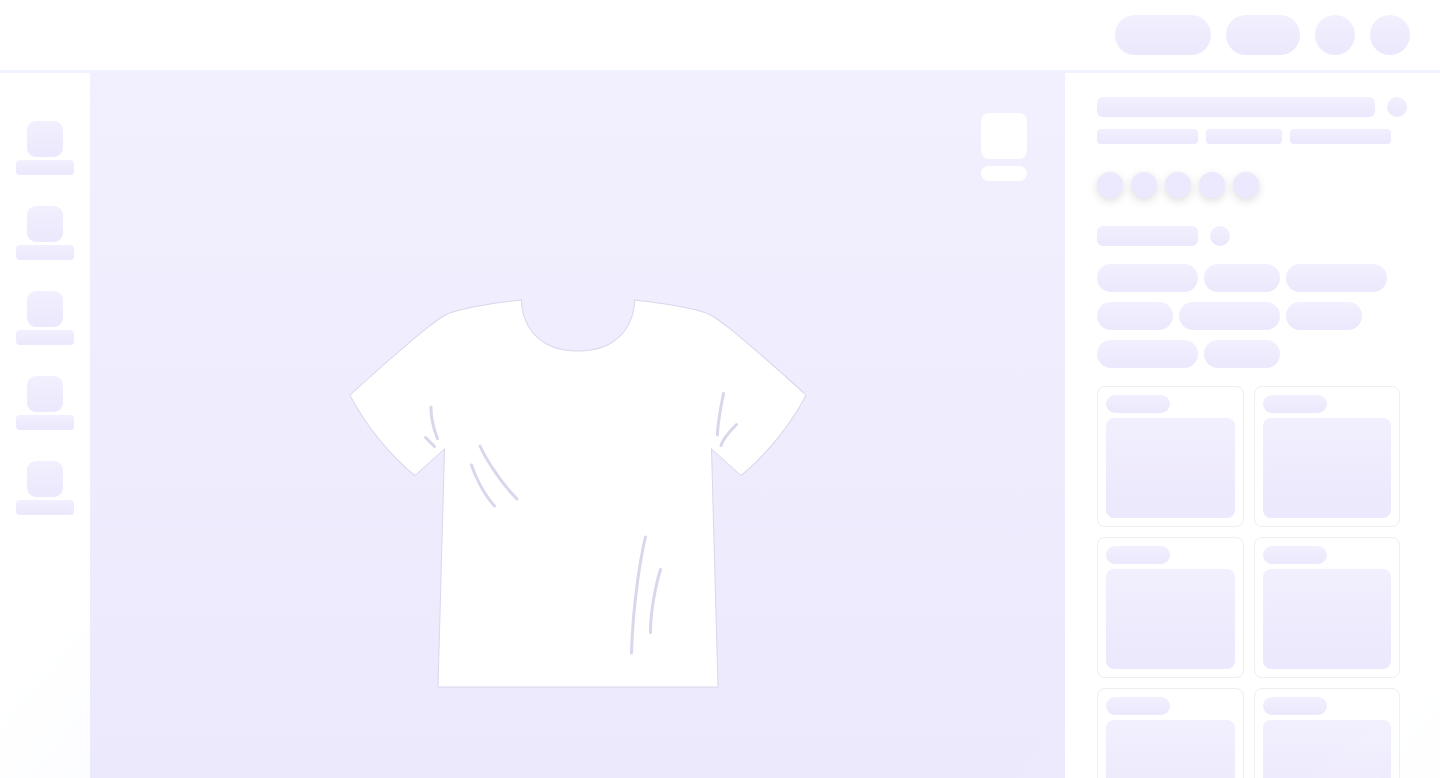 scroll, scrollTop: 0, scrollLeft: 0, axis: both 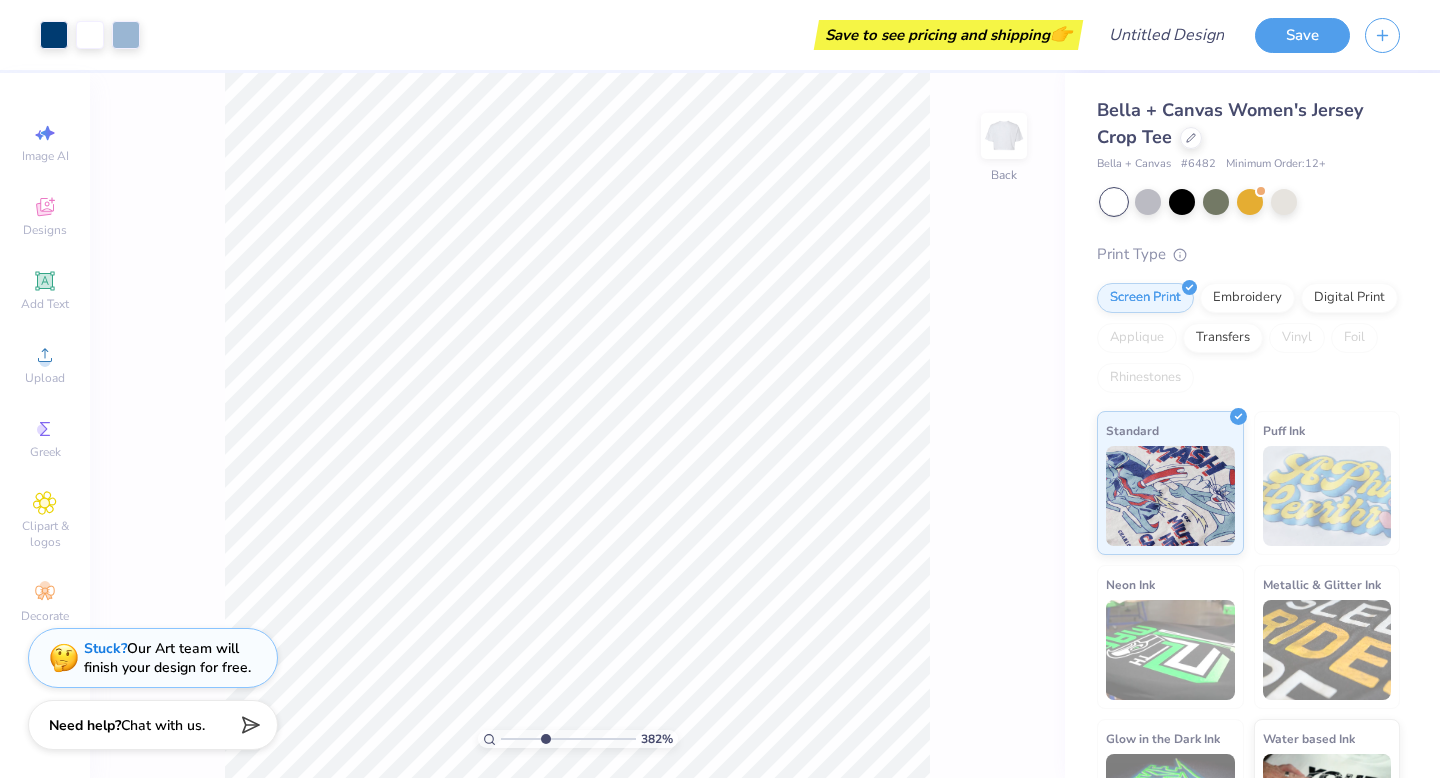 drag, startPoint x: 513, startPoint y: 736, endPoint x: 544, endPoint y: 740, distance: 31.257 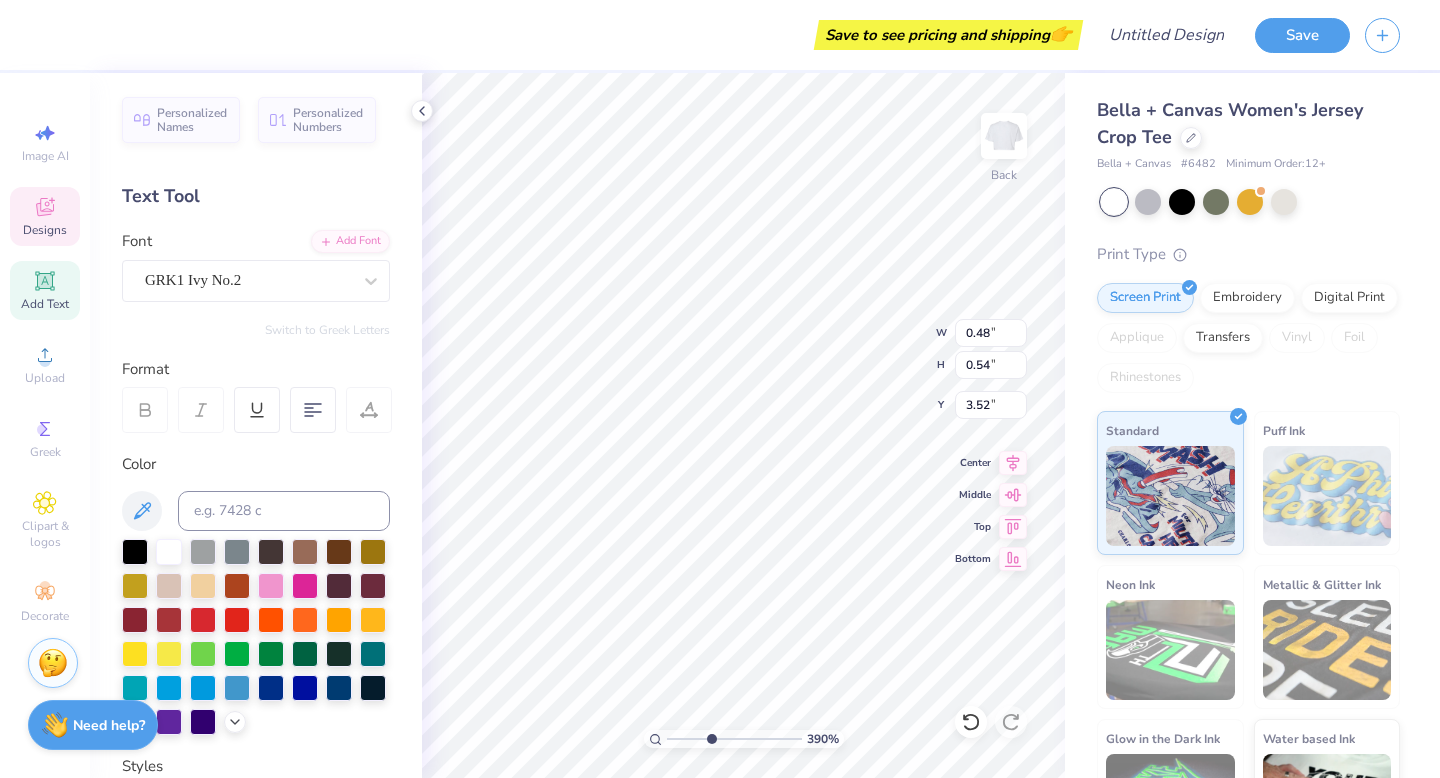 type on "tx" 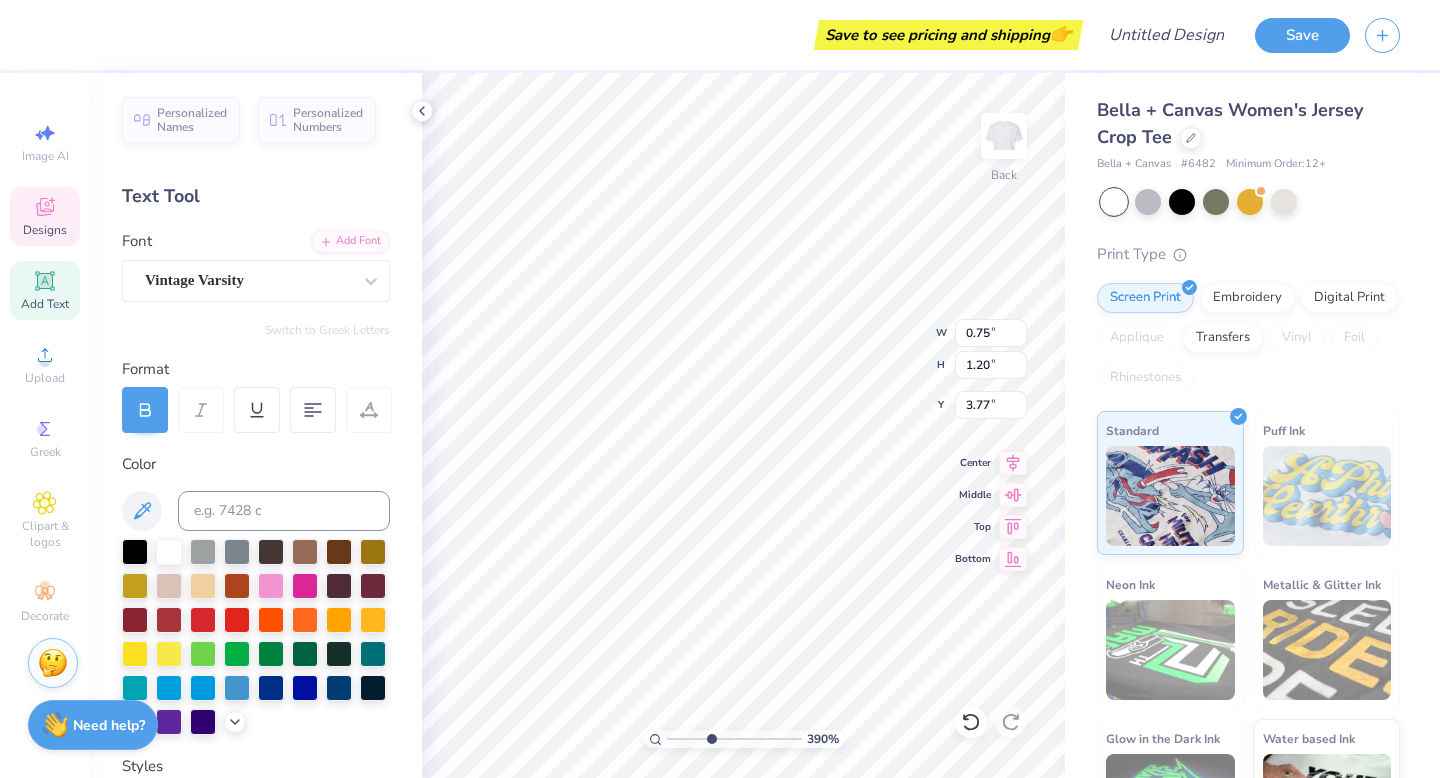 type on "A" 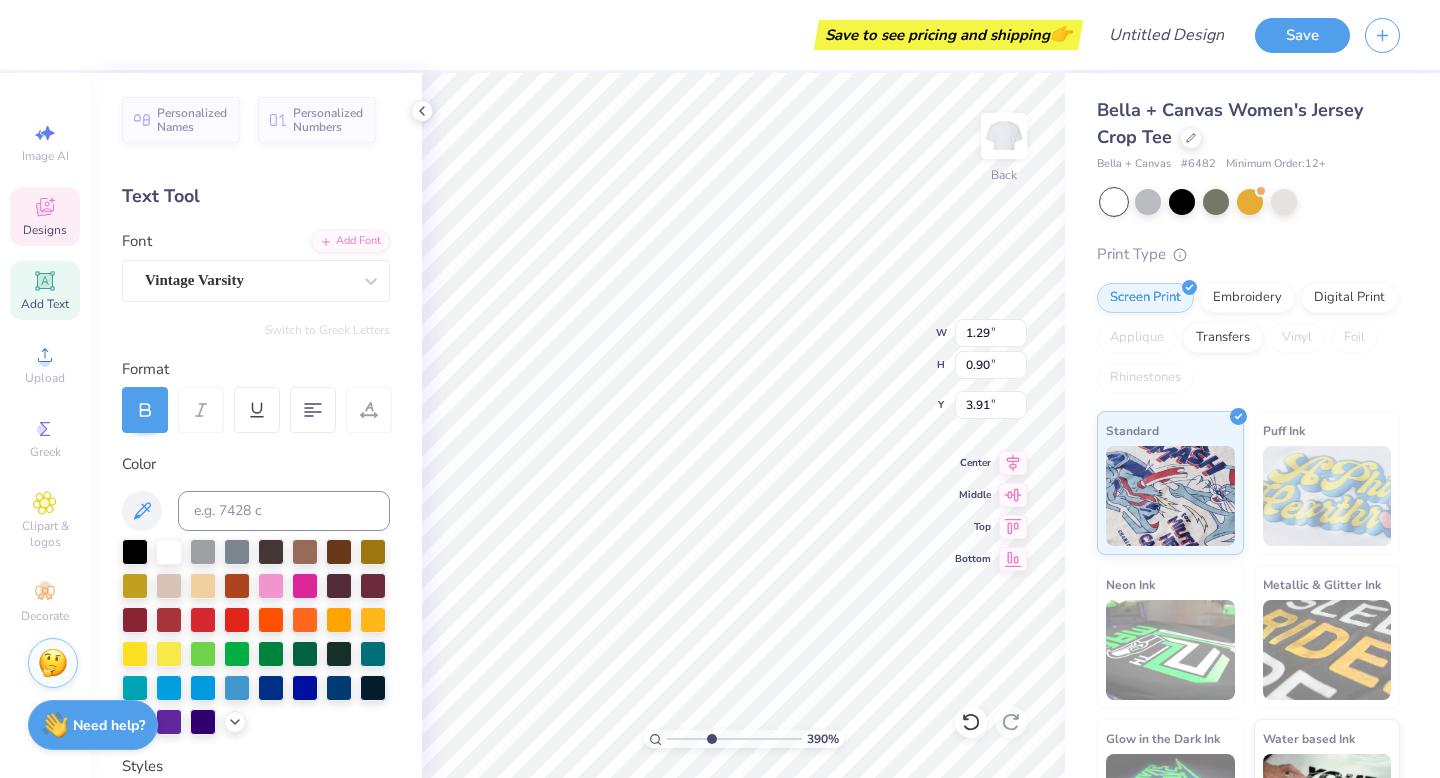 scroll, scrollTop: 0, scrollLeft: 0, axis: both 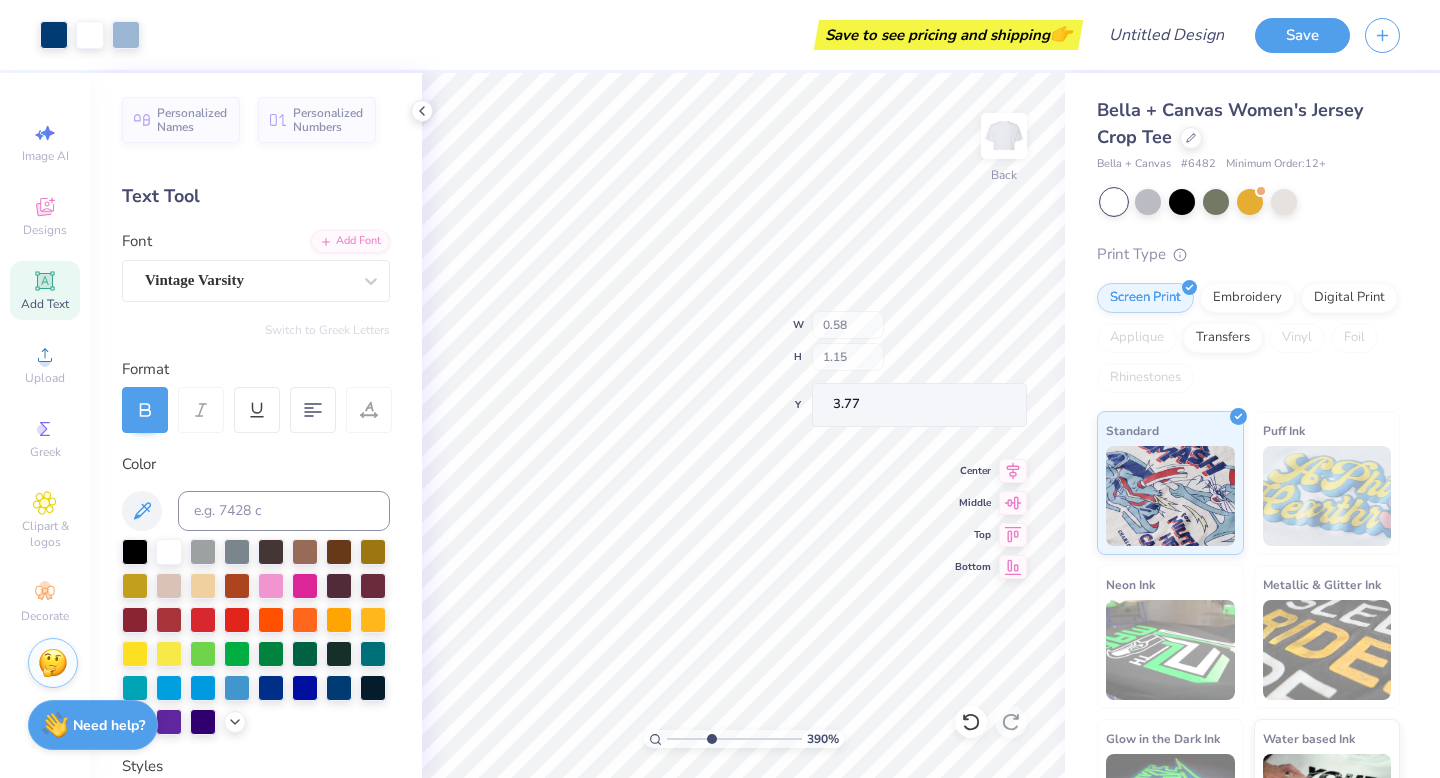 type on "3.77" 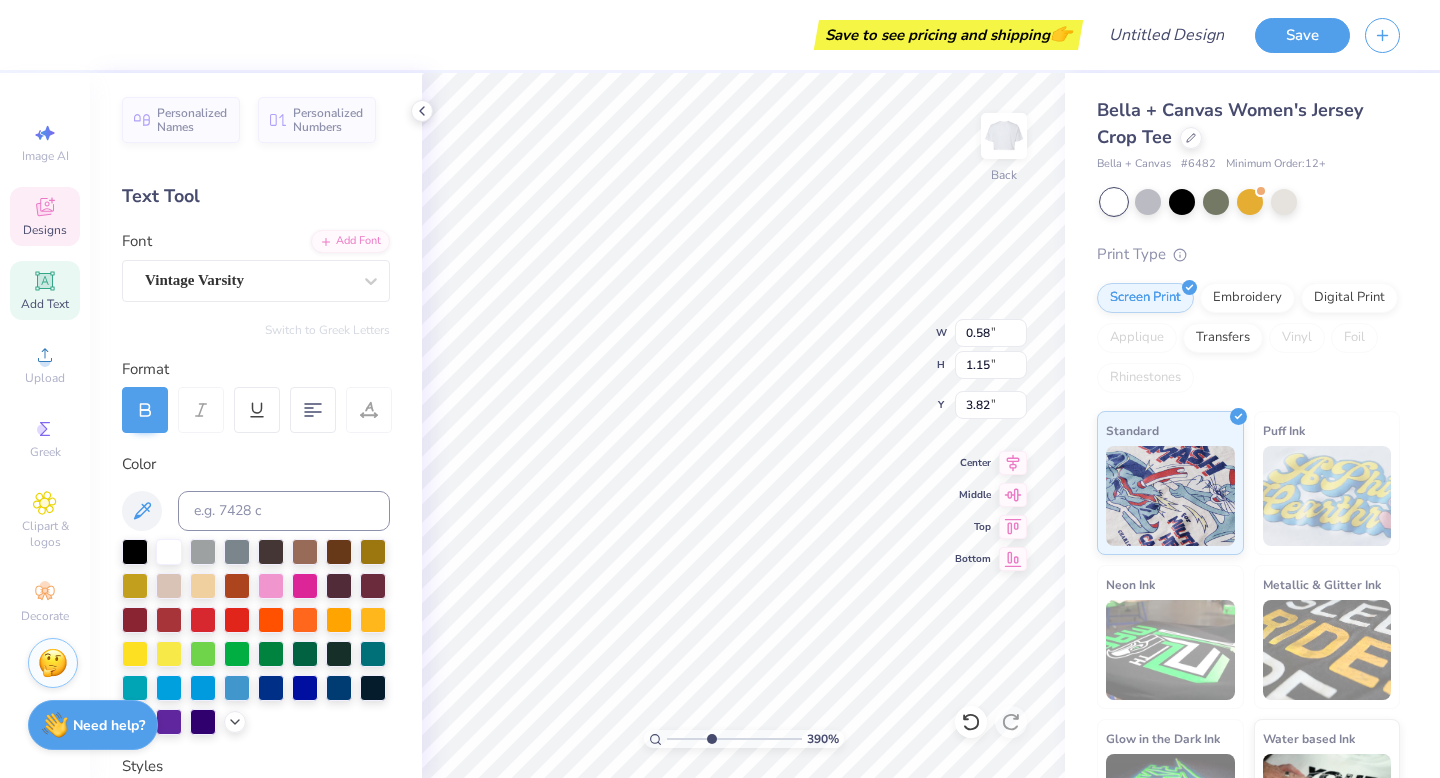 type 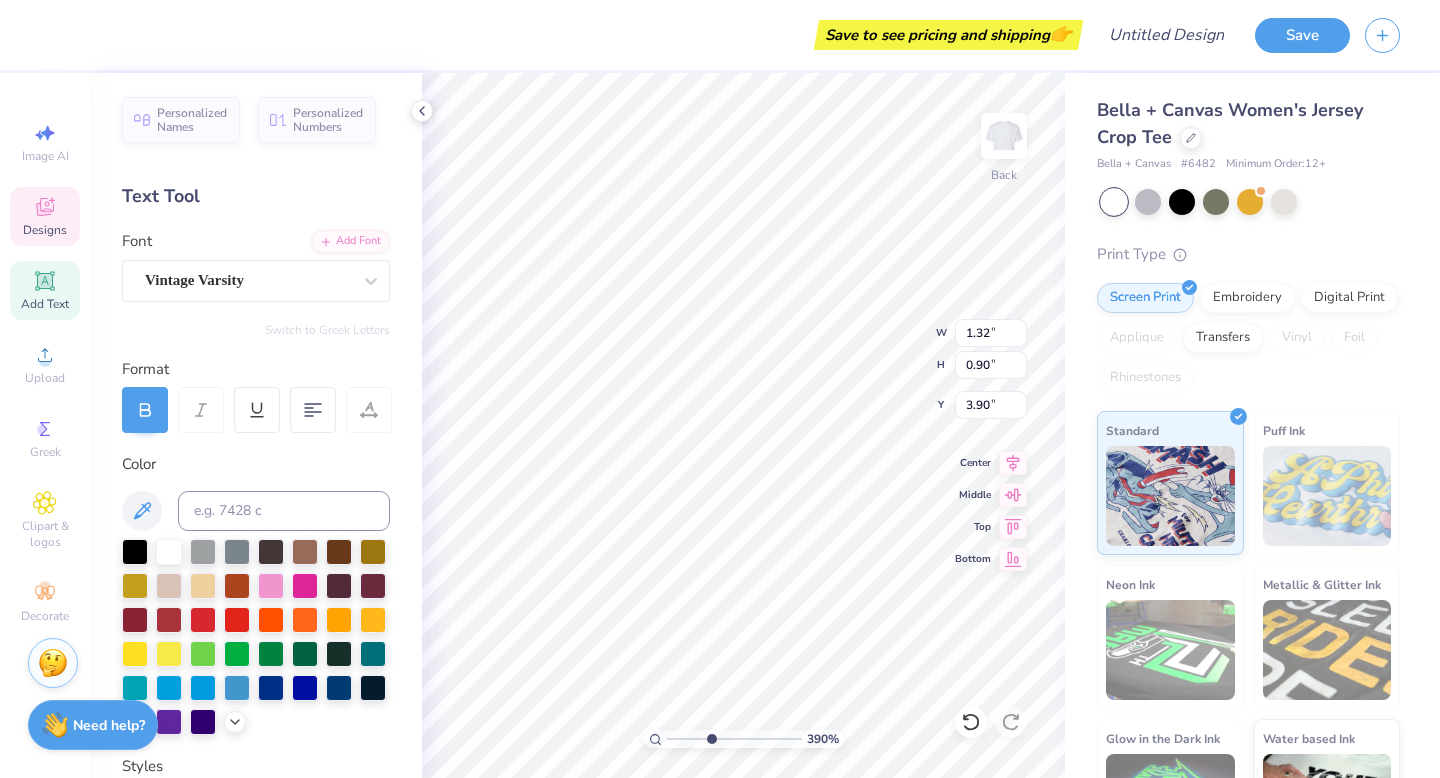 type on "1.32" 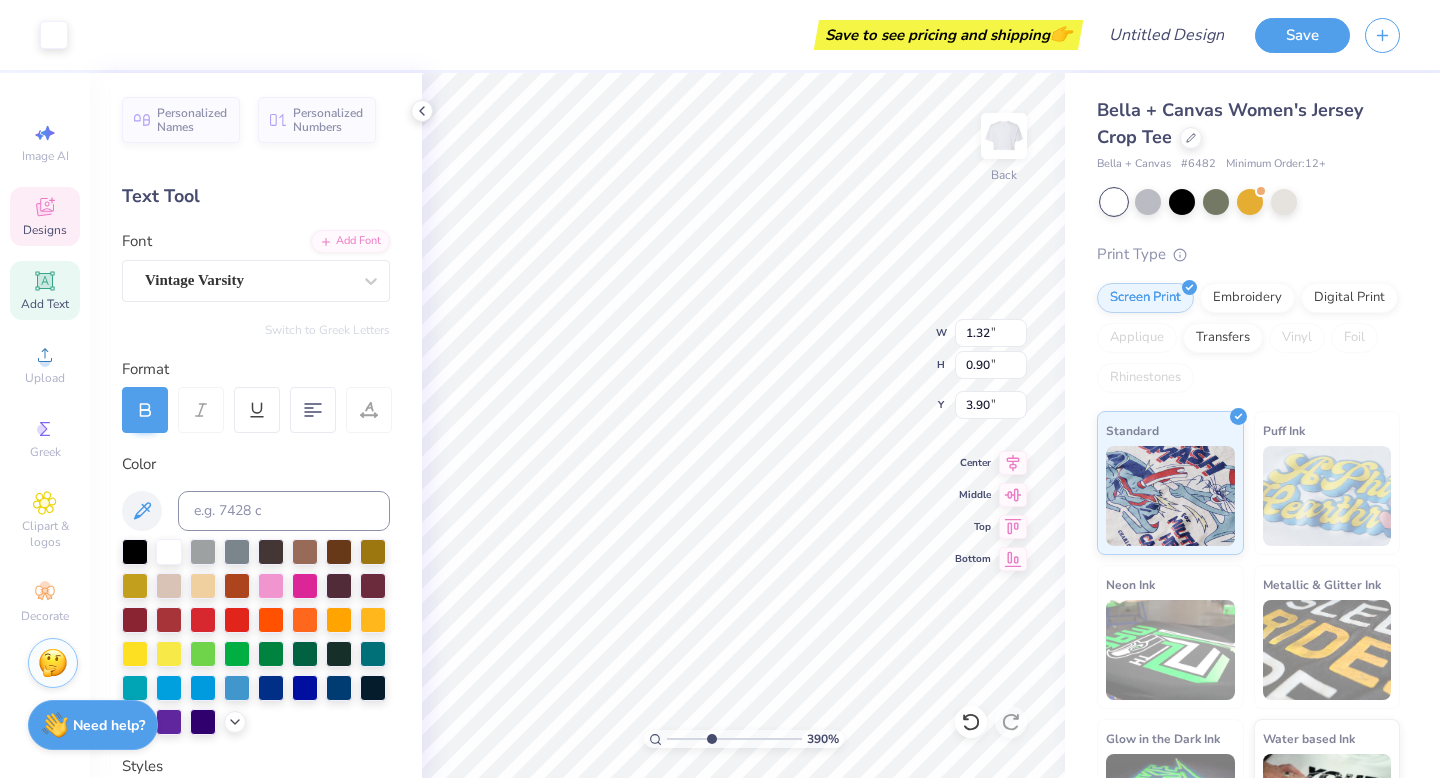 type on "3.93" 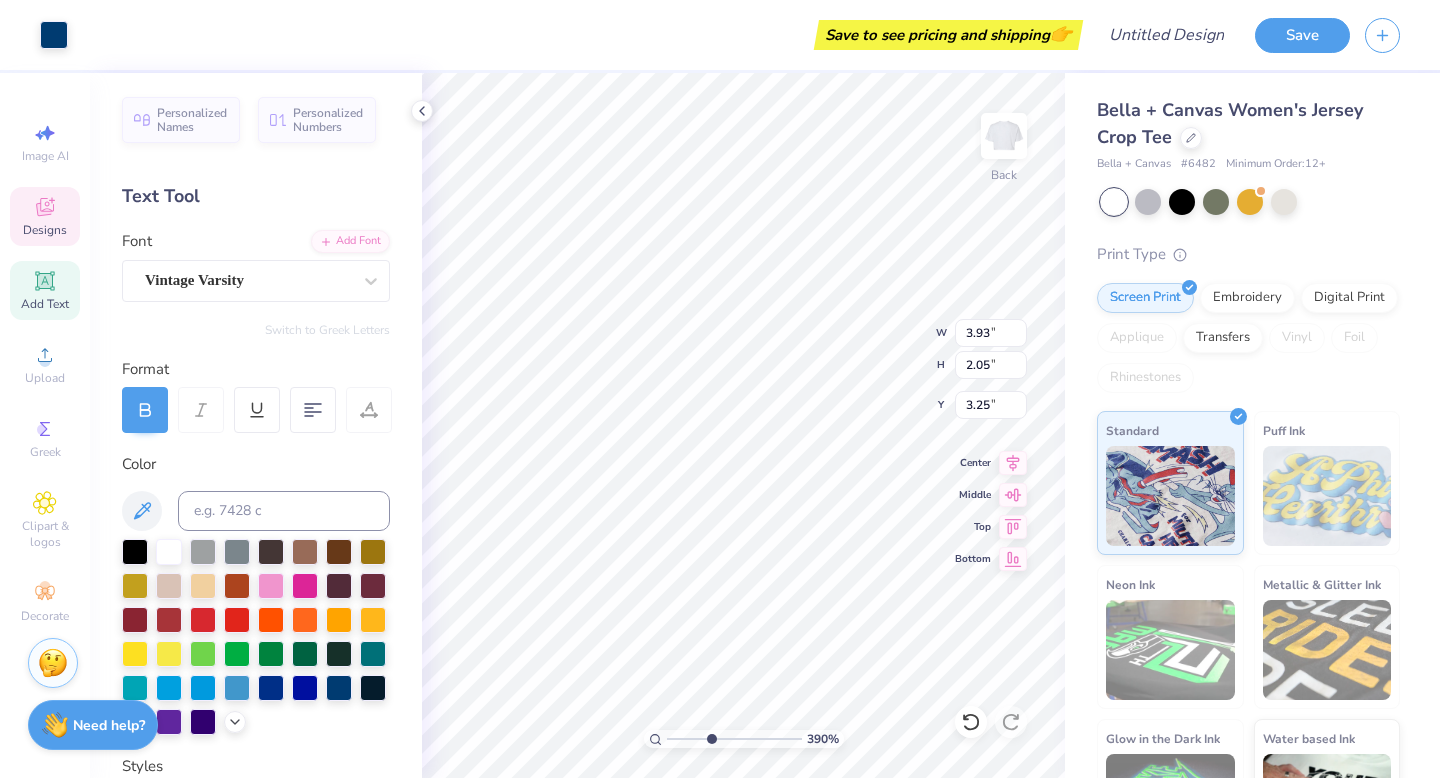 type on "1.32" 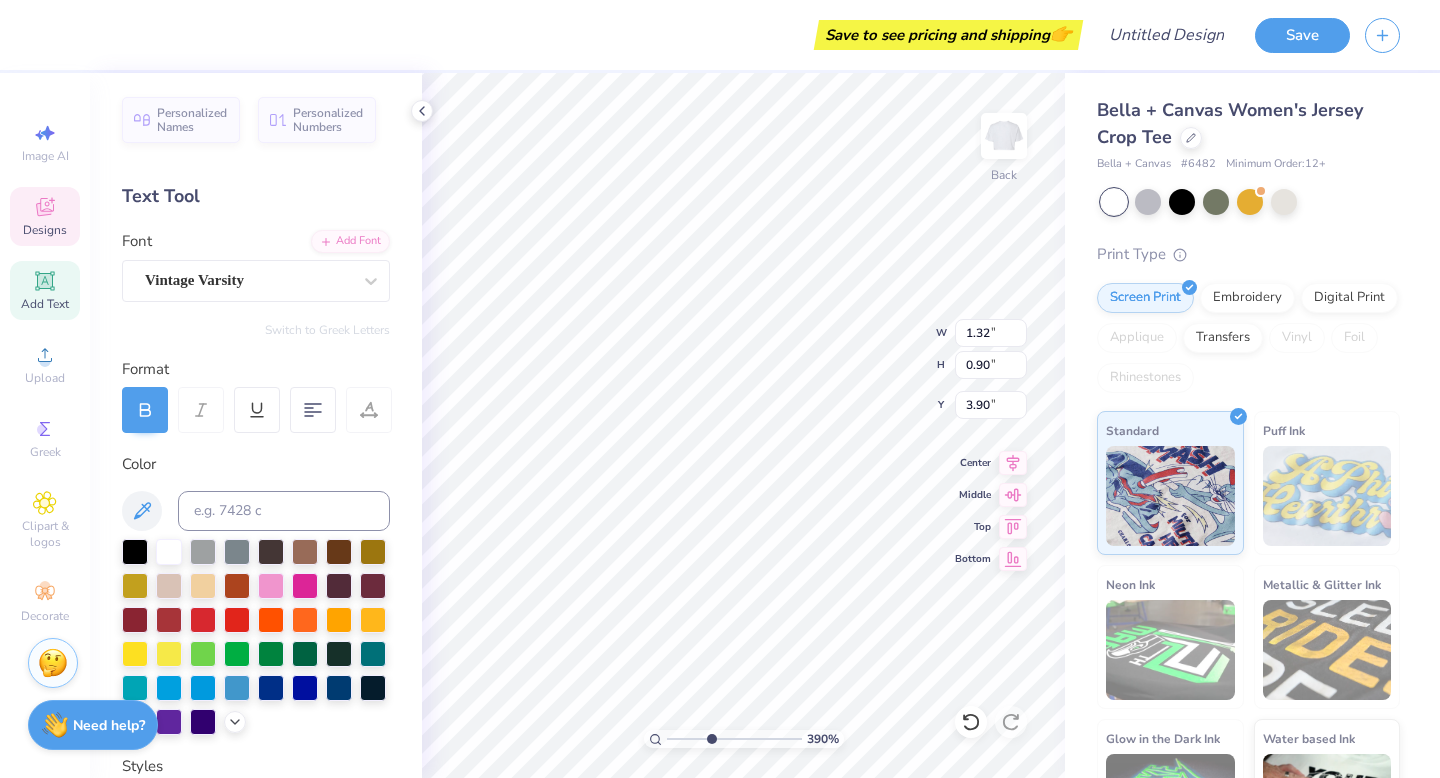 type on "angels" 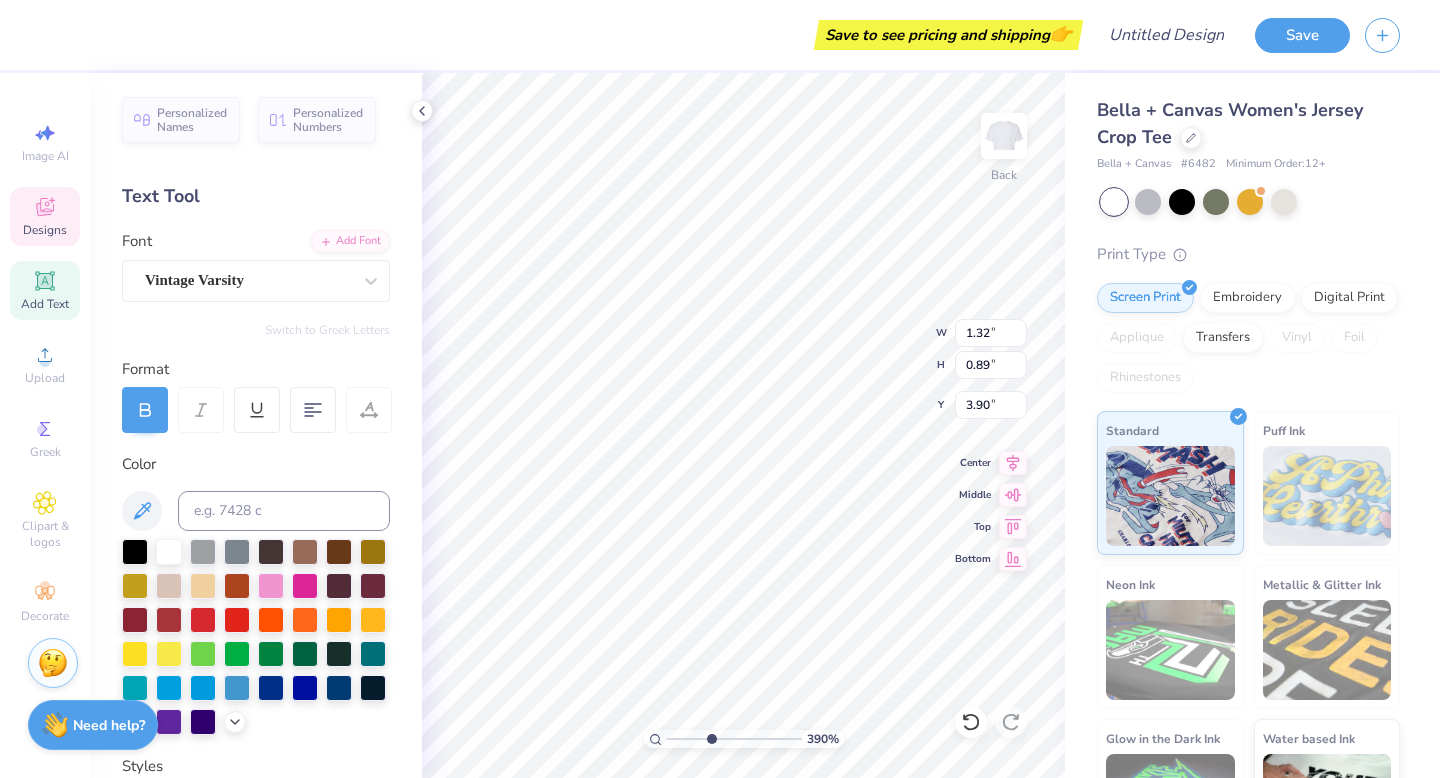 type on "2.05" 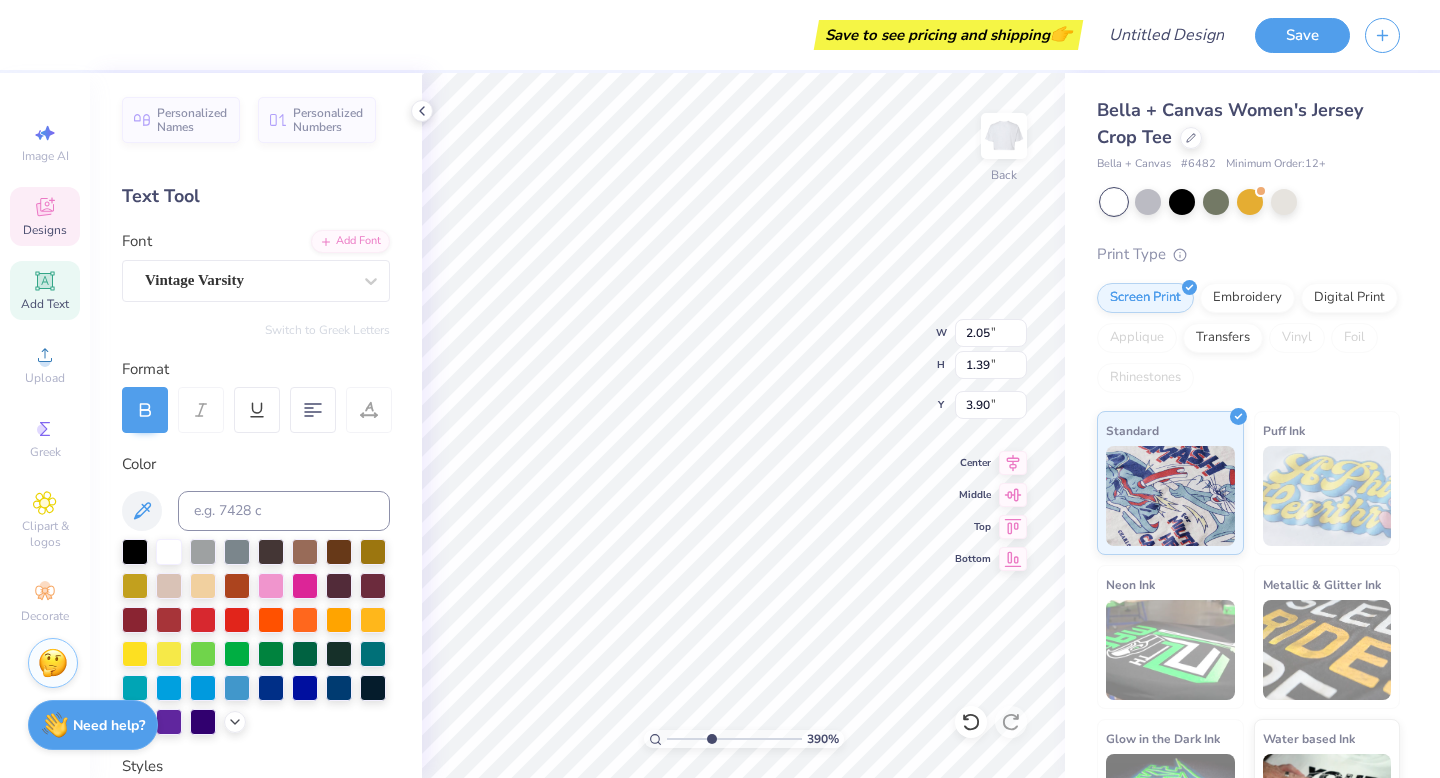 type on "4.52" 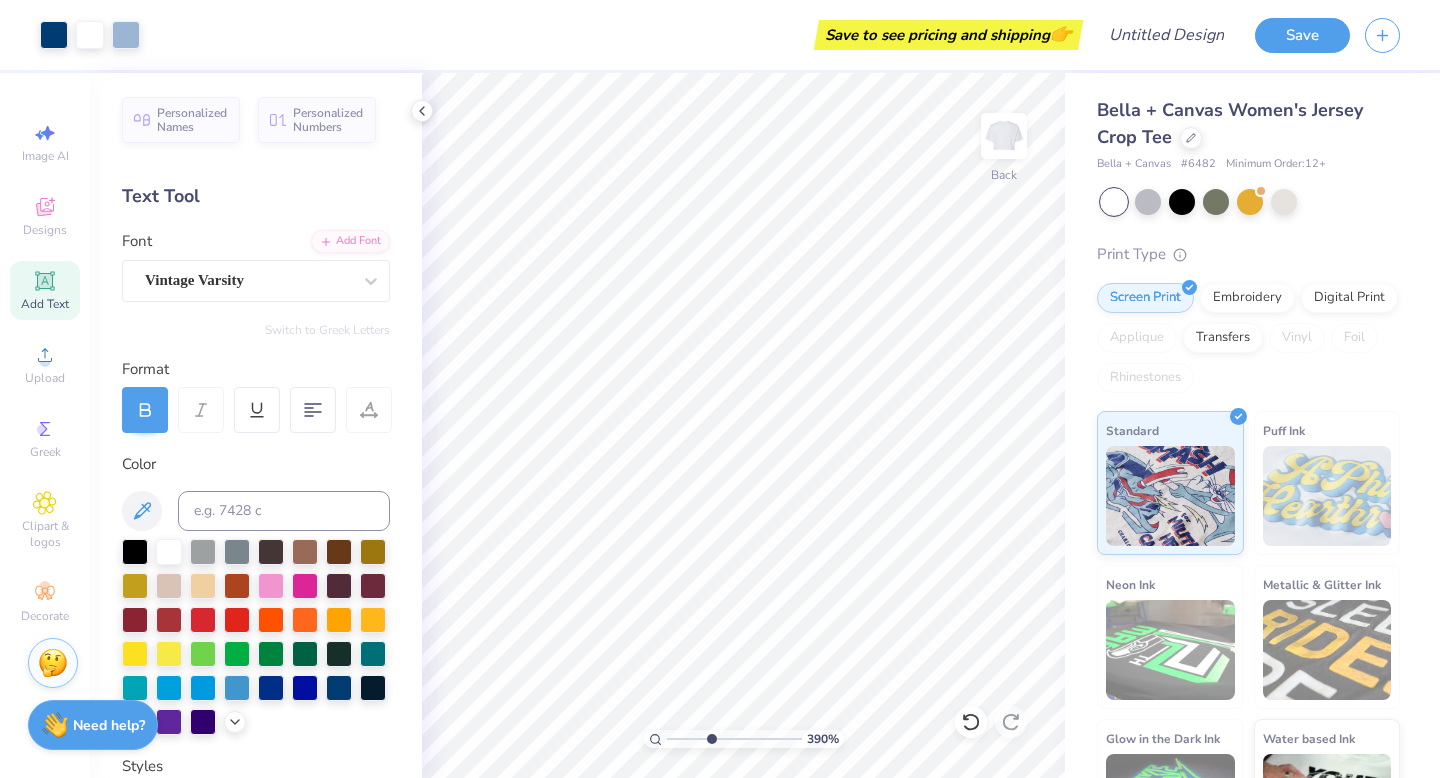 click on "390  % Back" at bounding box center [743, 425] 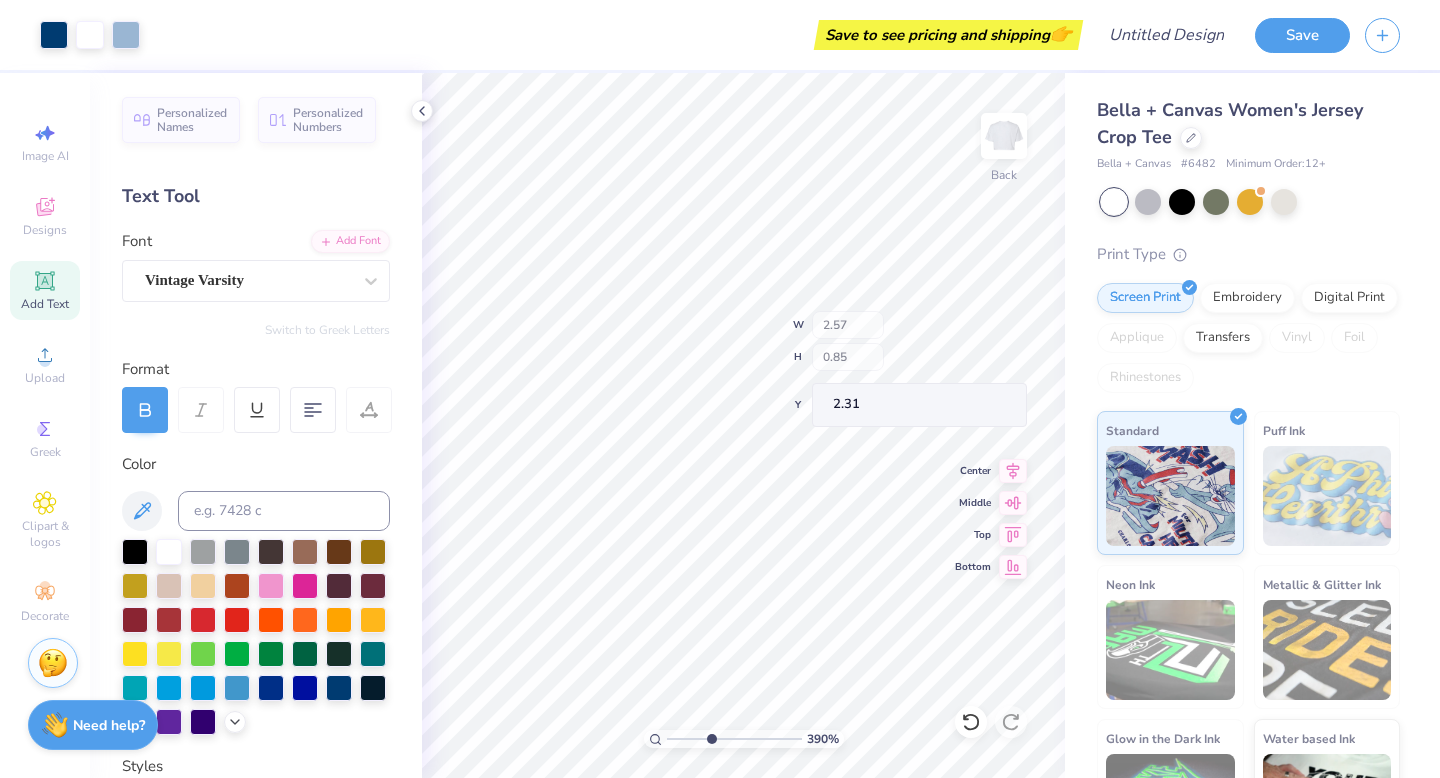 type on "2.31" 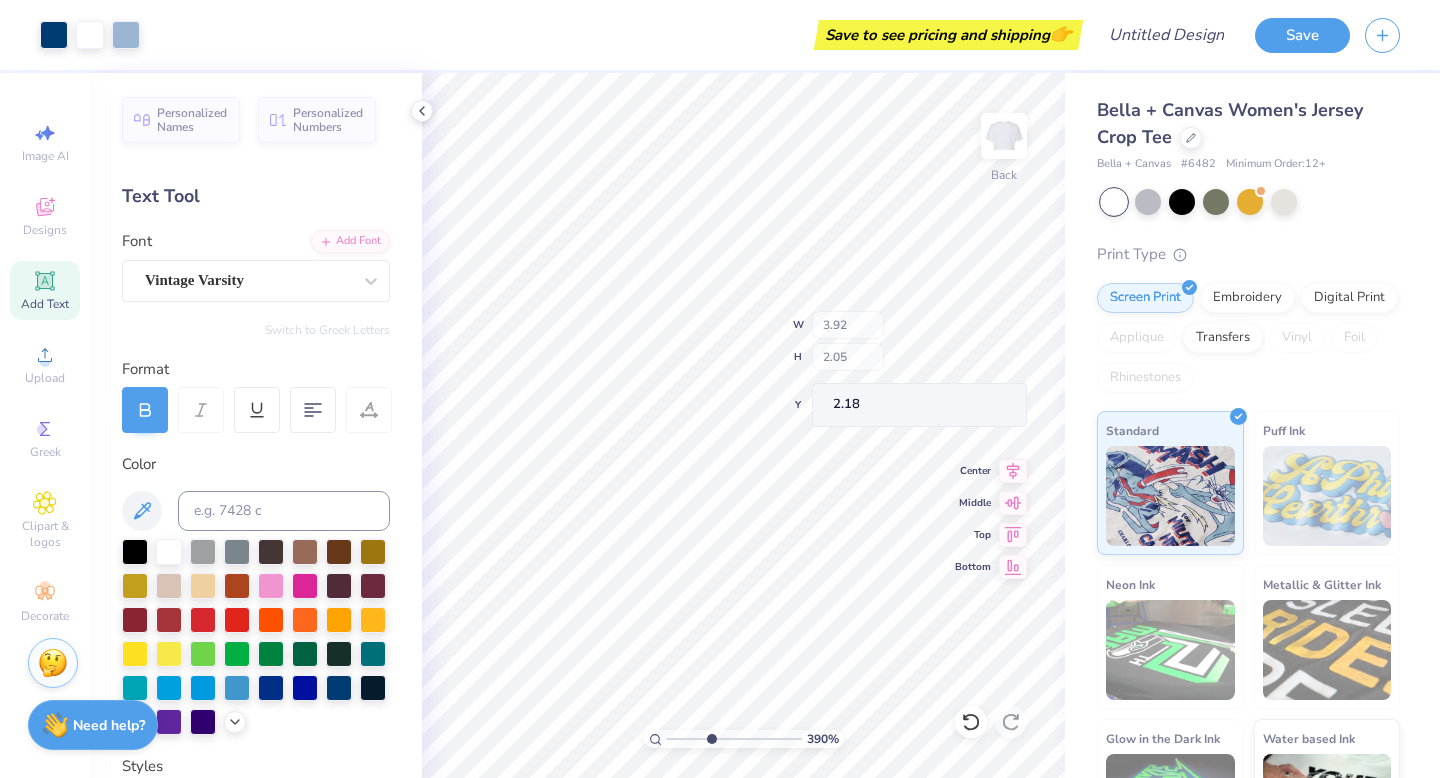 type on "2.18" 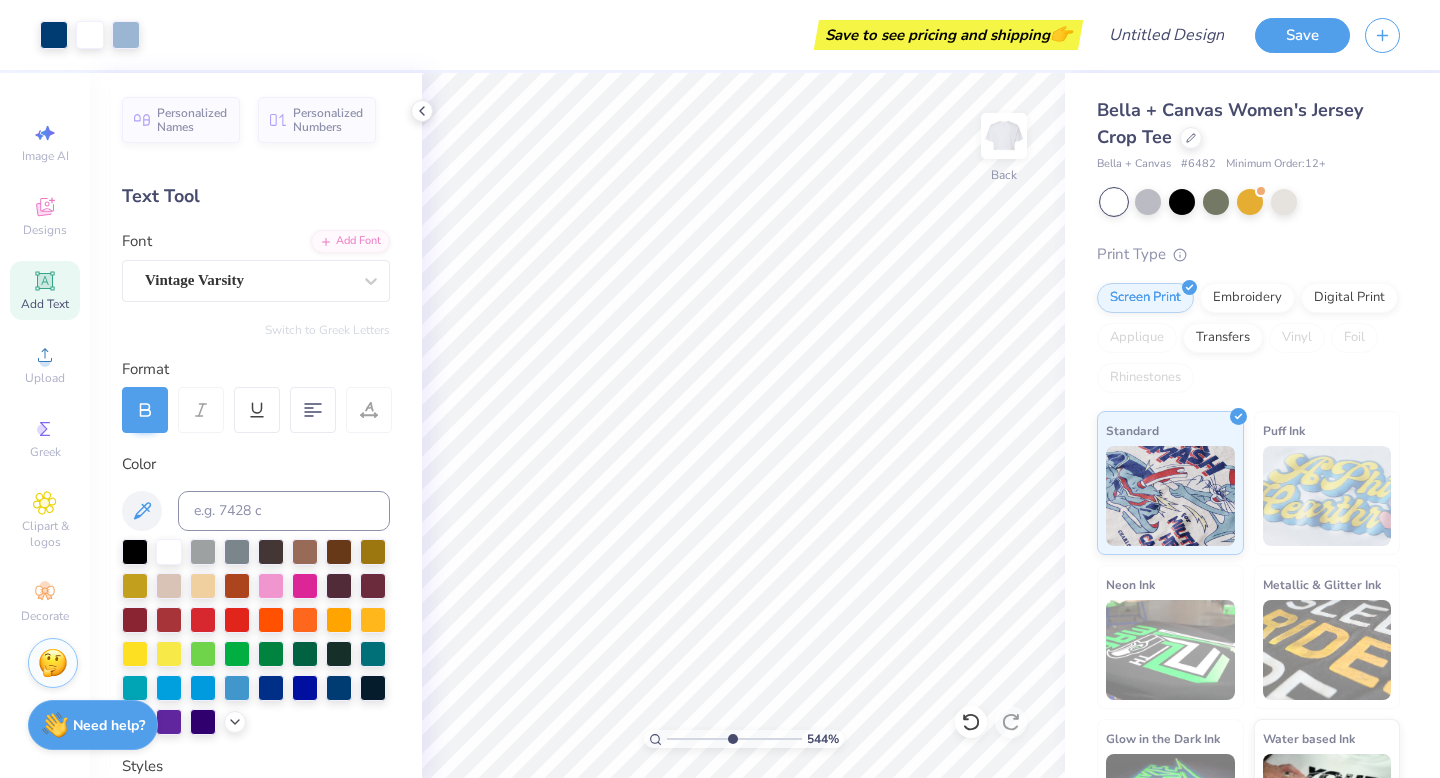 drag, startPoint x: 711, startPoint y: 733, endPoint x: 731, endPoint y: 737, distance: 20.396078 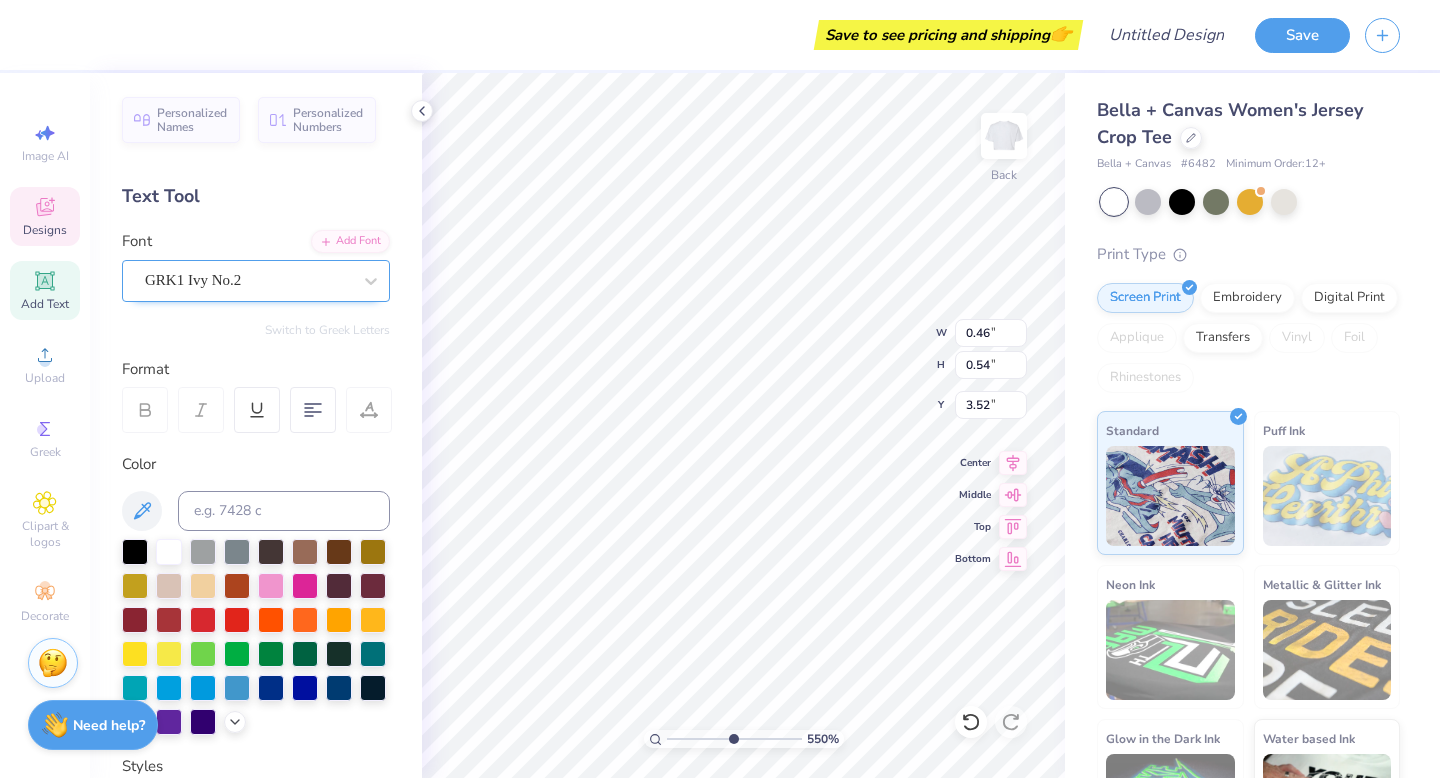 click on "GRK1 Ivy No.2" at bounding box center (256, 281) 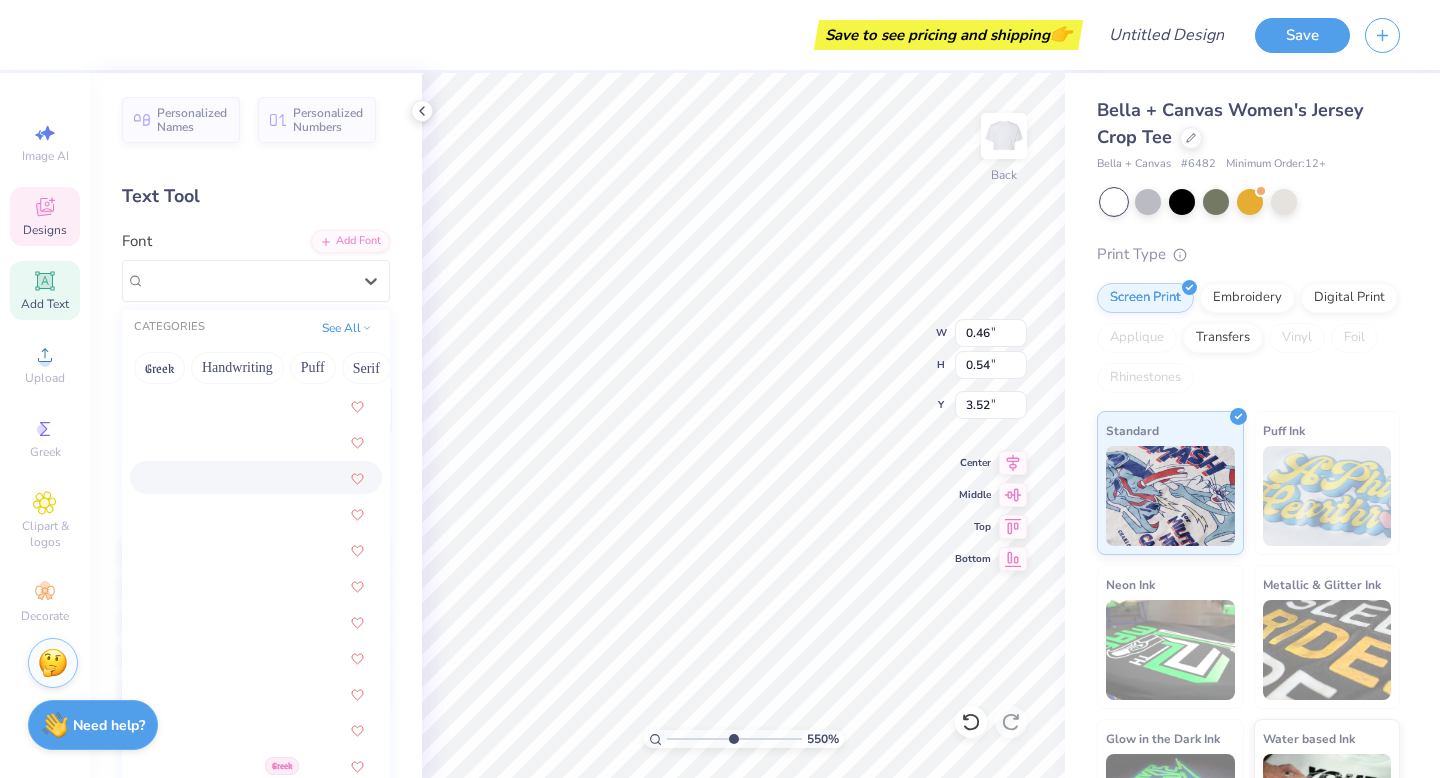 scroll, scrollTop: 1946, scrollLeft: 0, axis: vertical 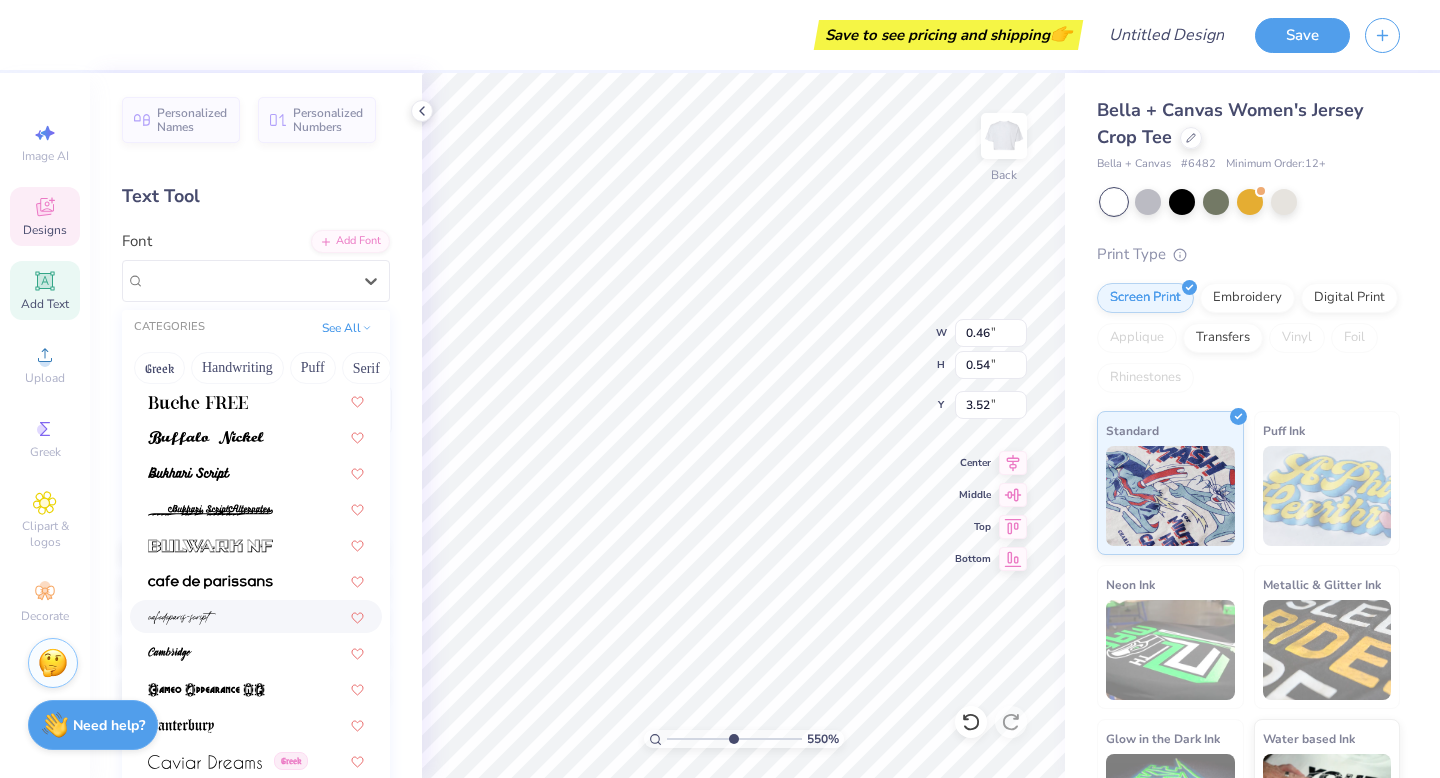click at bounding box center (256, 616) 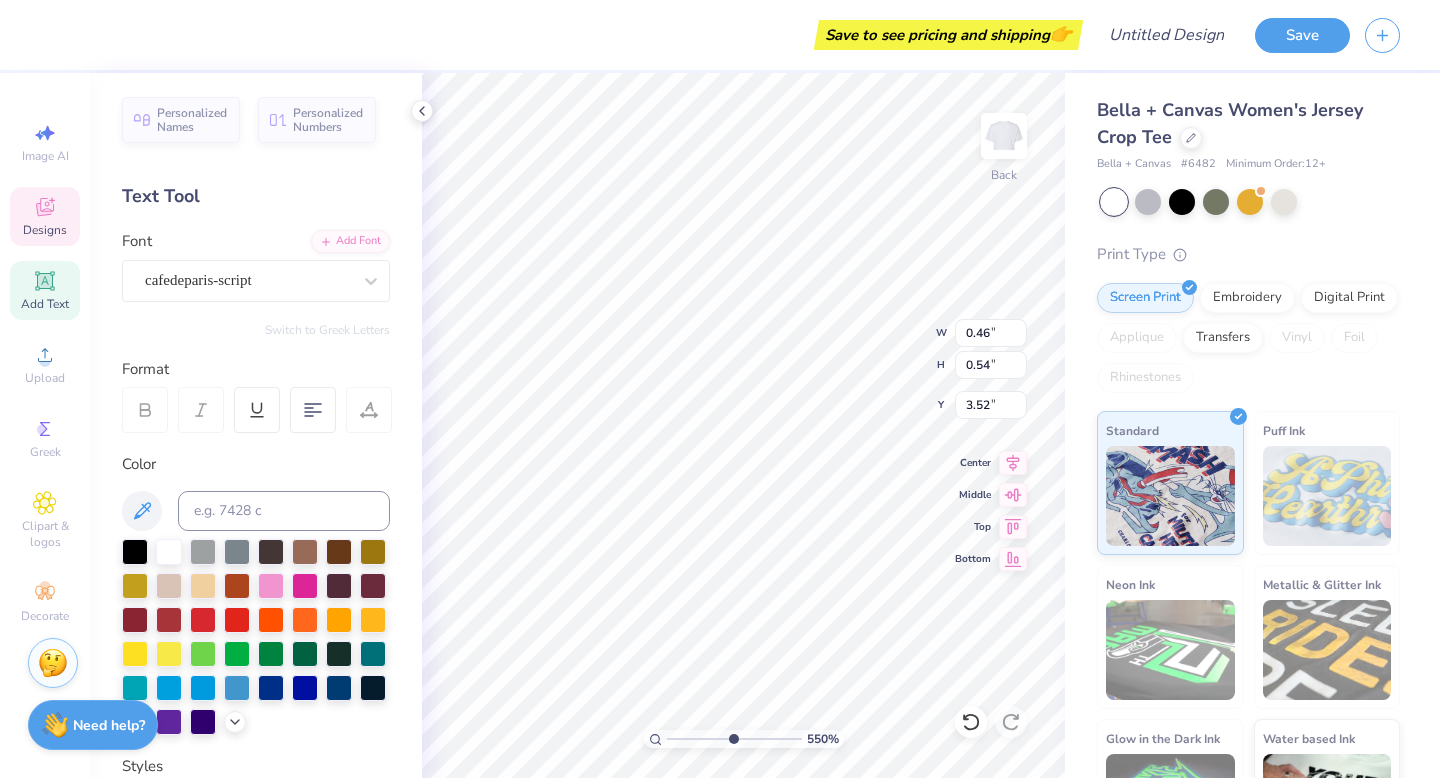 type on "texas" 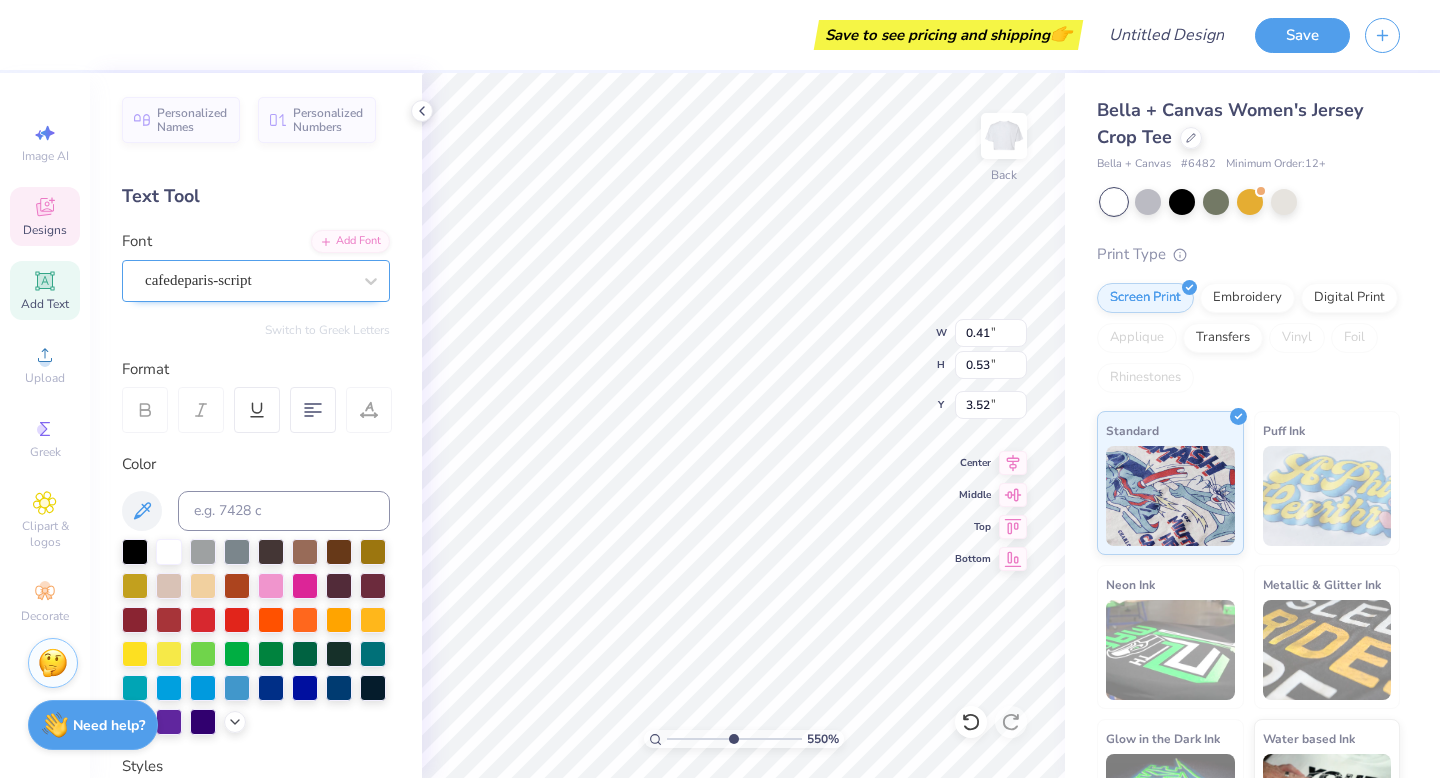 click on "cafedeparis-script" at bounding box center (248, 280) 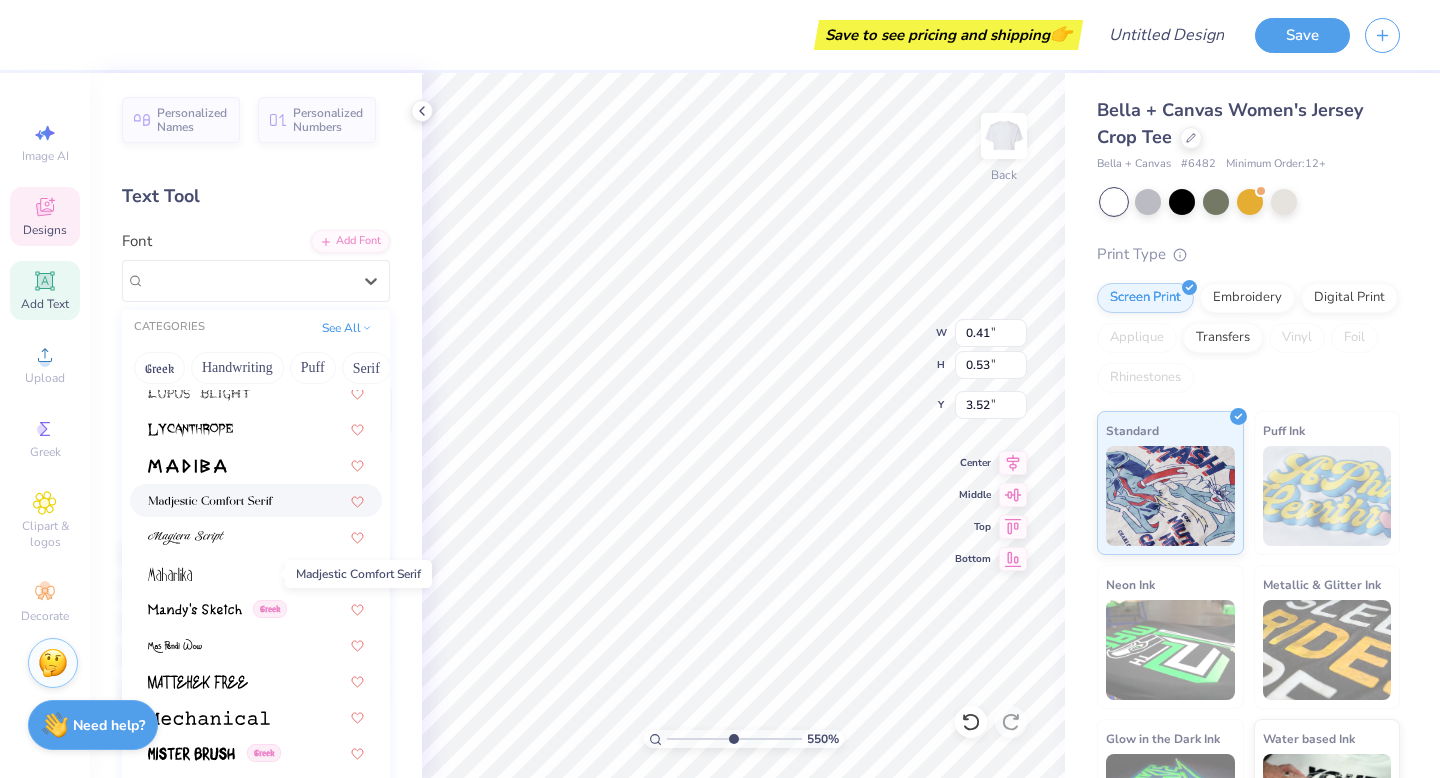 scroll, scrollTop: 7098, scrollLeft: 0, axis: vertical 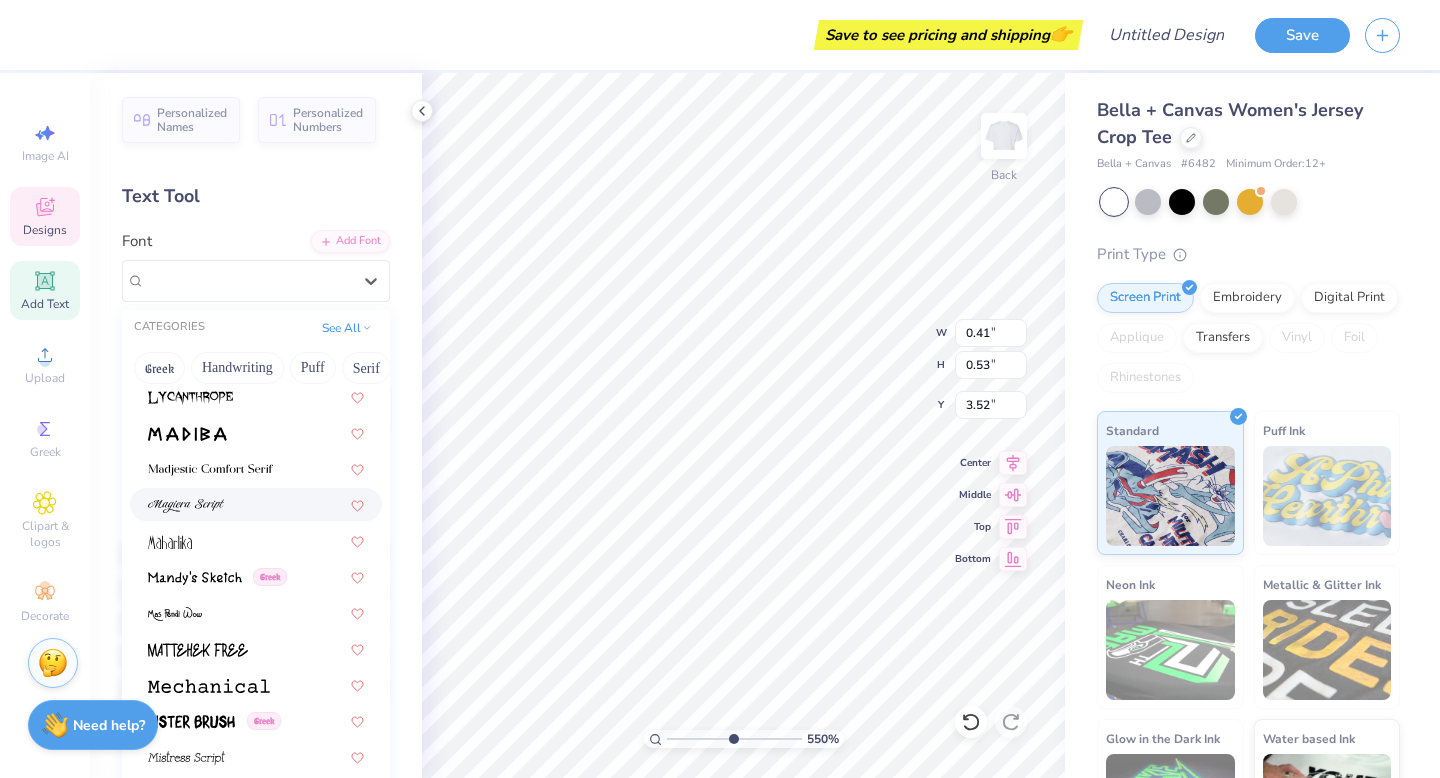 click at bounding box center [256, 504] 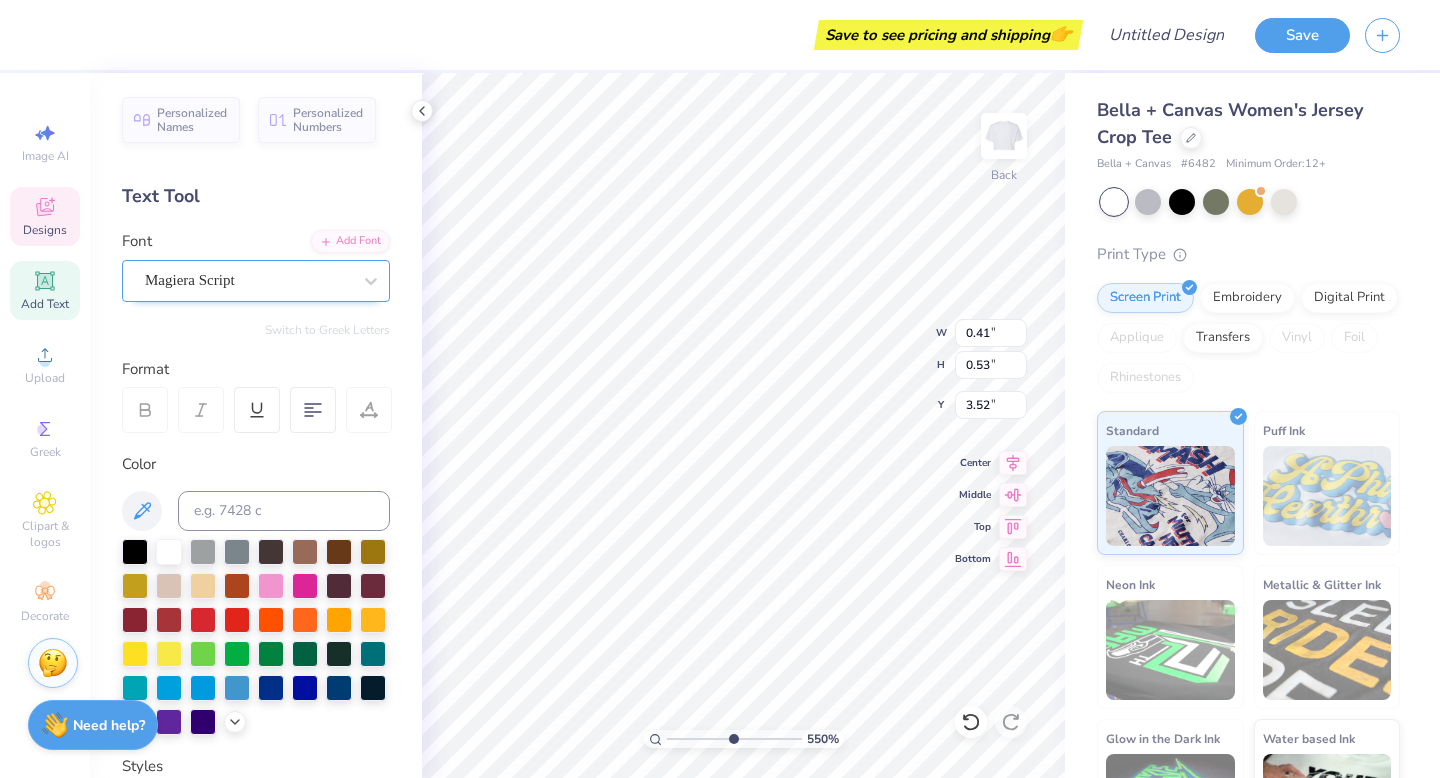 type on "0.44" 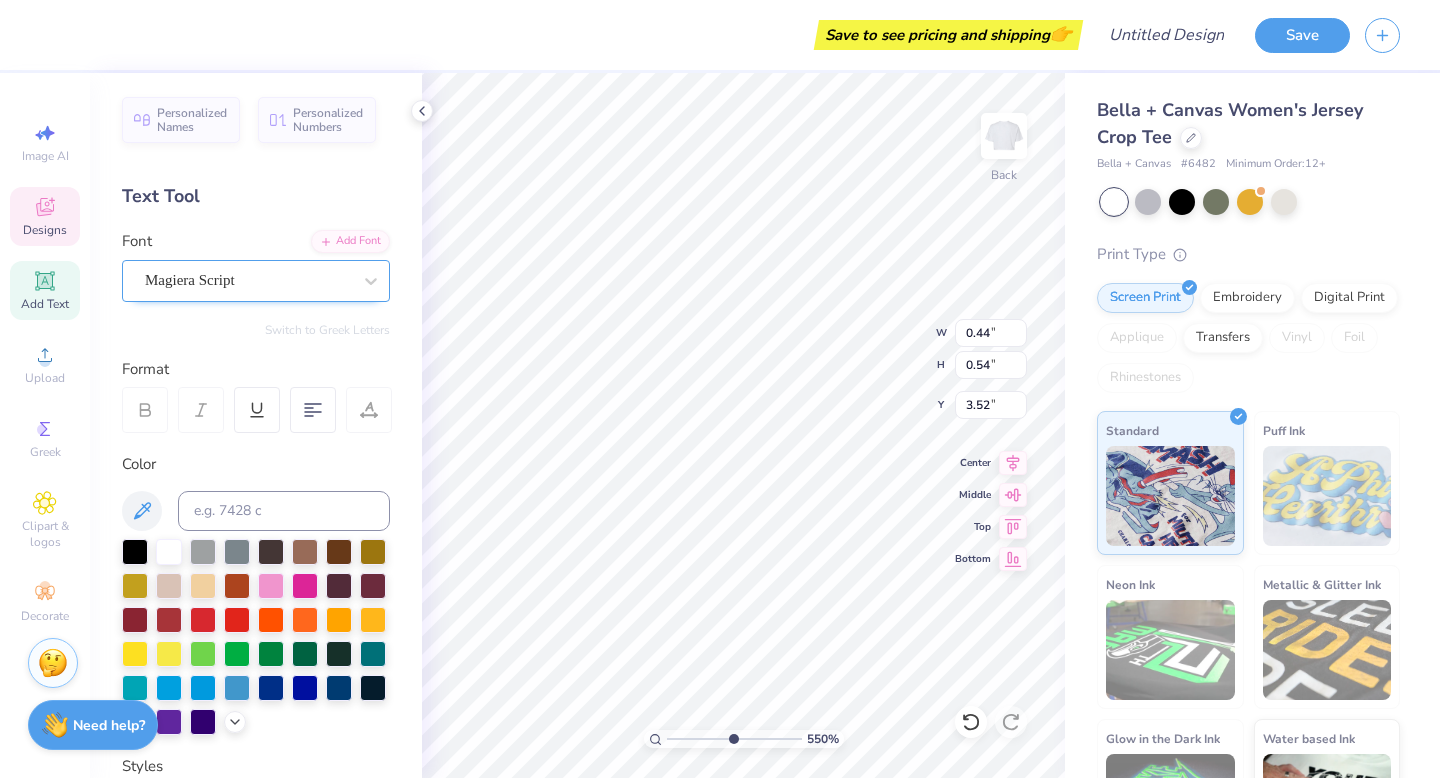 click on "Magiera Script" at bounding box center (248, 280) 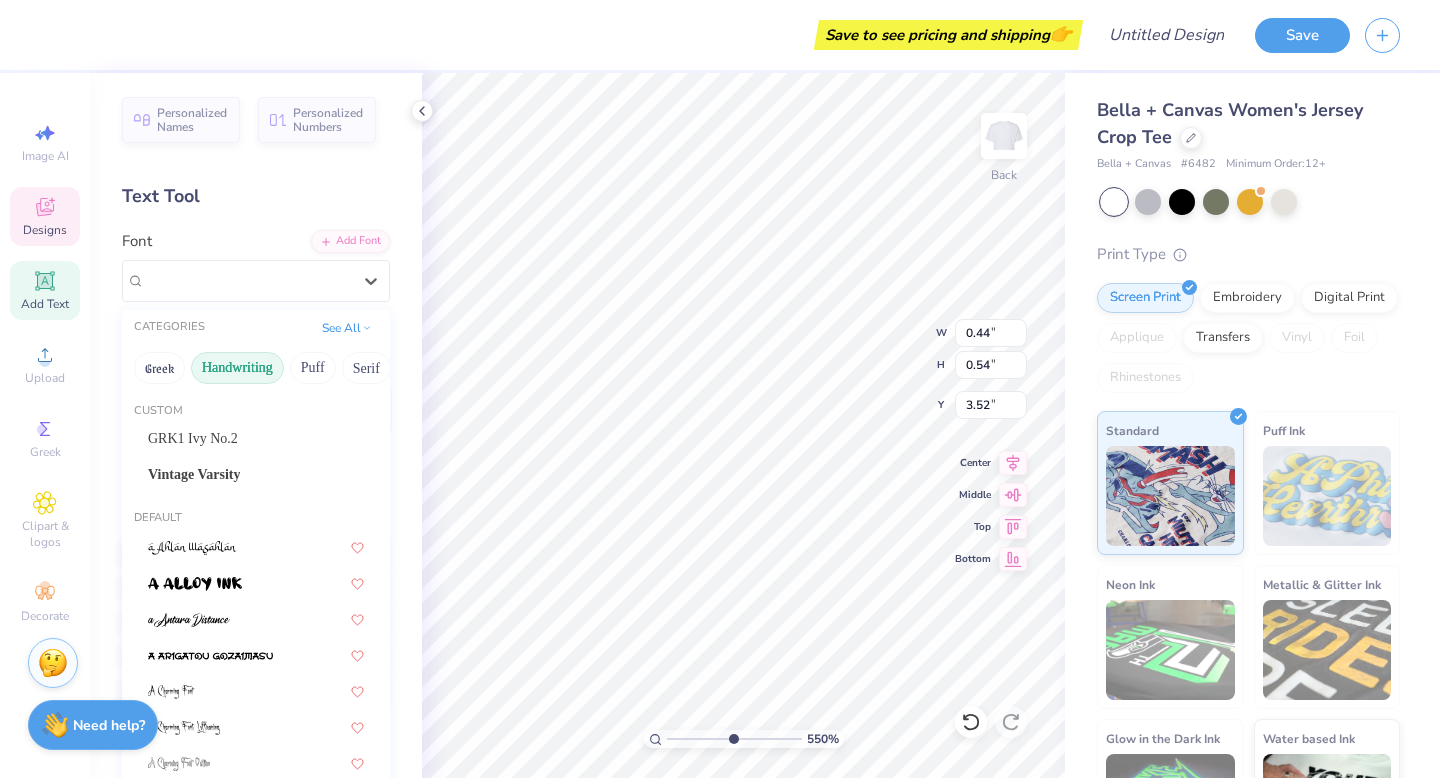 scroll, scrollTop: 384, scrollLeft: 0, axis: vertical 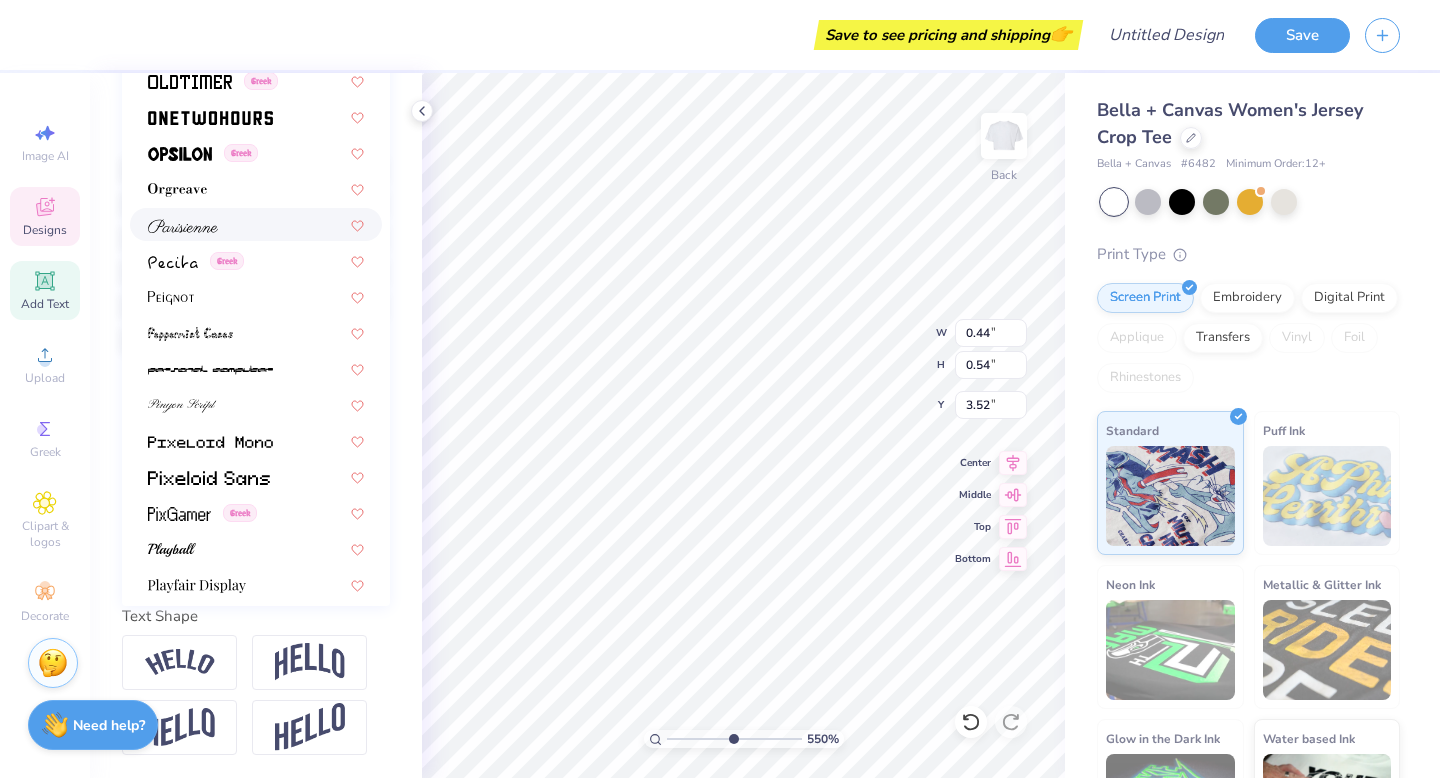 click at bounding box center (256, 224) 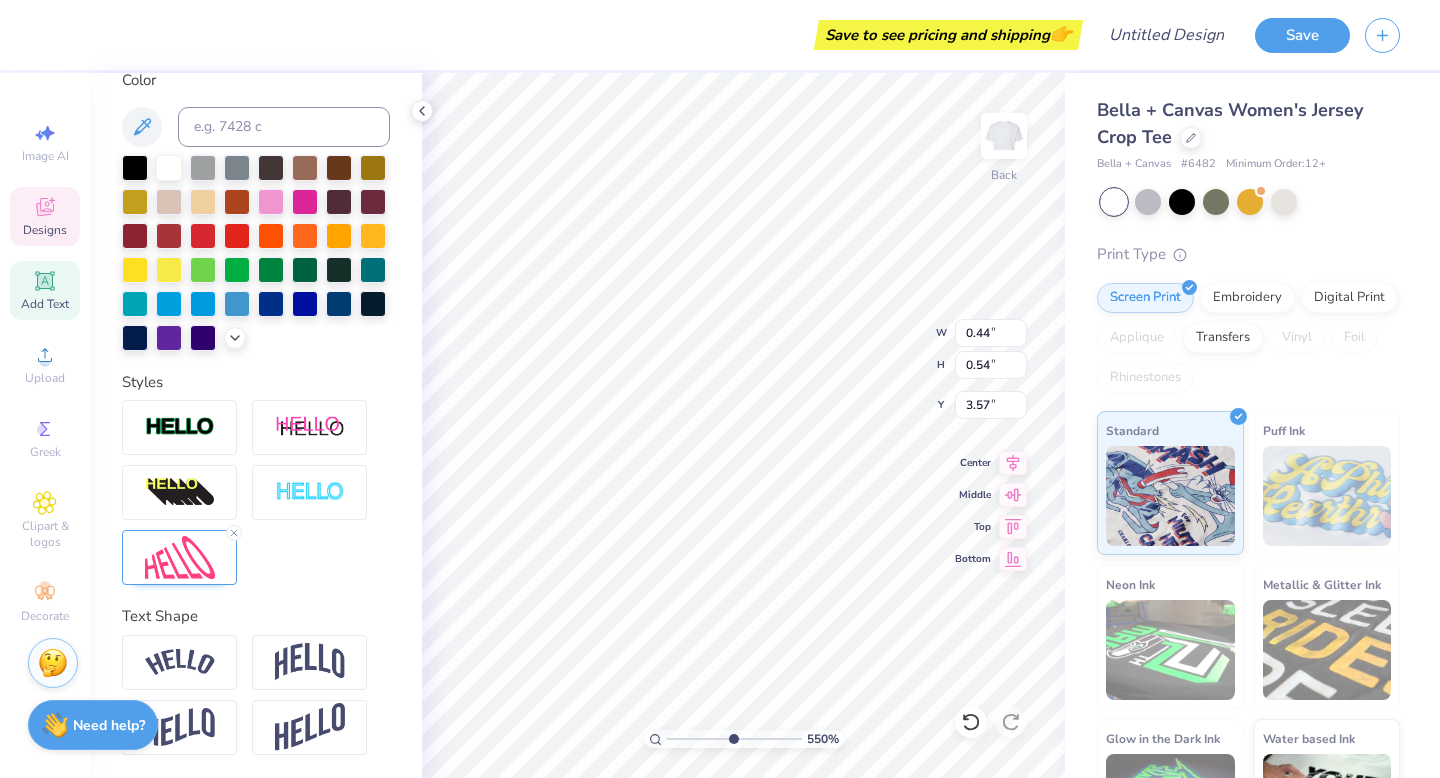 type on "0.53" 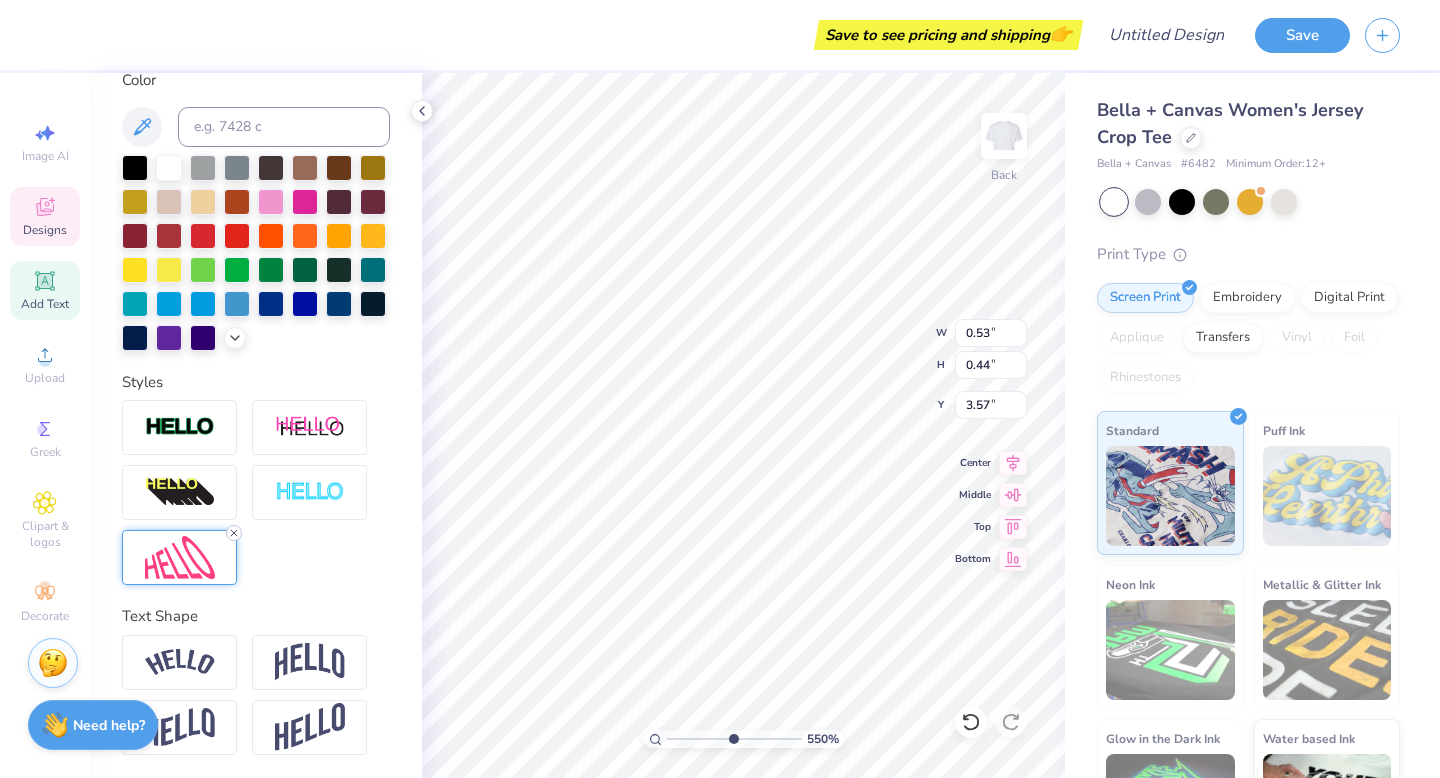 click 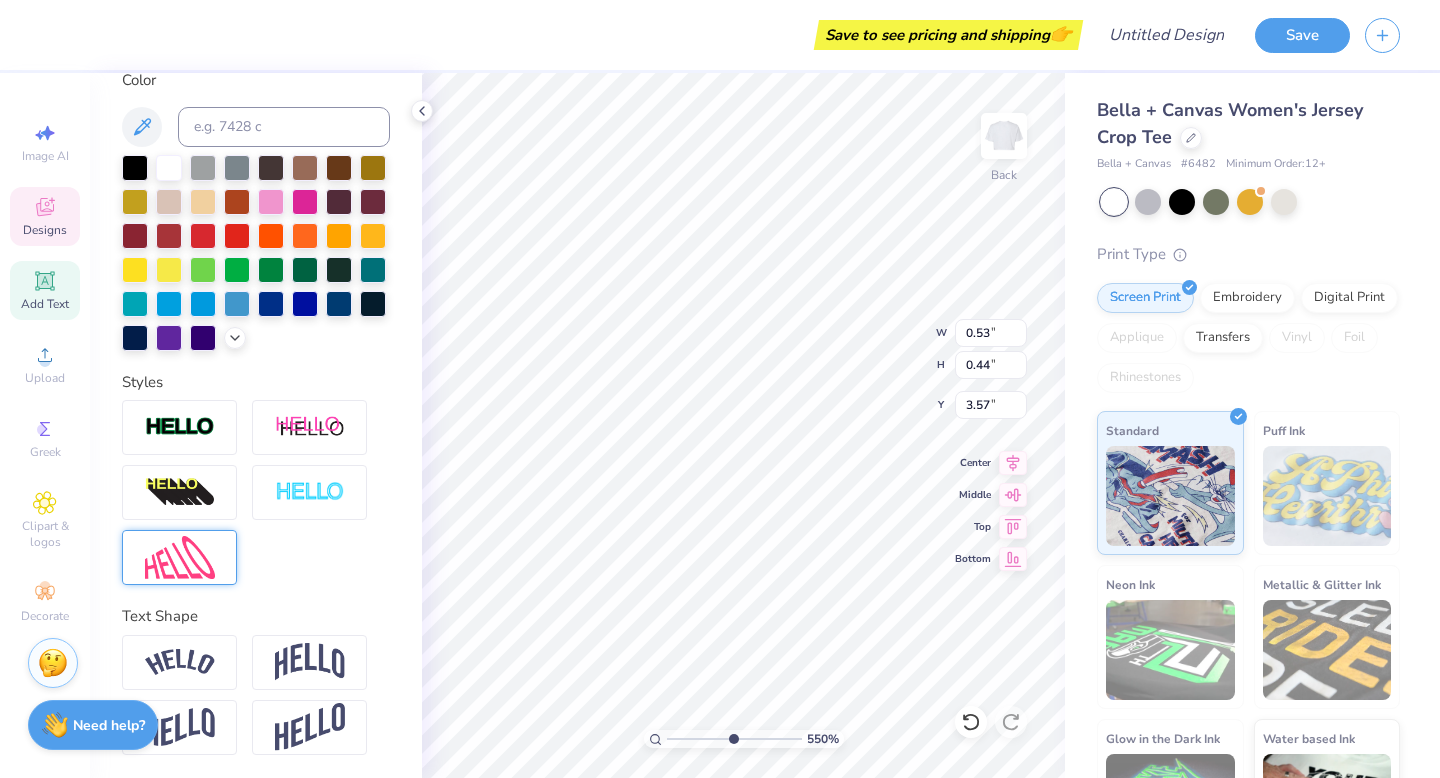 type on "0.44" 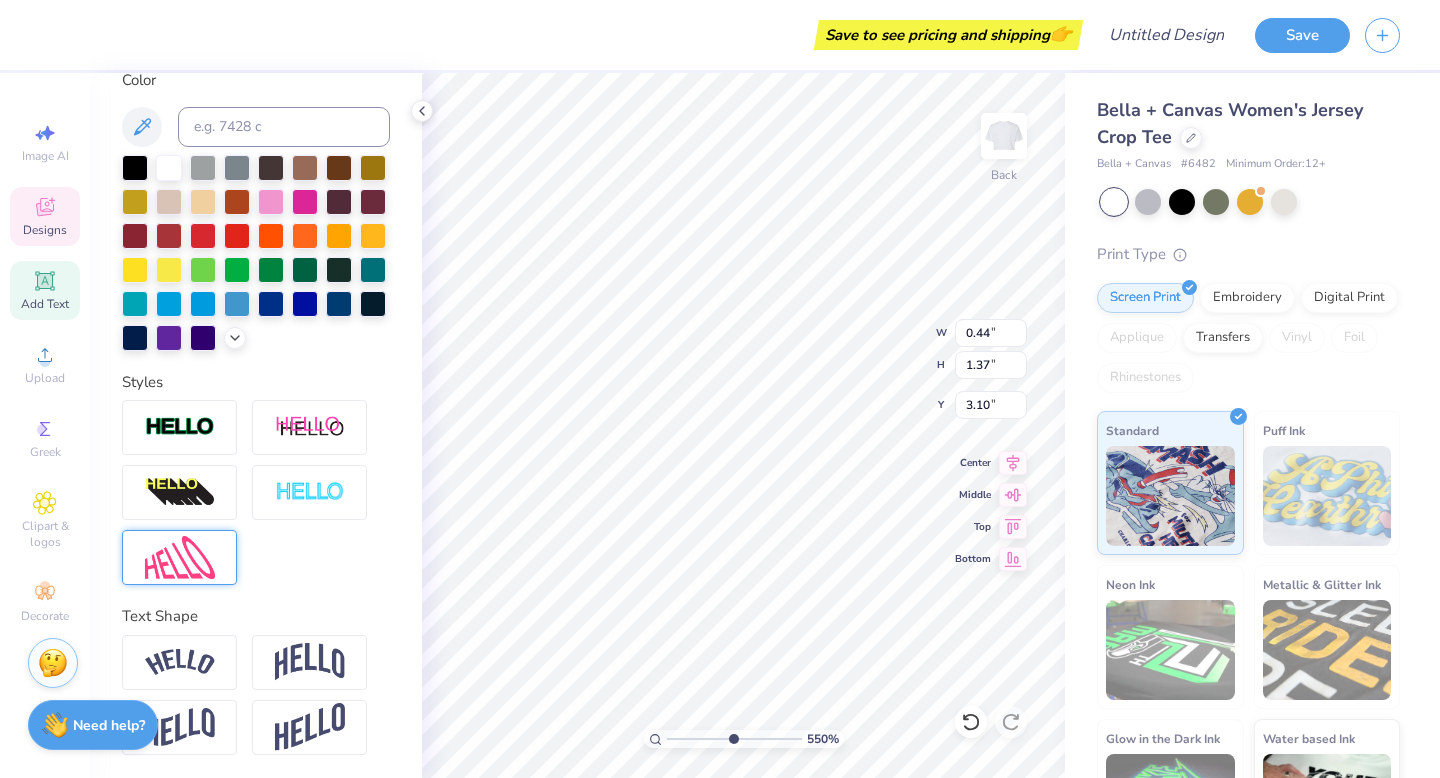 type on "3.65" 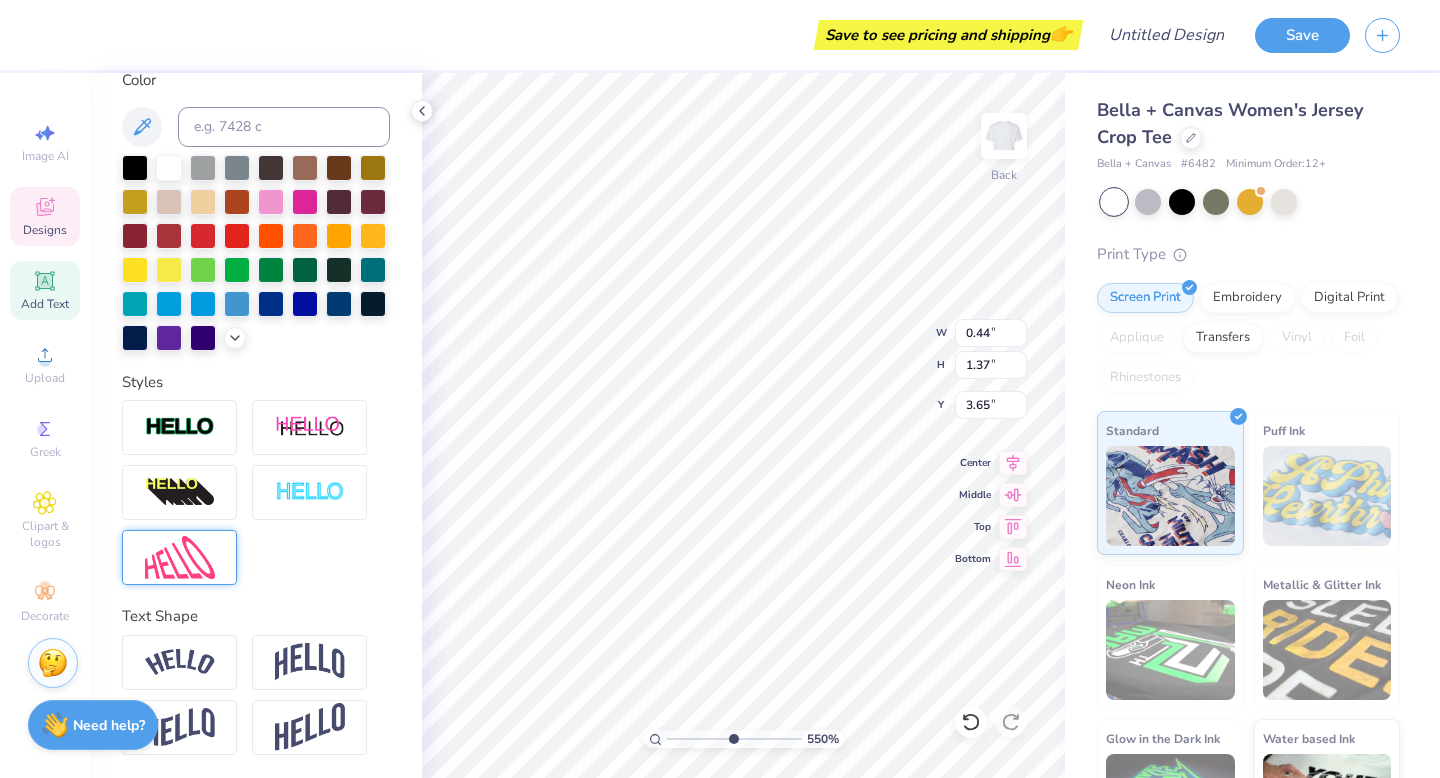 type on "0.50" 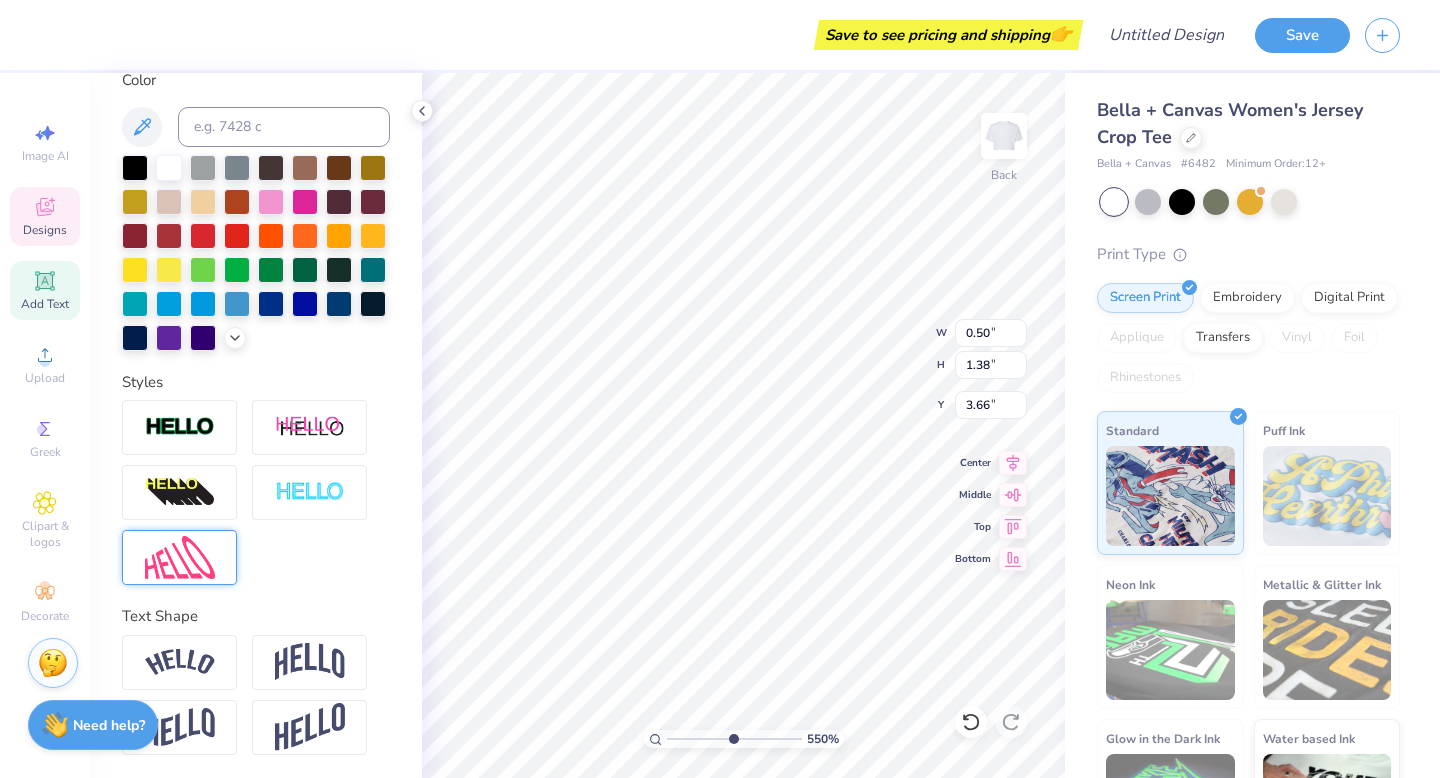 type on "3.57" 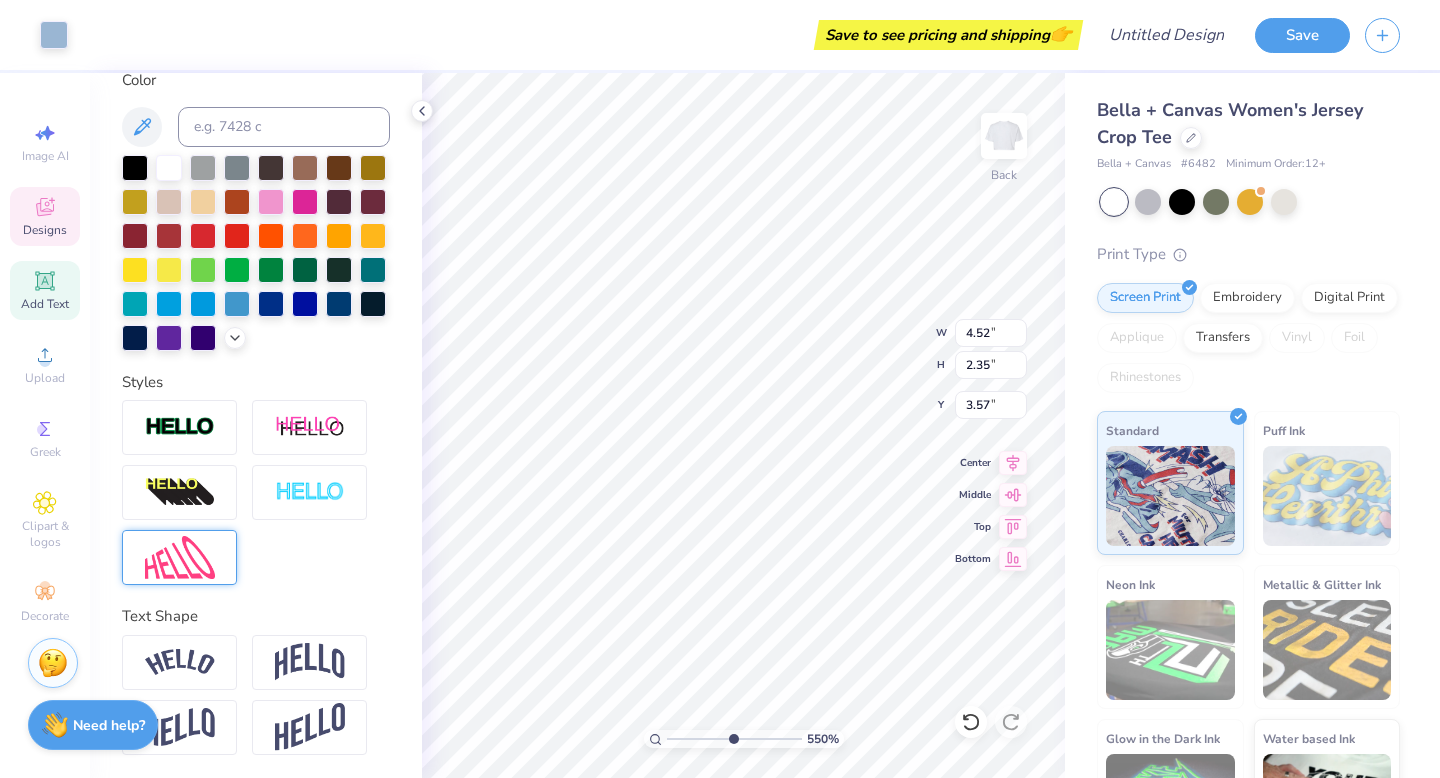 type on "4.52" 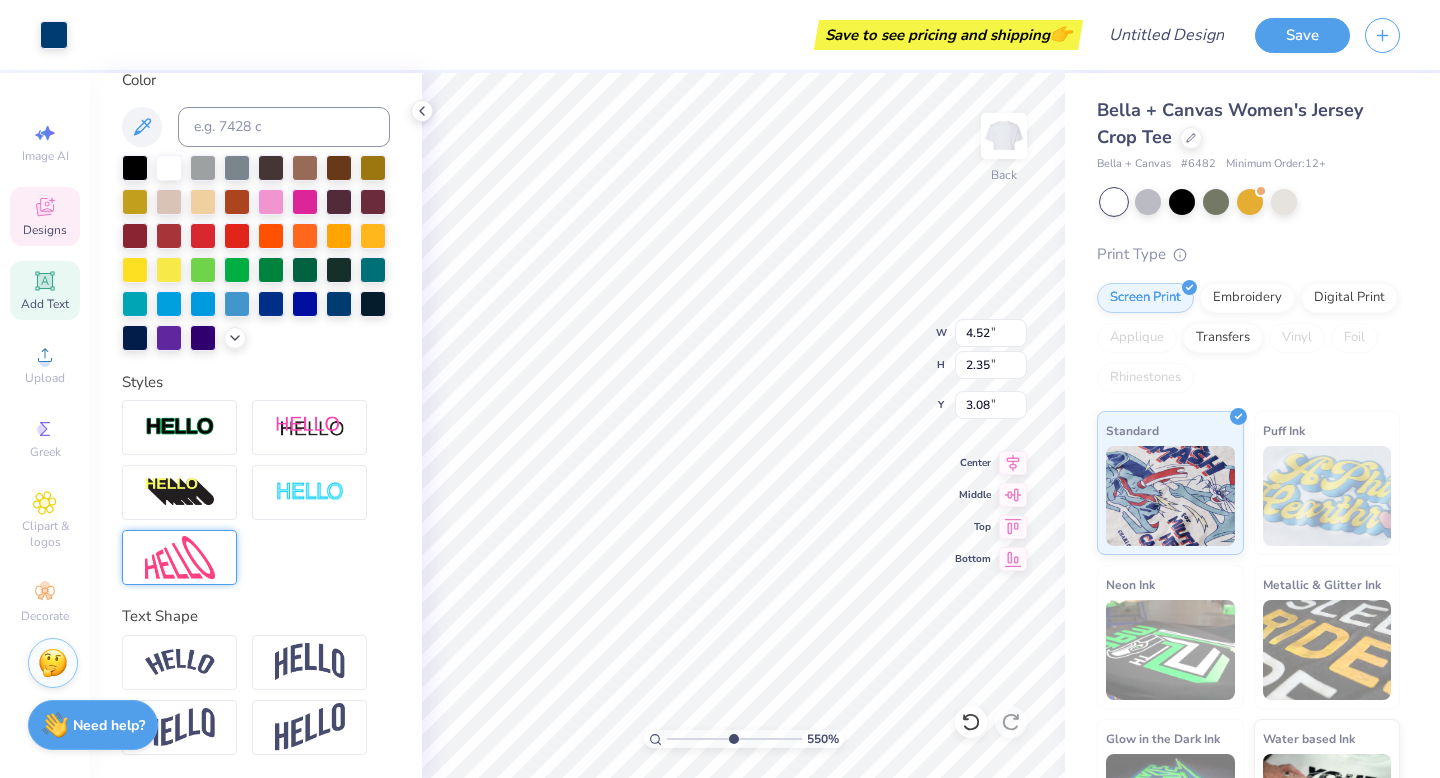 type on "0.50" 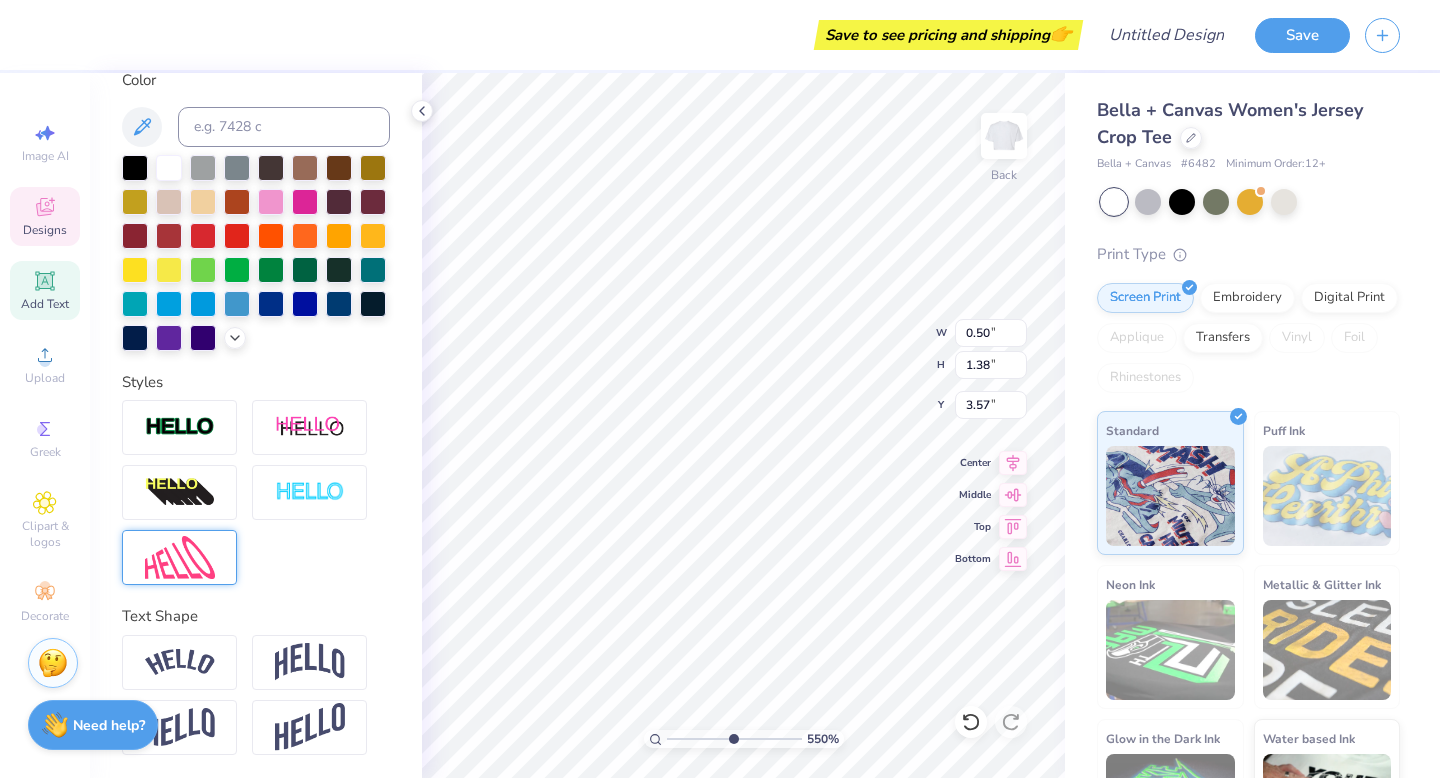 type on "0.53" 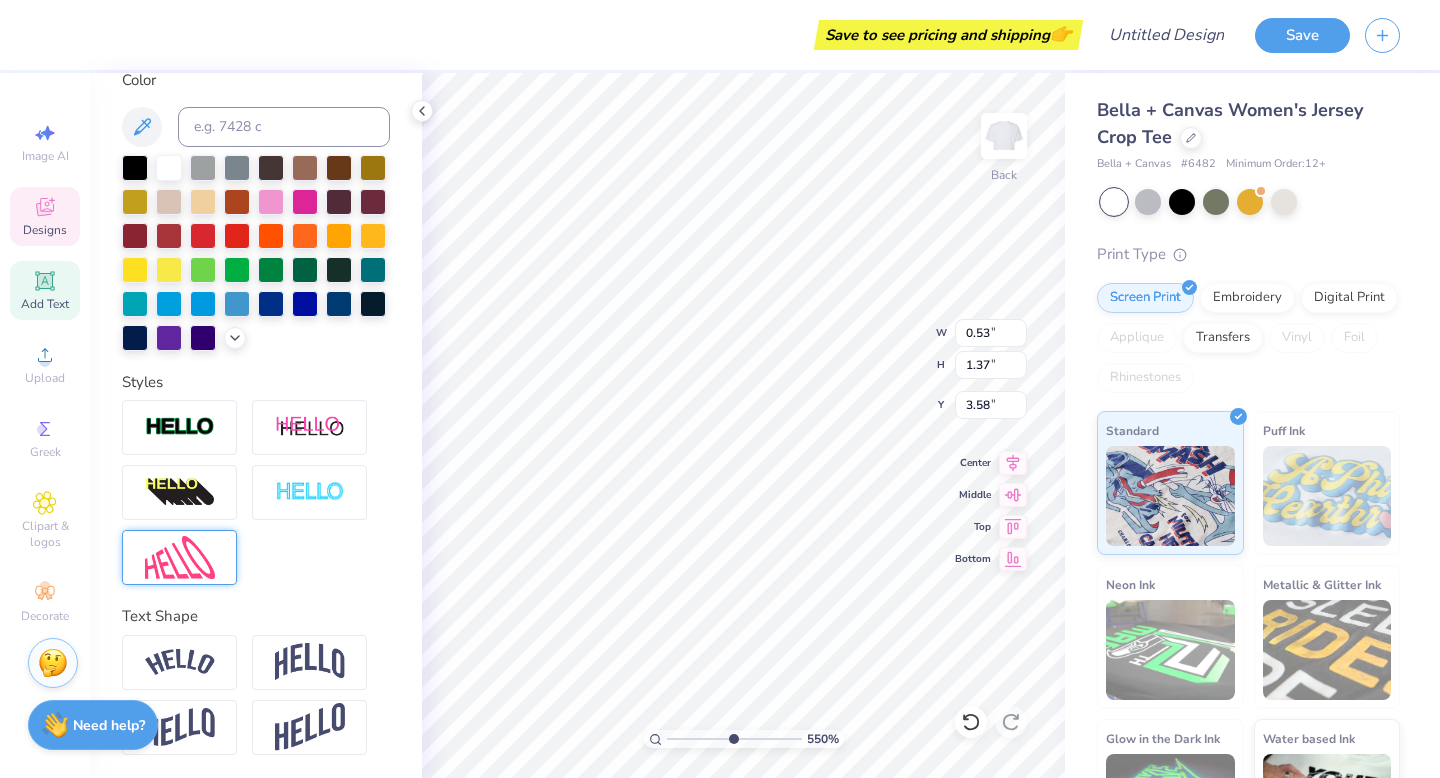 type on "2.05" 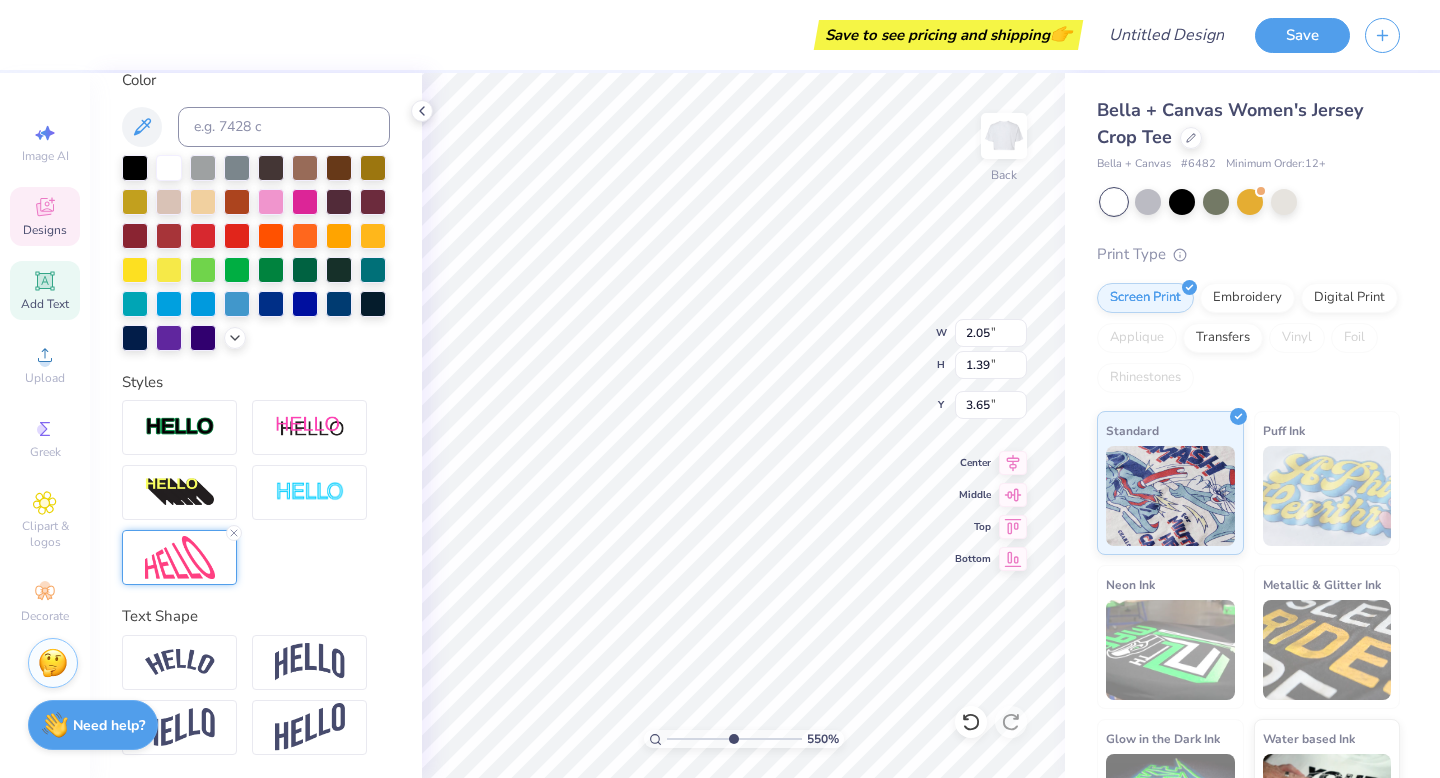type on "4.52" 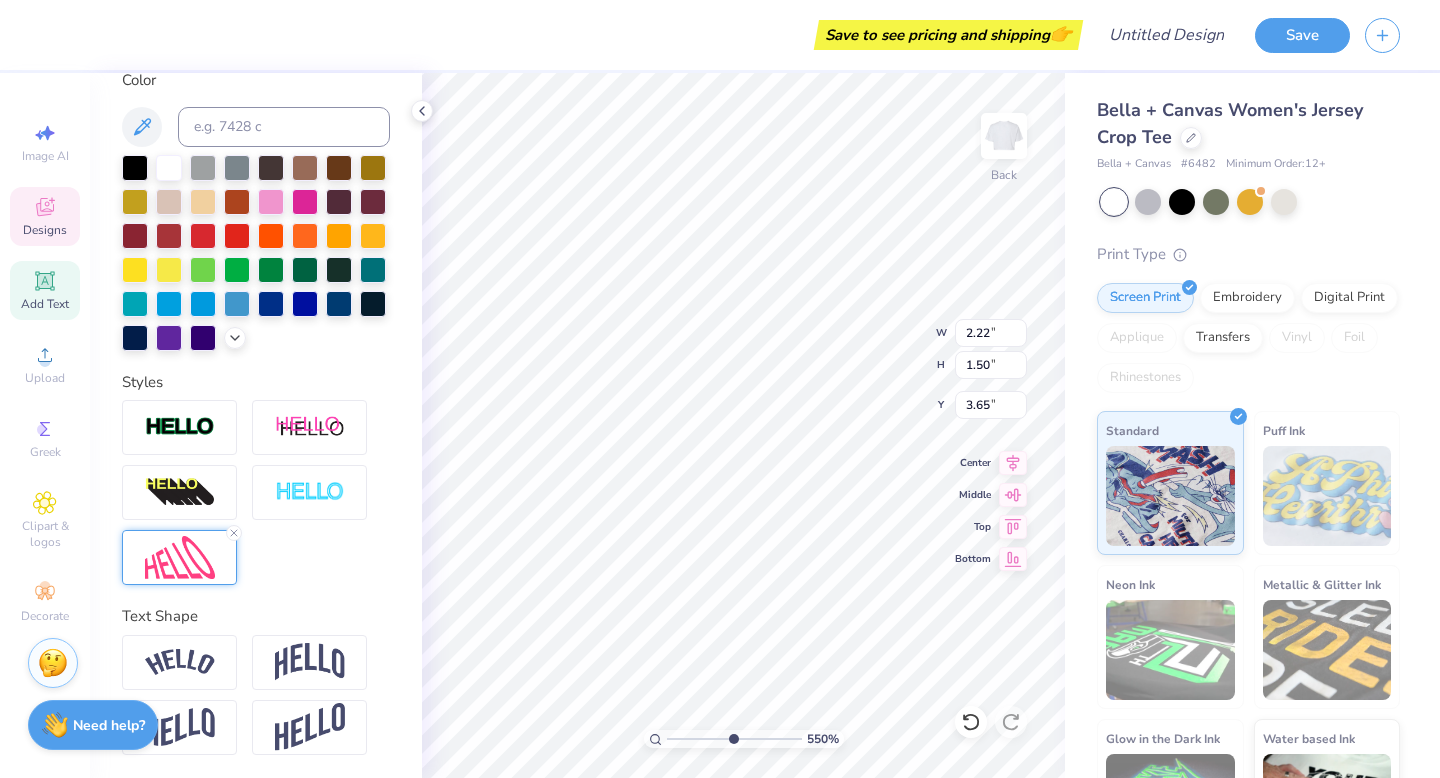 type on "2.22" 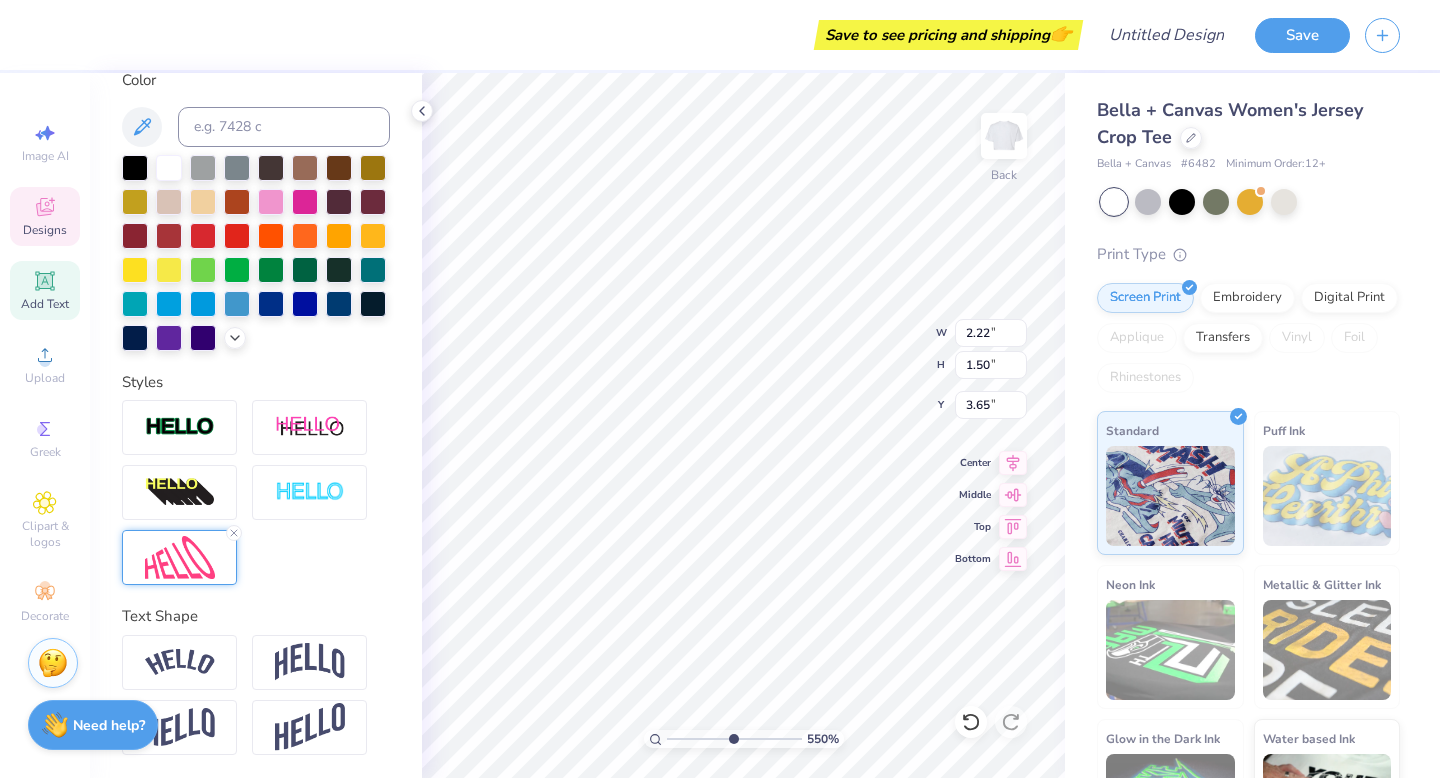 type on "3.57" 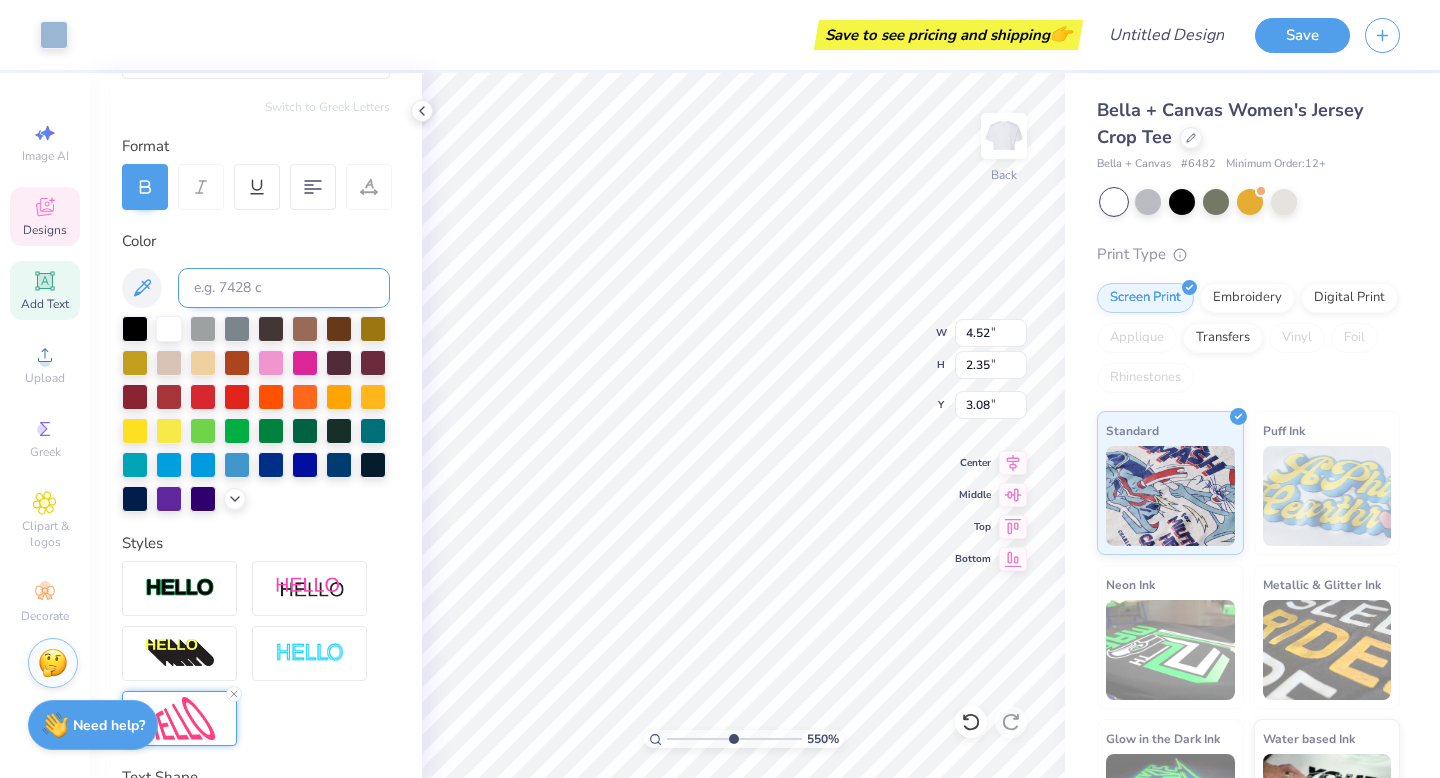 scroll, scrollTop: 254, scrollLeft: 0, axis: vertical 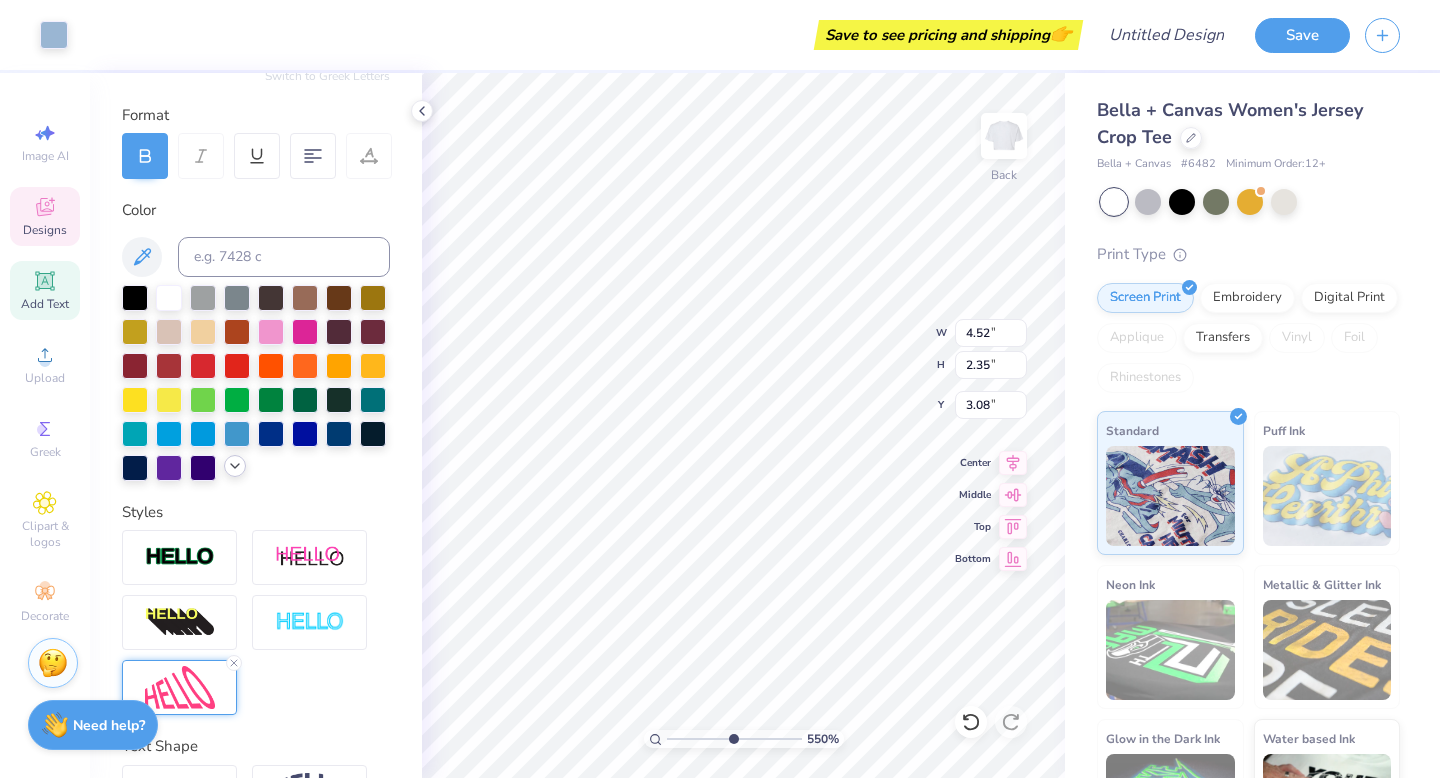 click 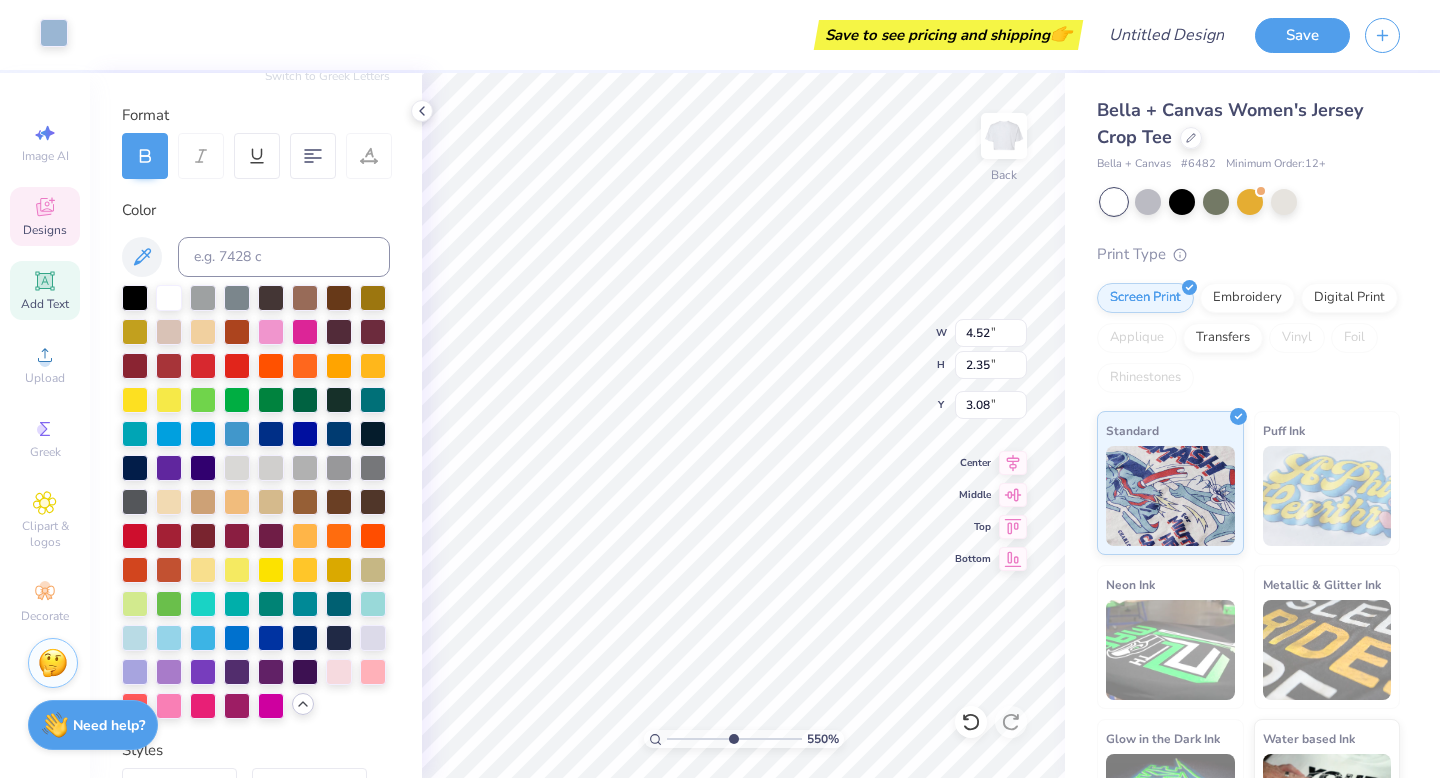 click at bounding box center (54, 33) 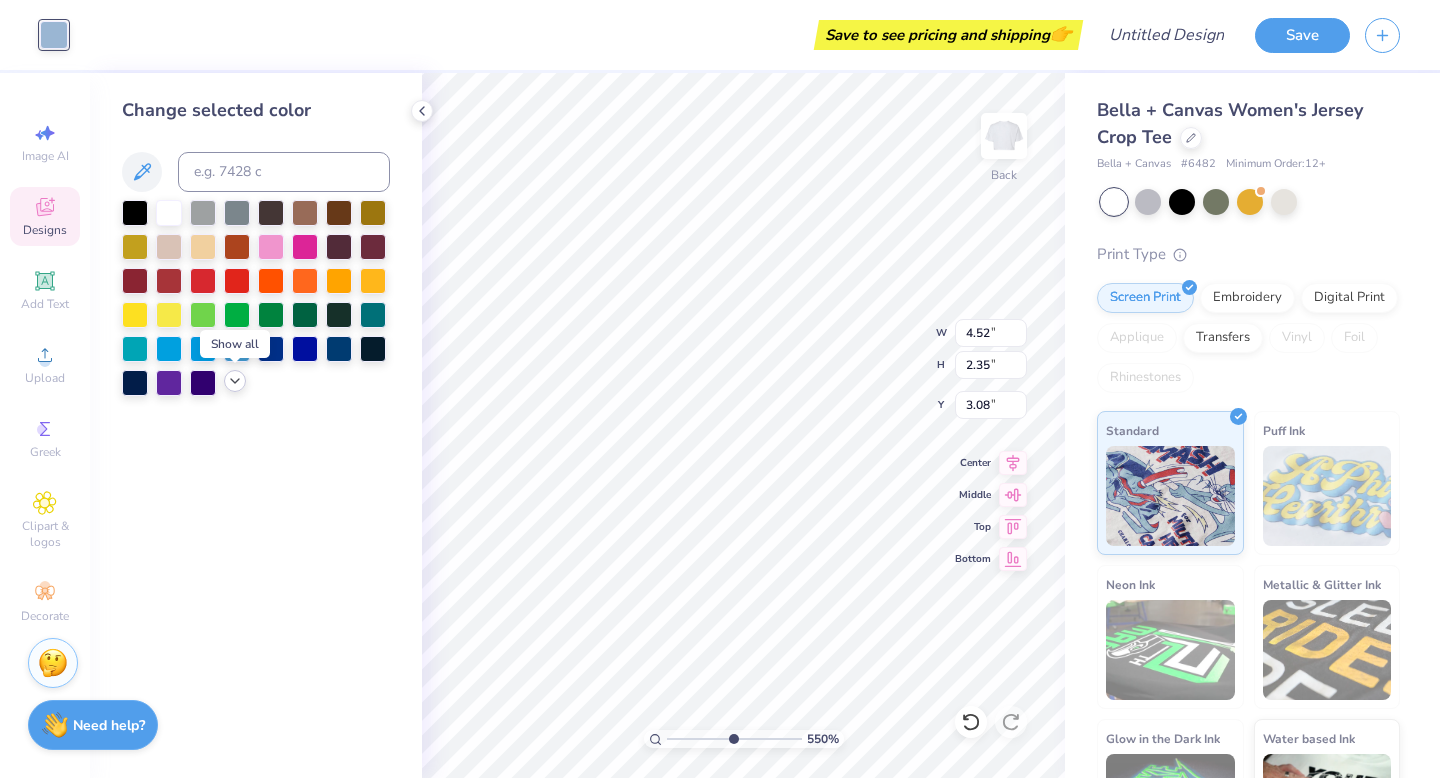 click 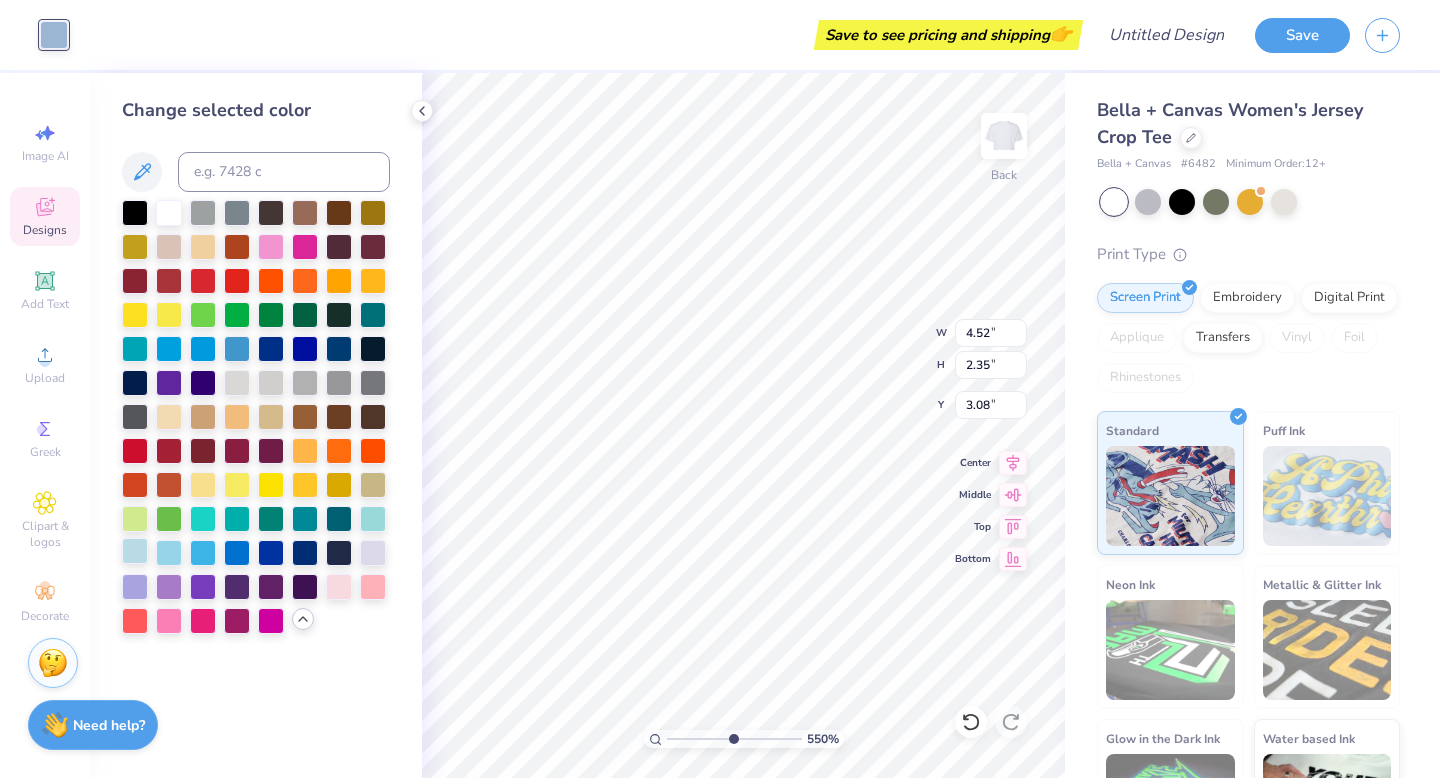 click at bounding box center [135, 551] 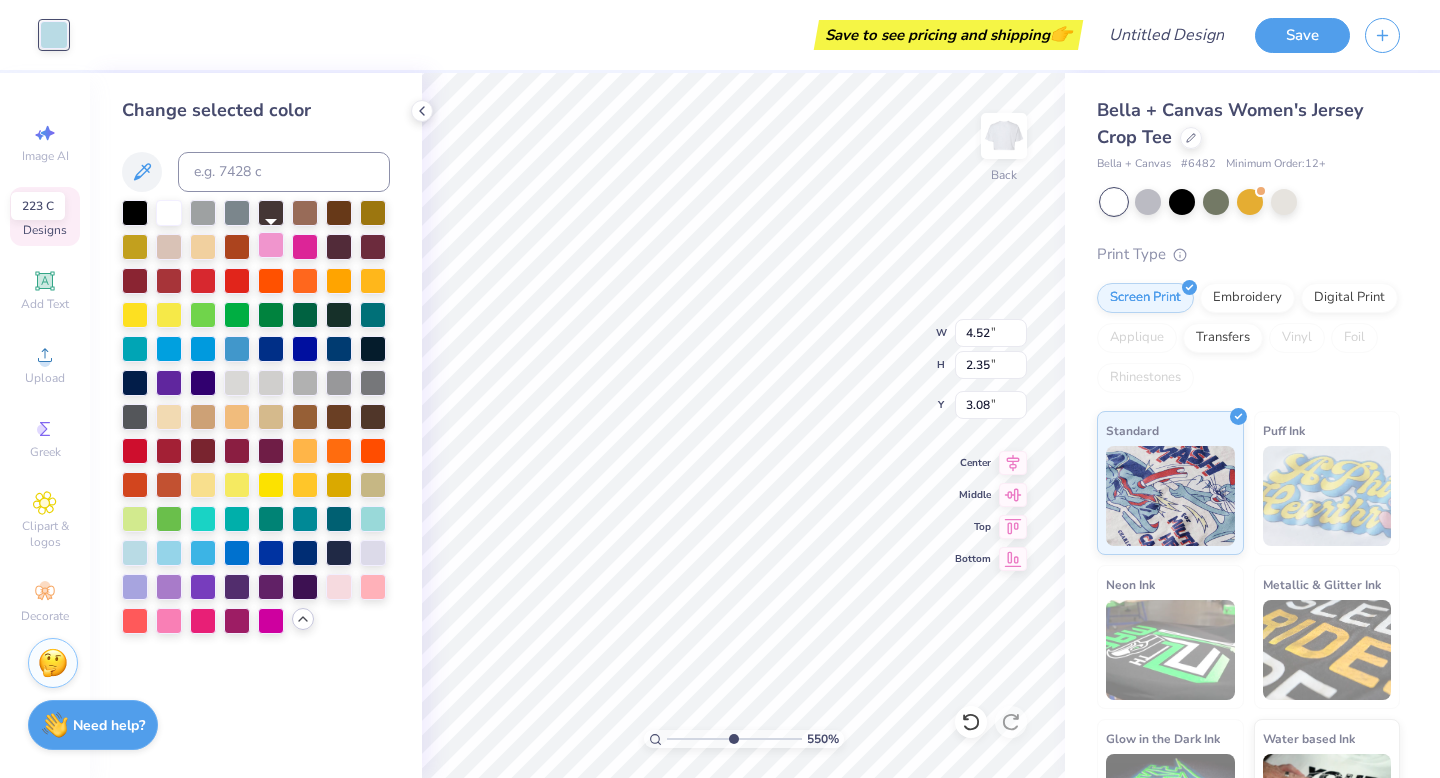 click at bounding box center (271, 245) 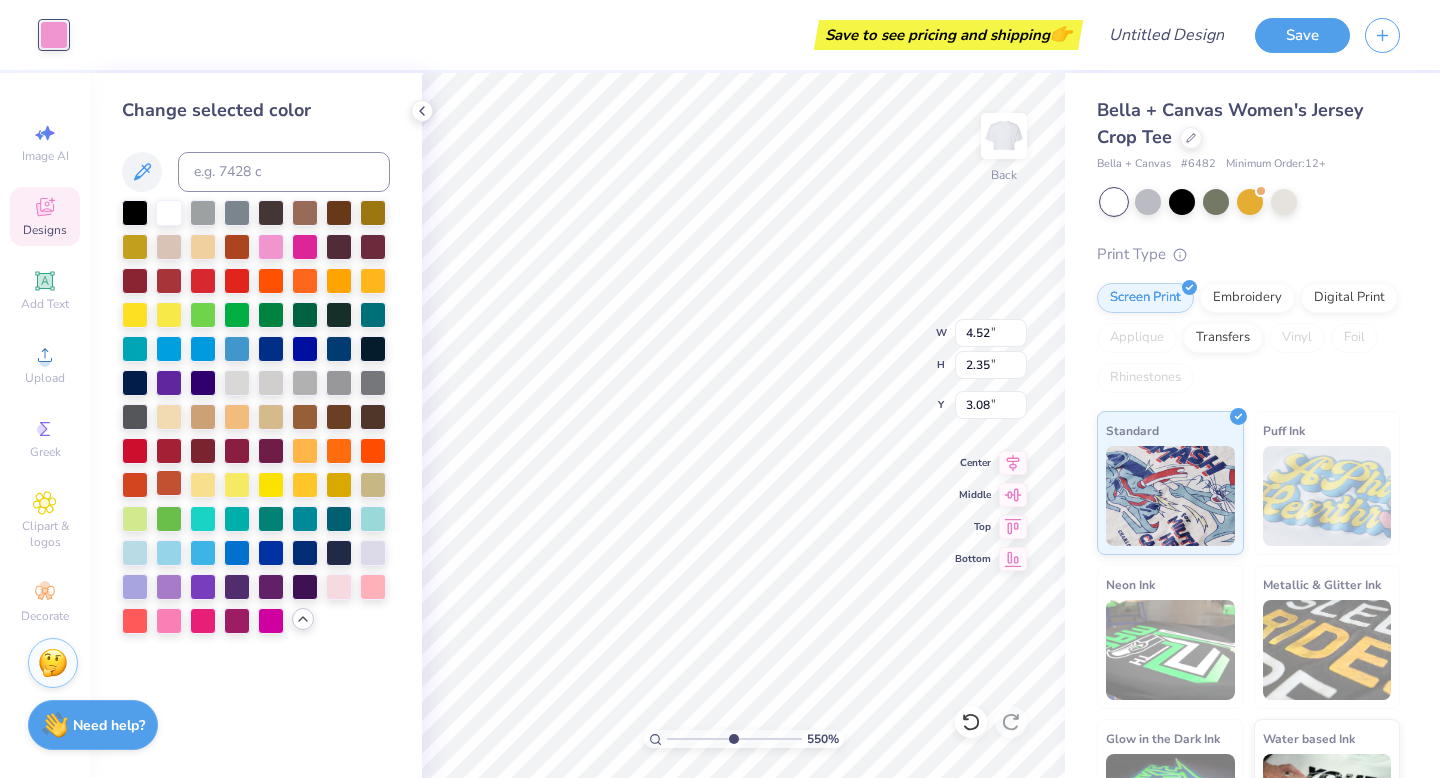 click at bounding box center [169, 483] 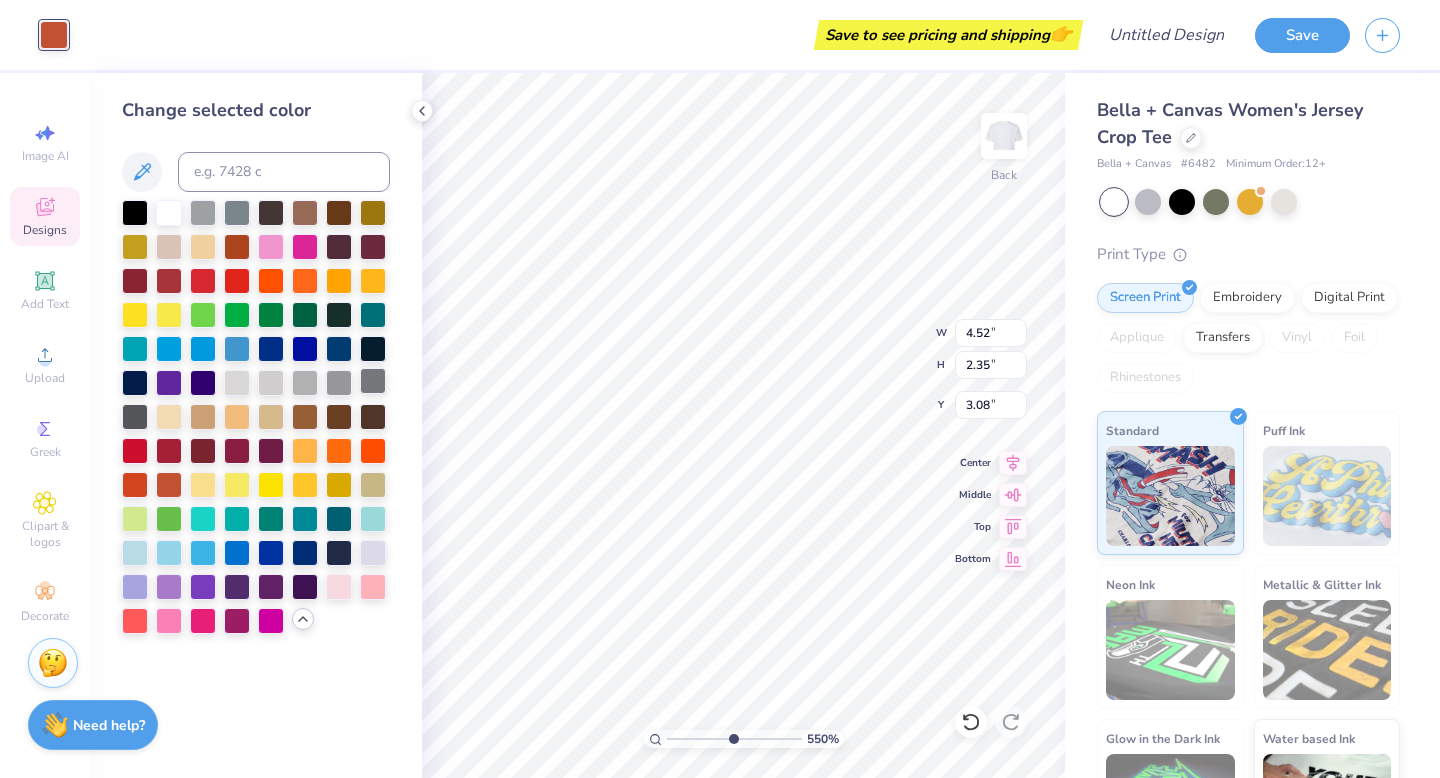 type on "0.73" 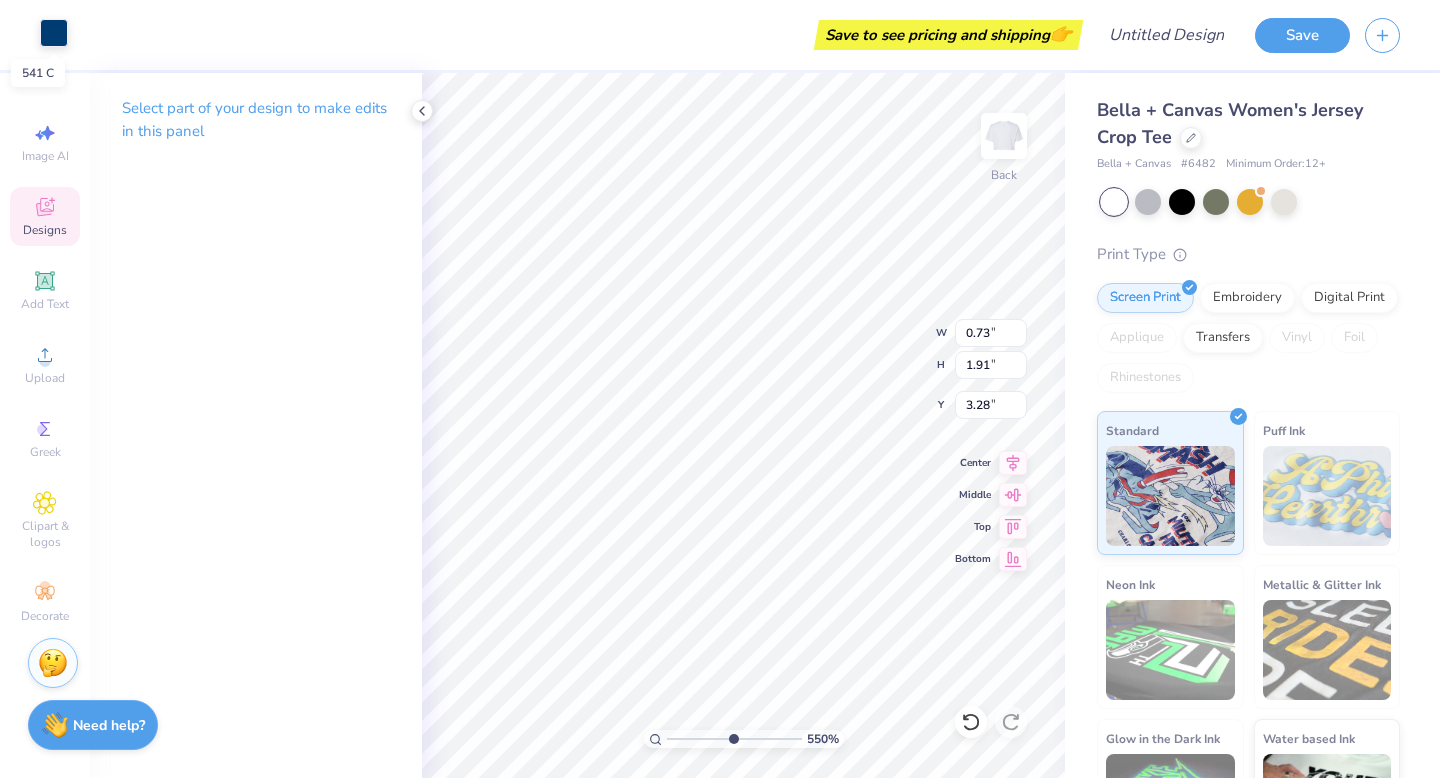 click at bounding box center [54, 33] 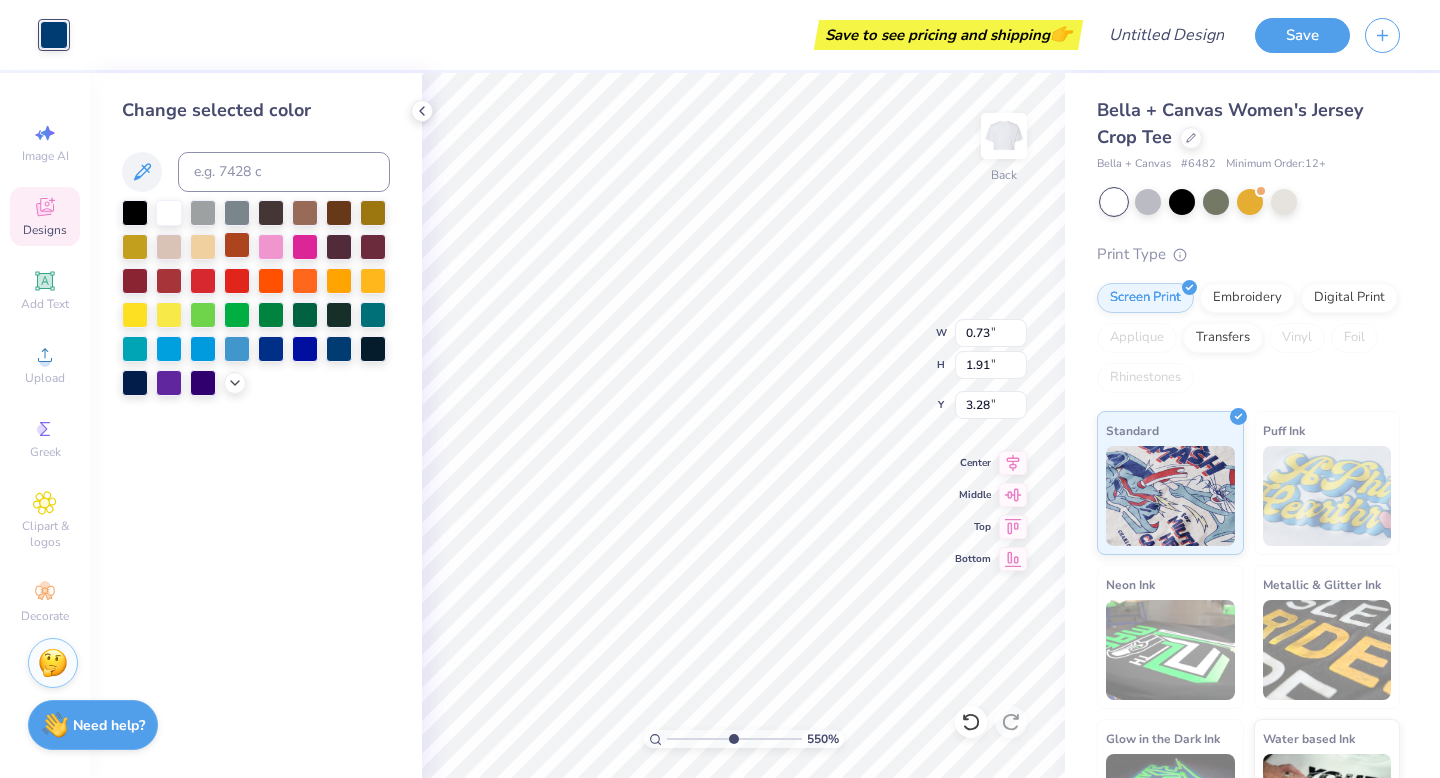 click at bounding box center (237, 245) 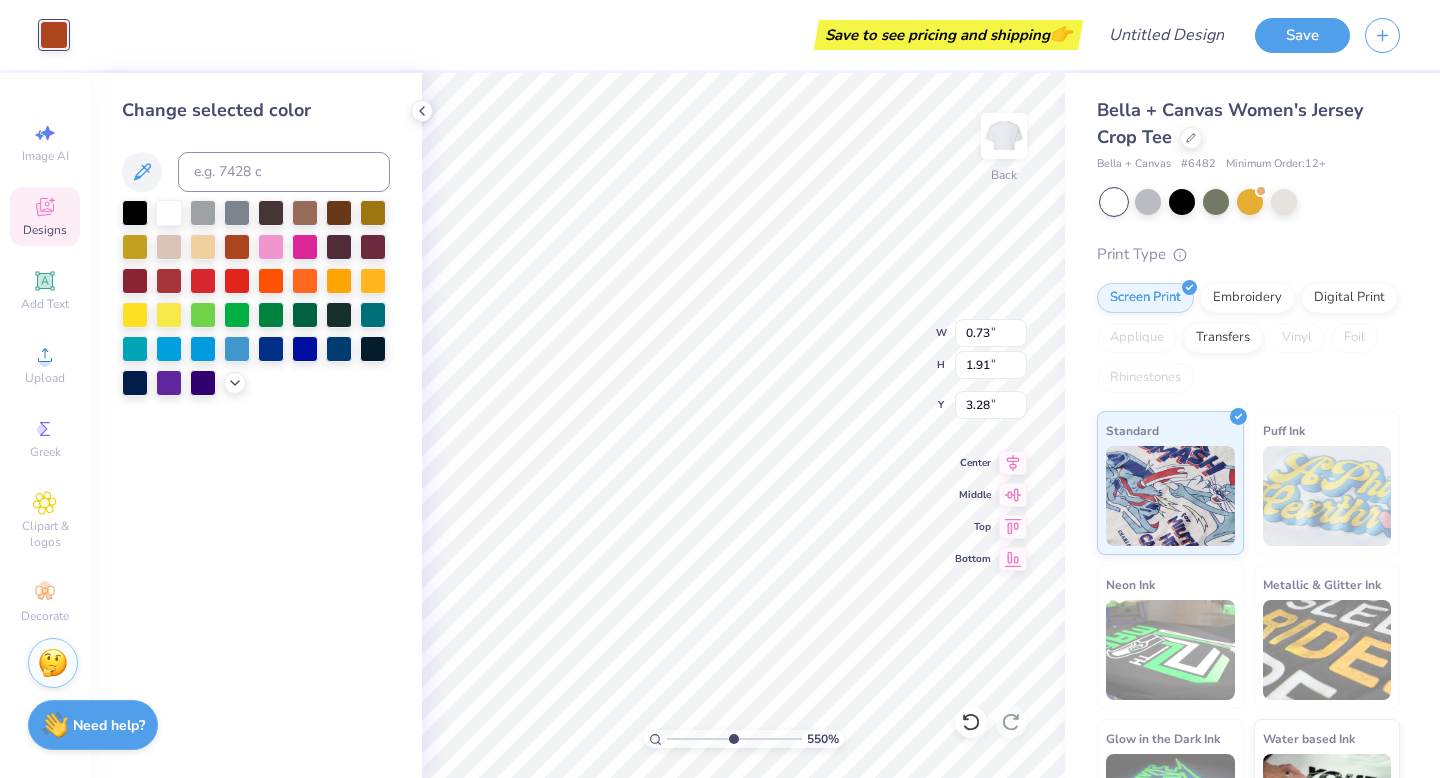 type on "3.93" 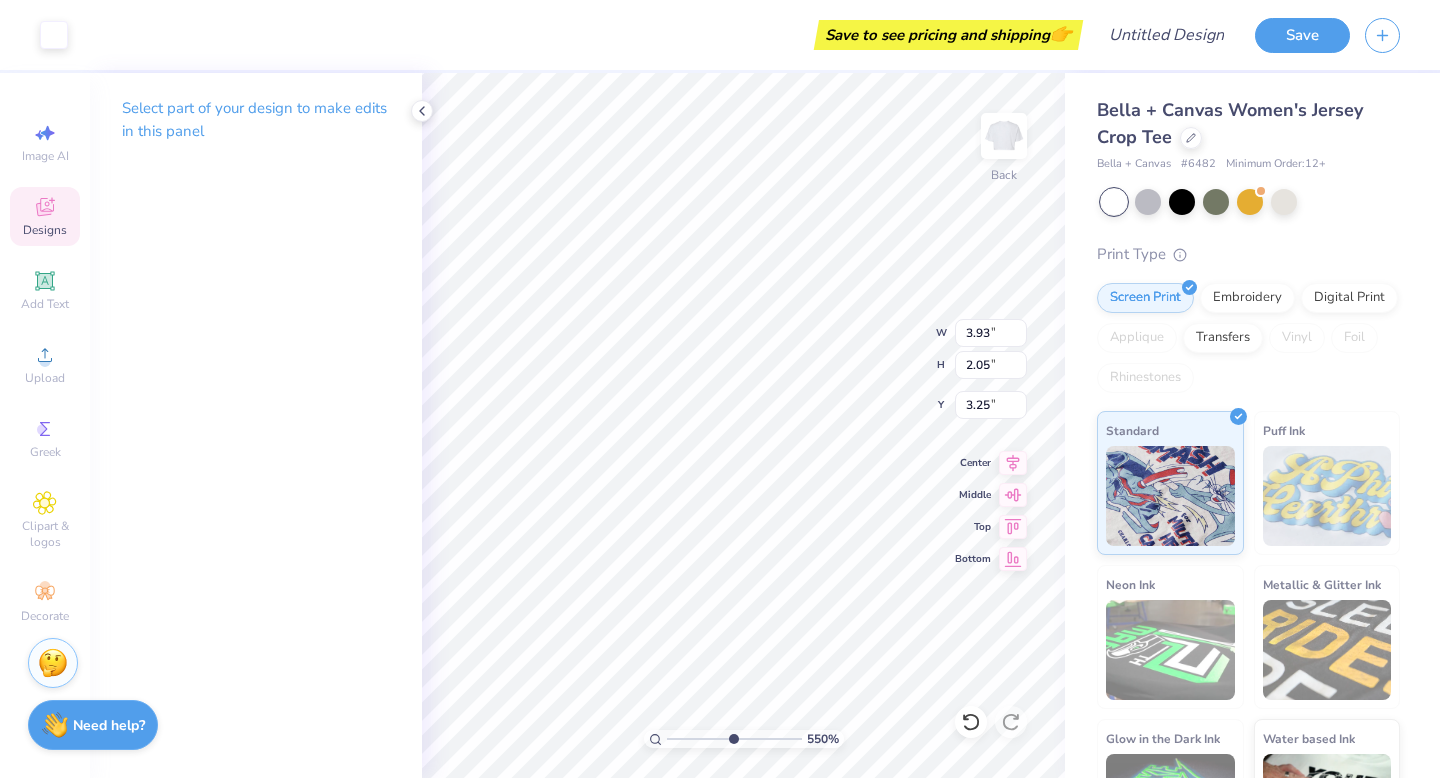 type on "2.22" 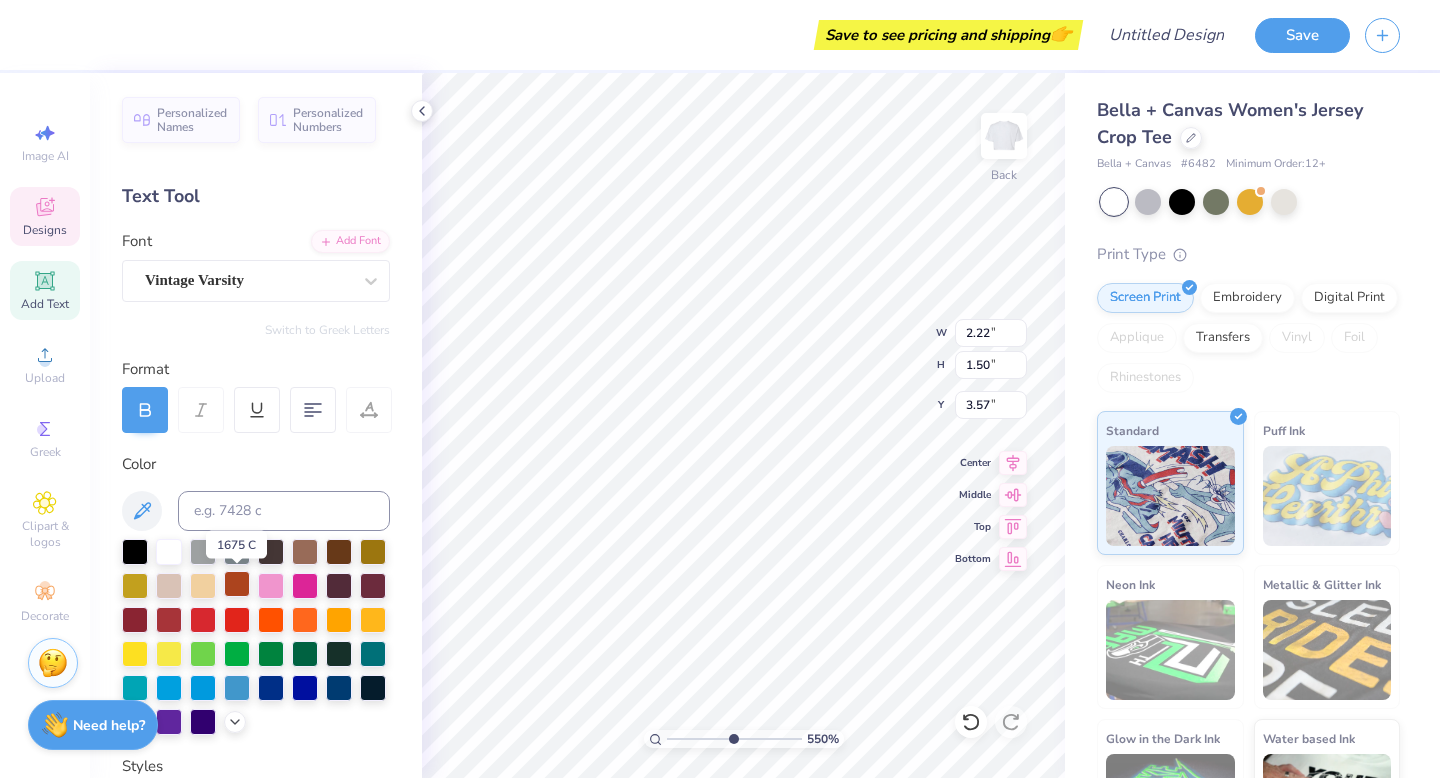 click at bounding box center [237, 584] 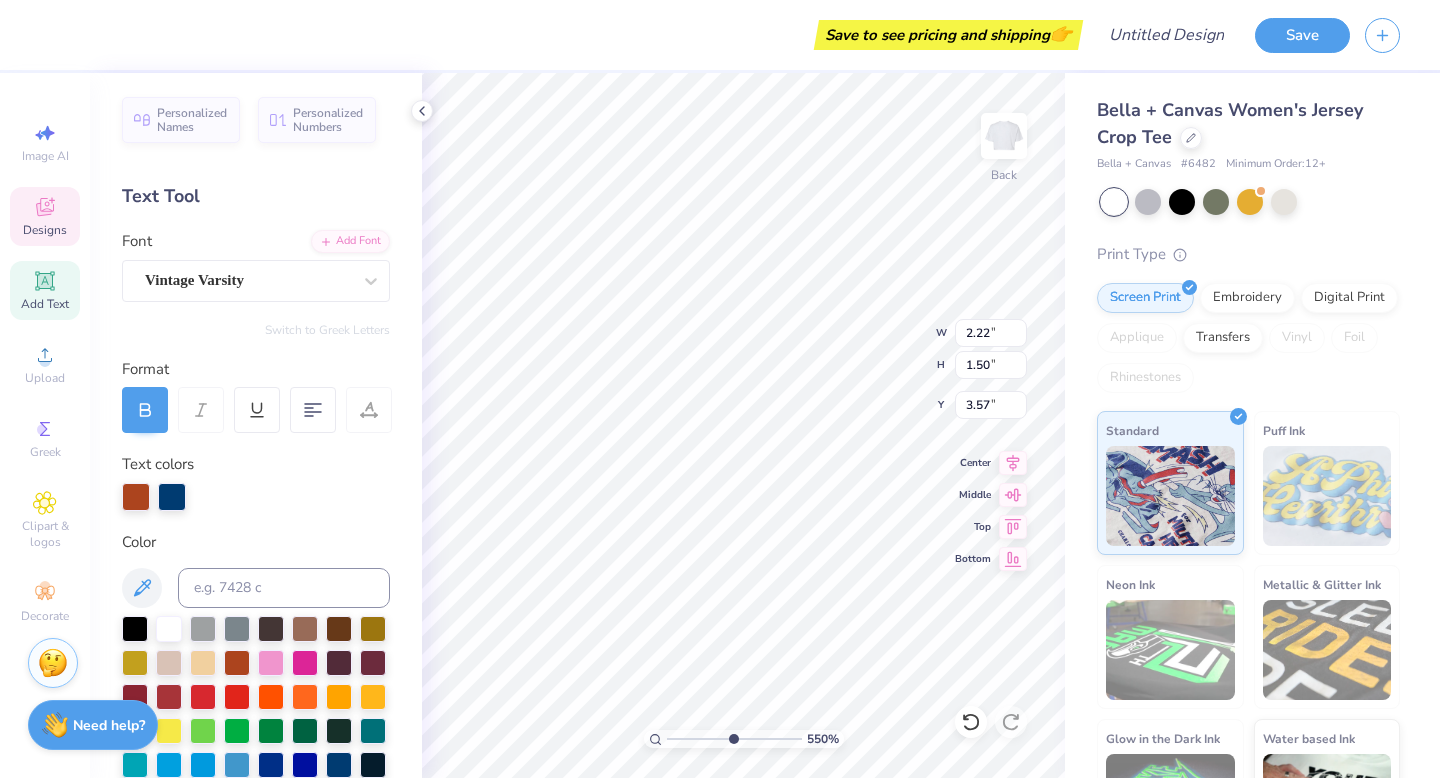 type on "0.53" 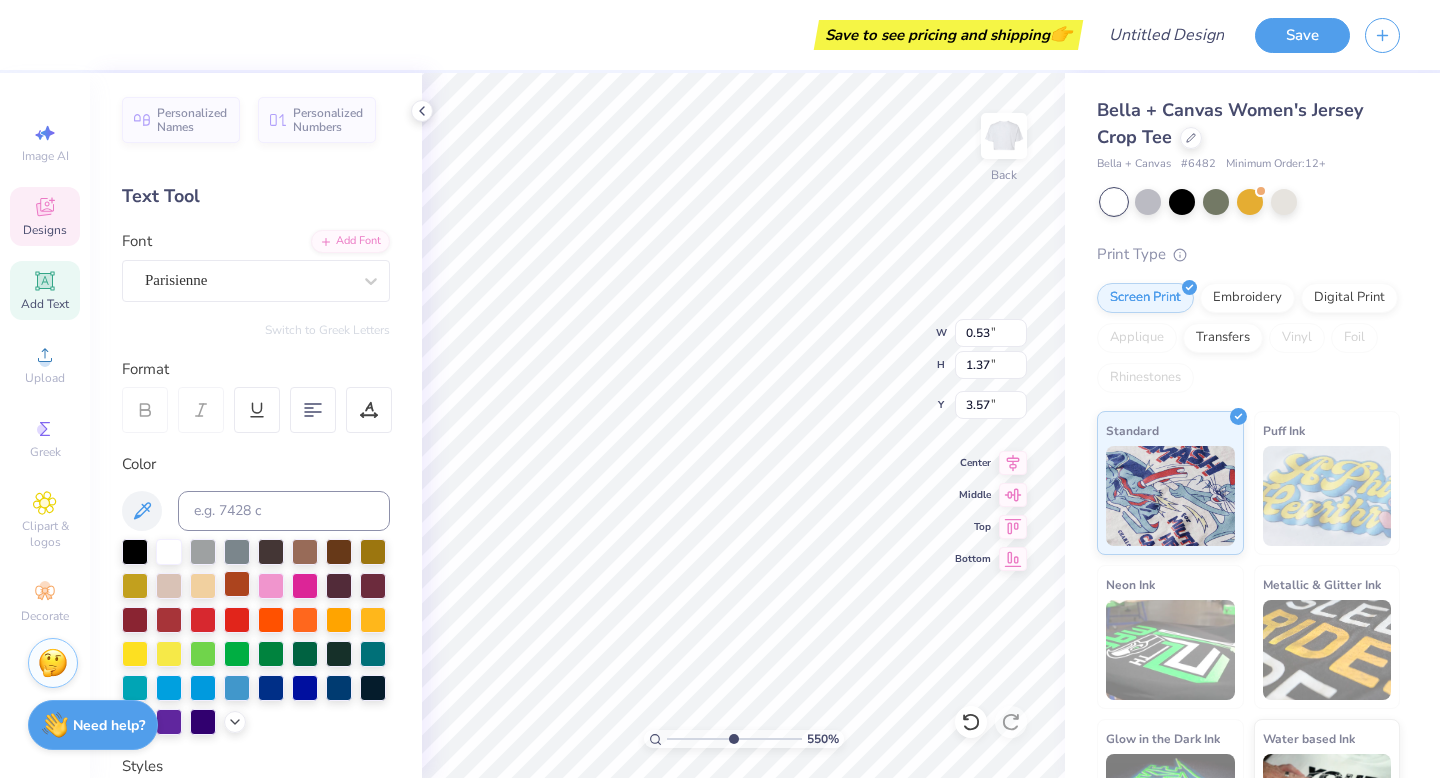 click at bounding box center [237, 584] 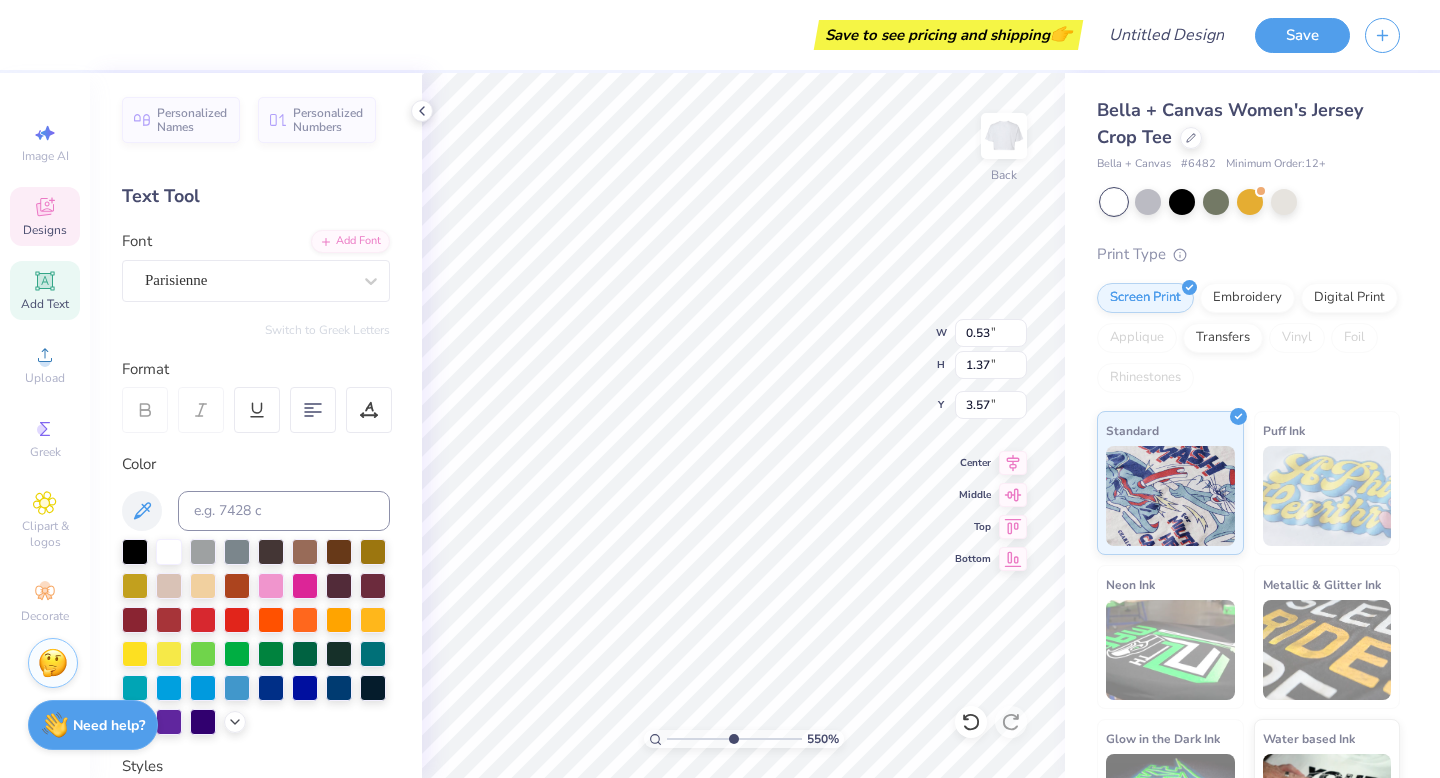 type on "3.93" 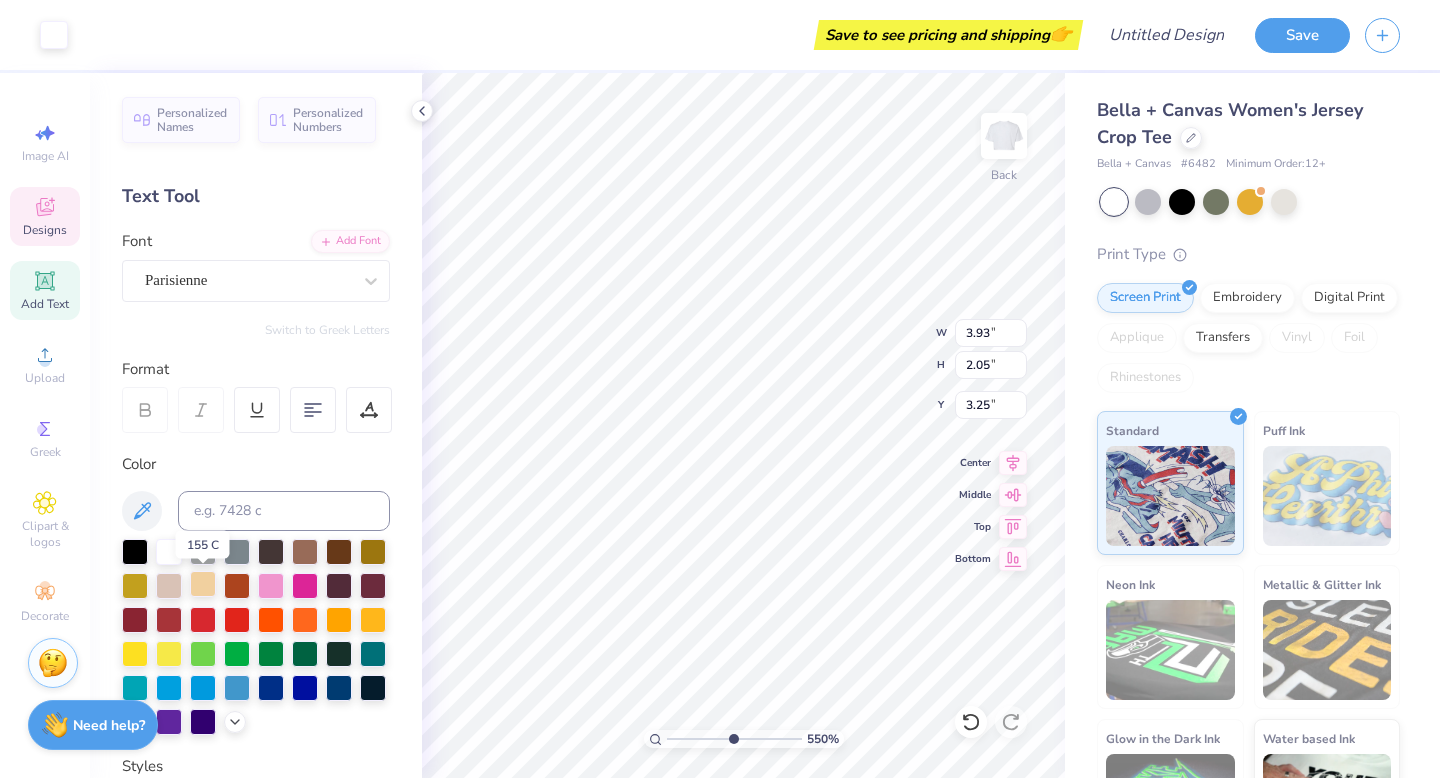 click at bounding box center [203, 584] 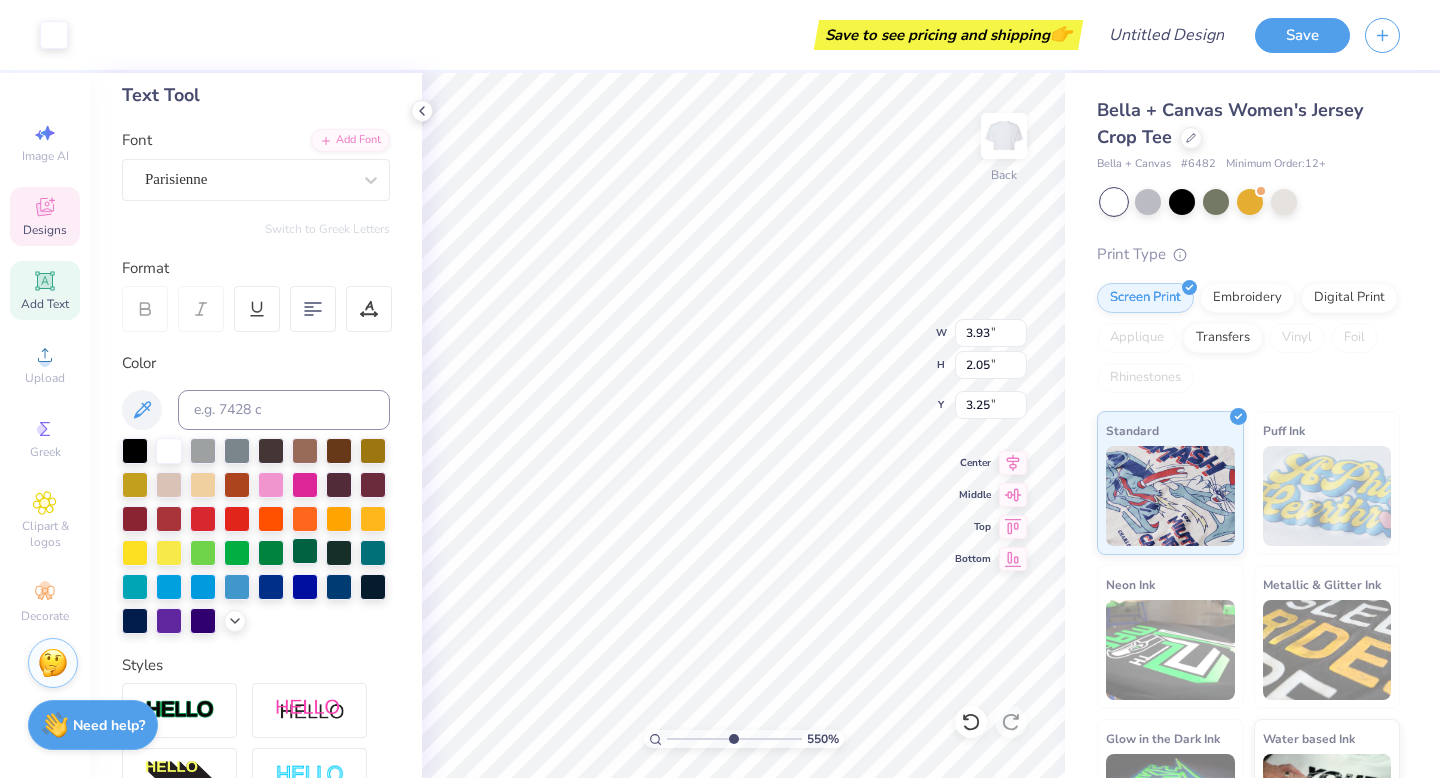 scroll, scrollTop: 0, scrollLeft: 0, axis: both 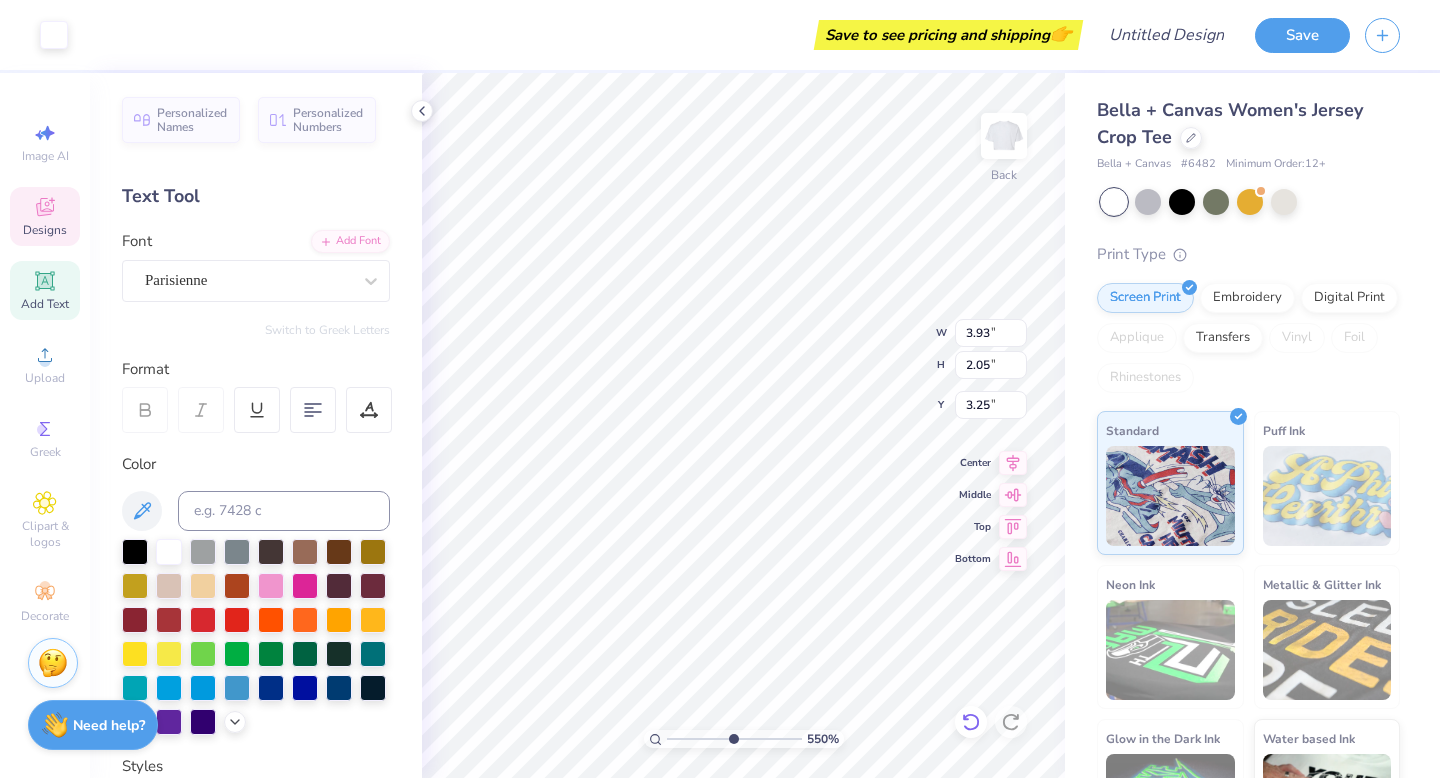 click 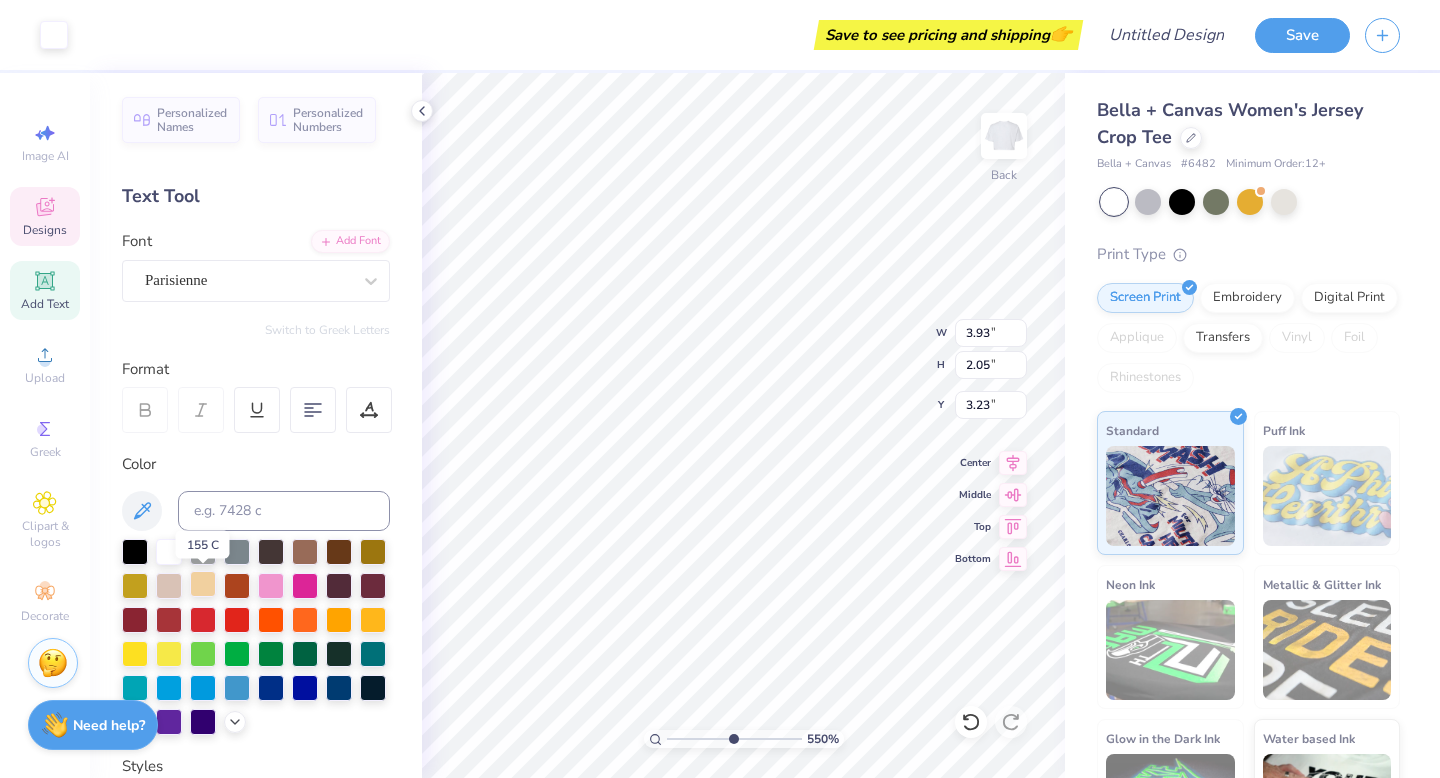 click at bounding box center (203, 584) 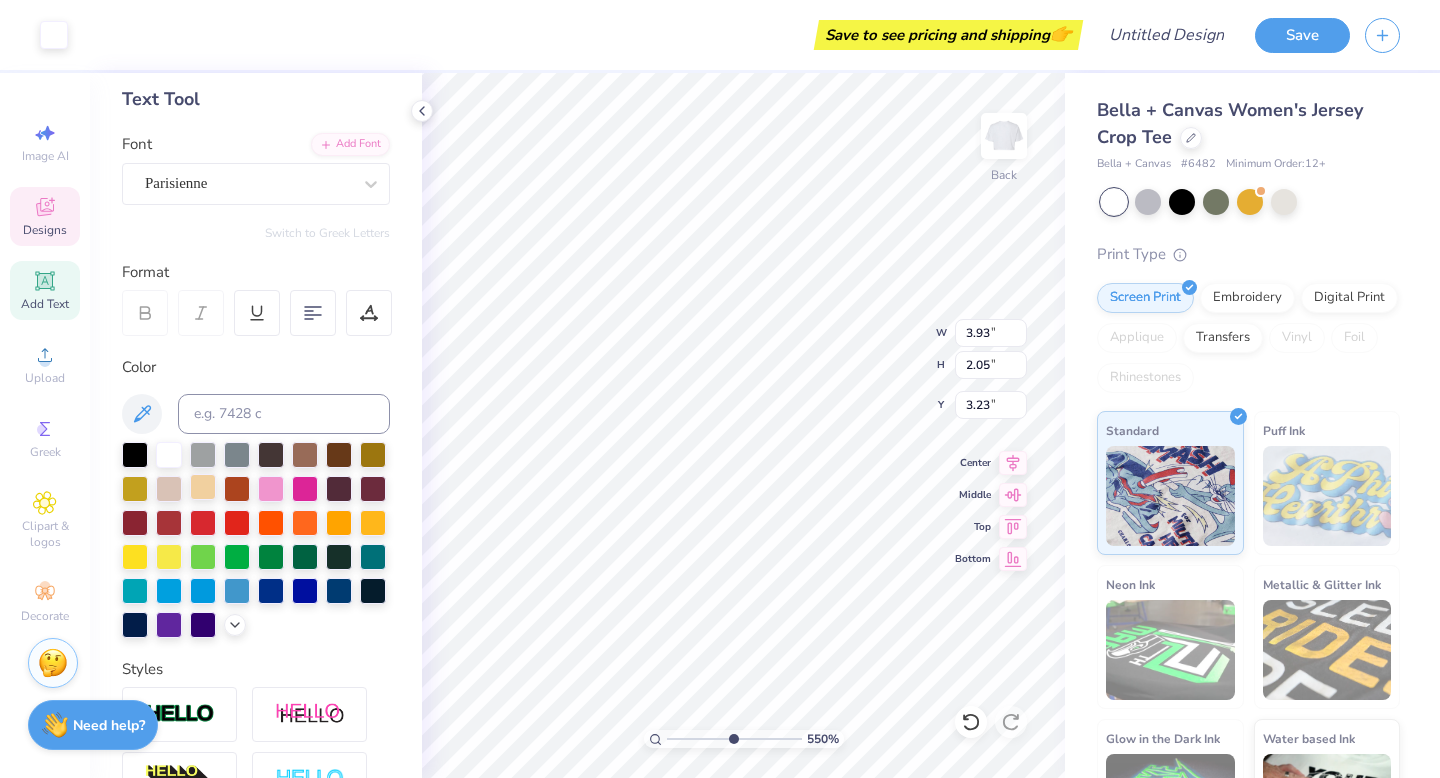 scroll, scrollTop: 136, scrollLeft: 0, axis: vertical 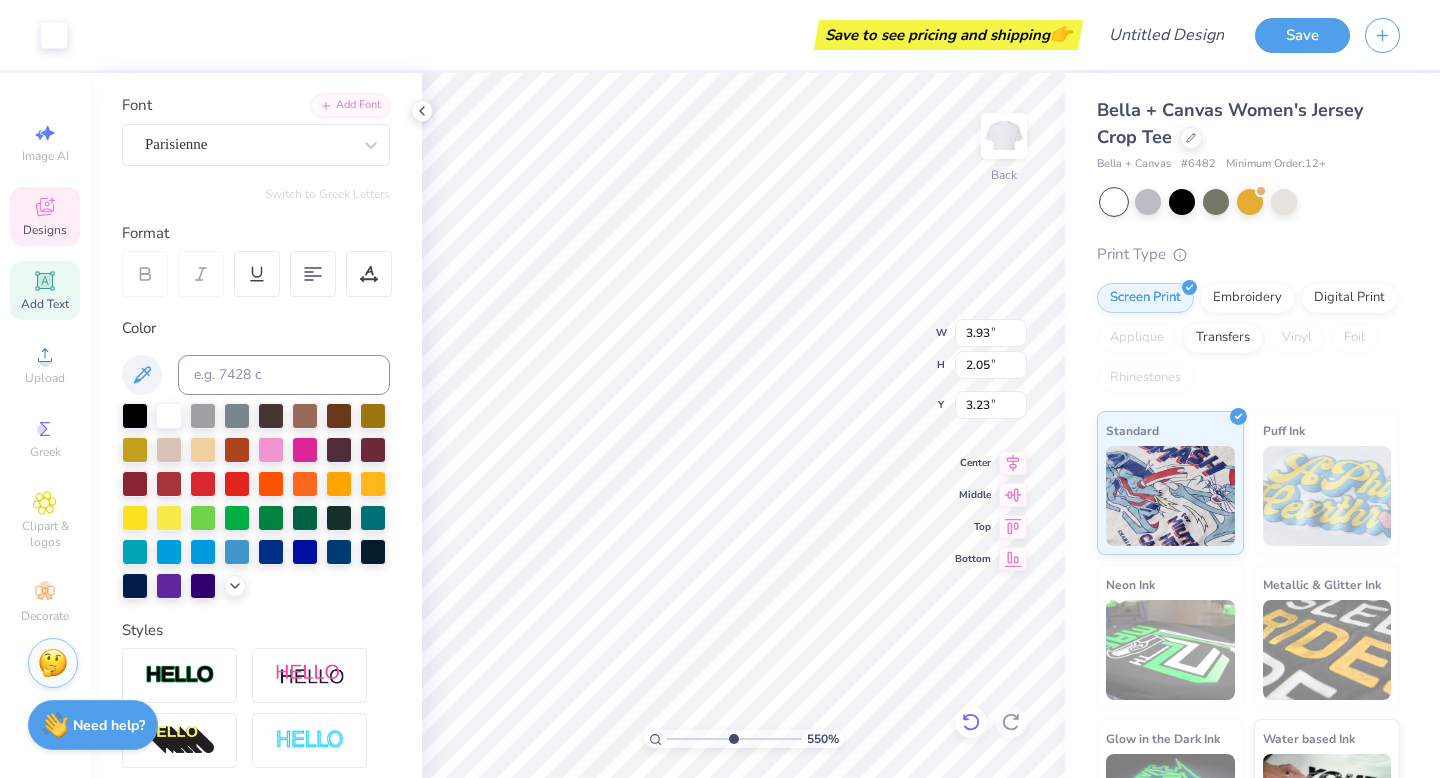 click 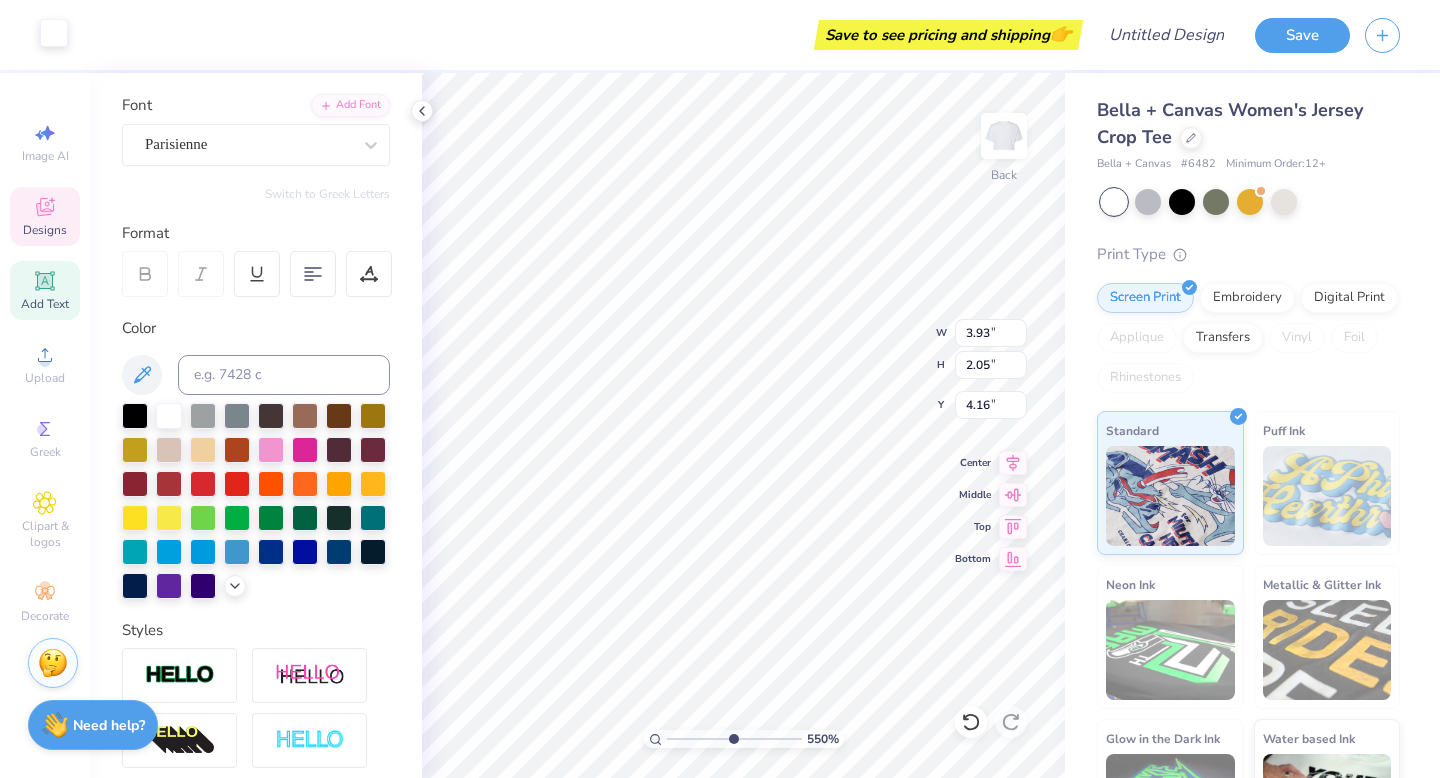 click at bounding box center [54, 33] 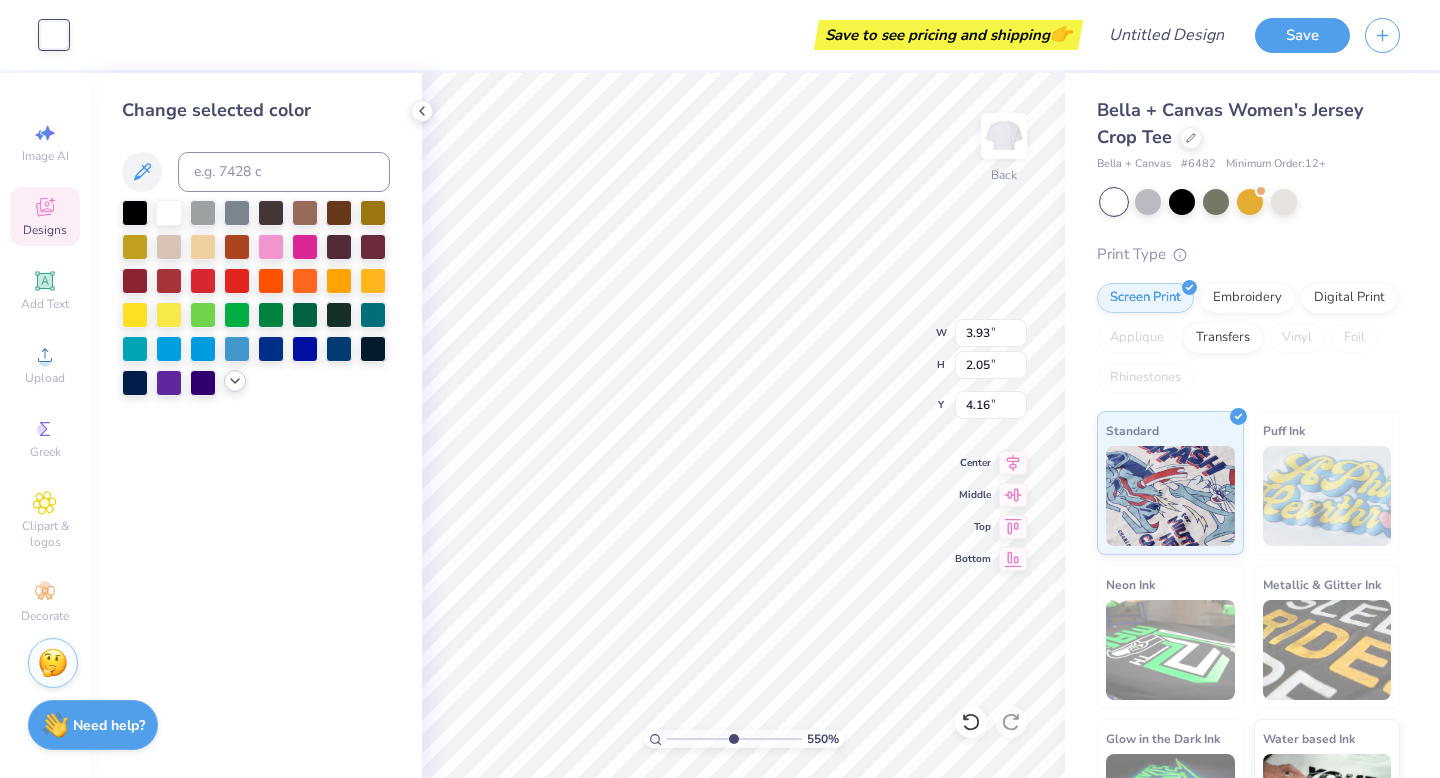 click 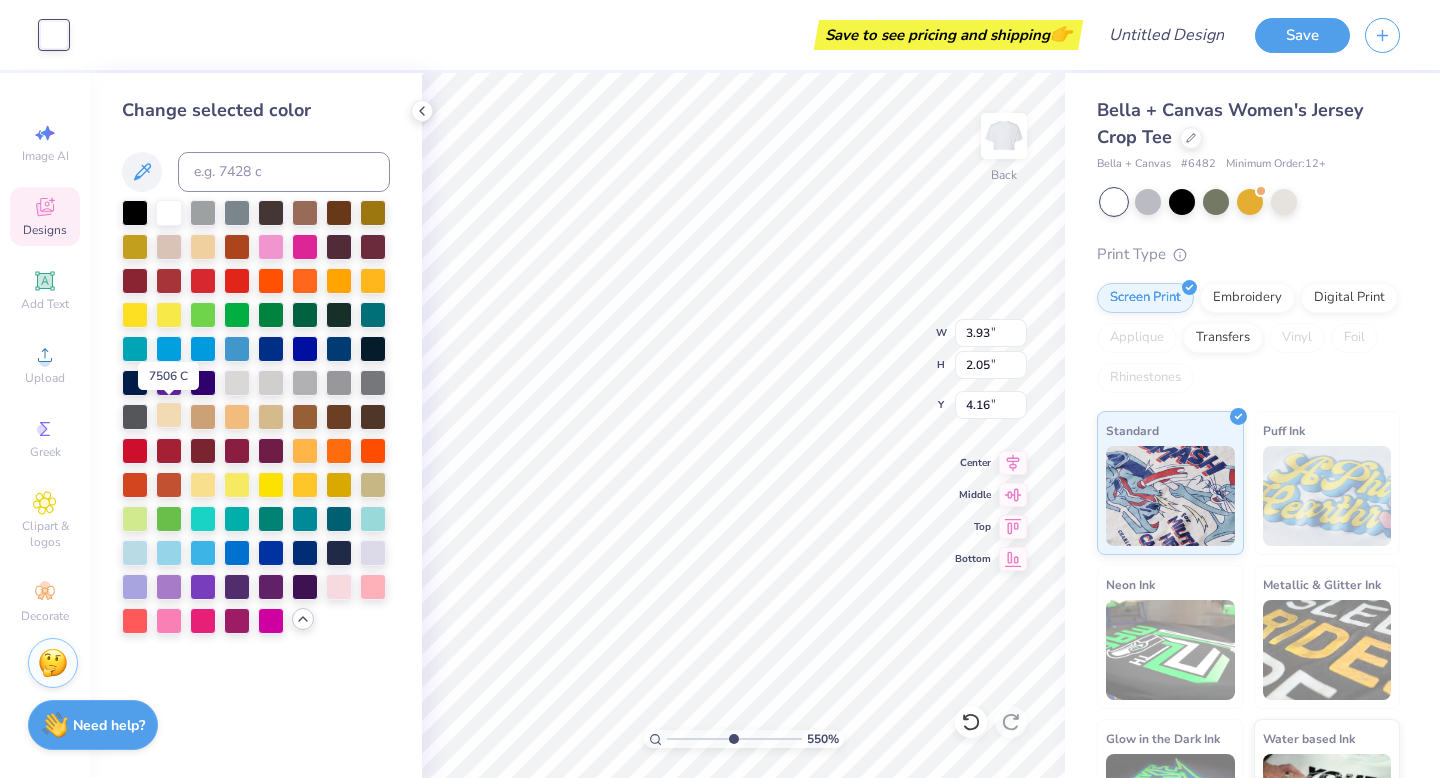 click at bounding box center (169, 415) 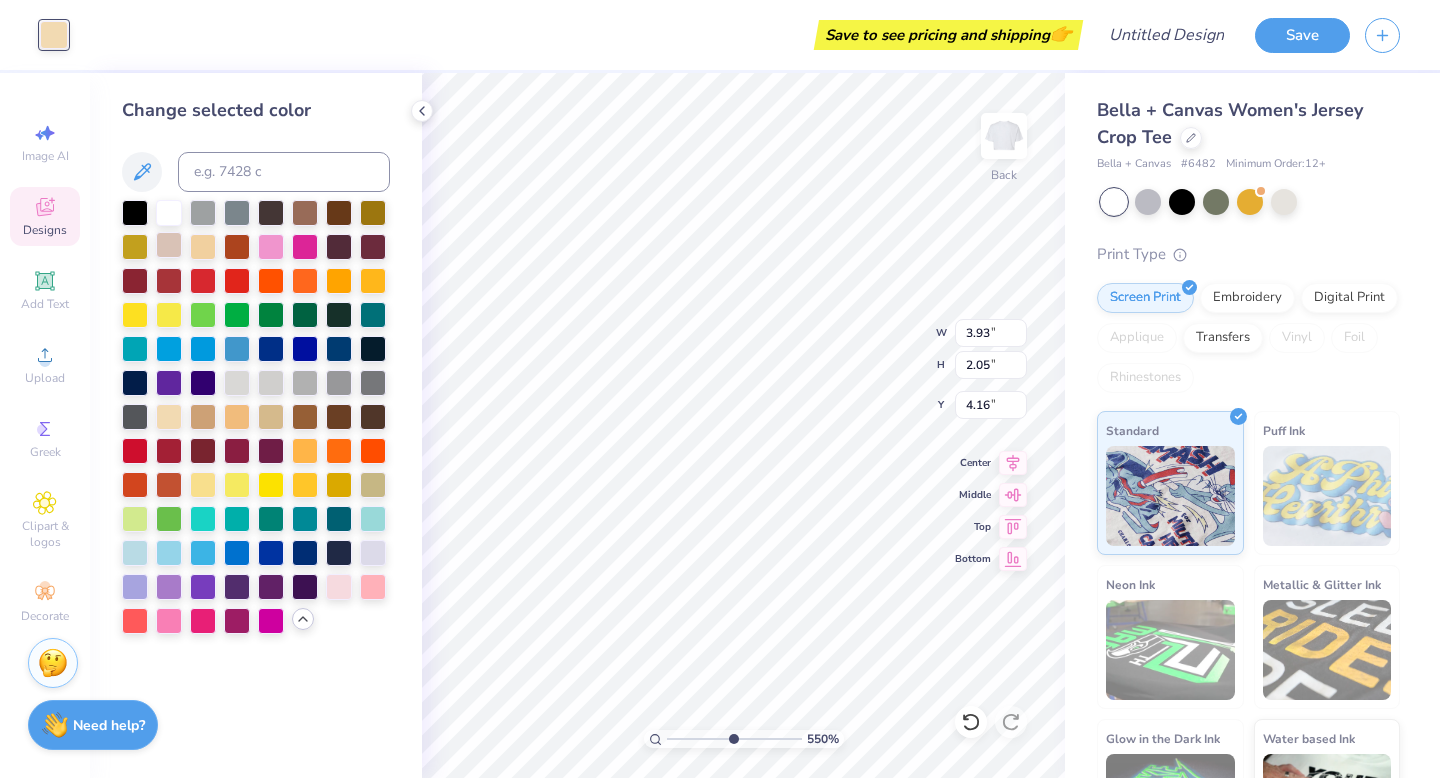 click at bounding box center (169, 245) 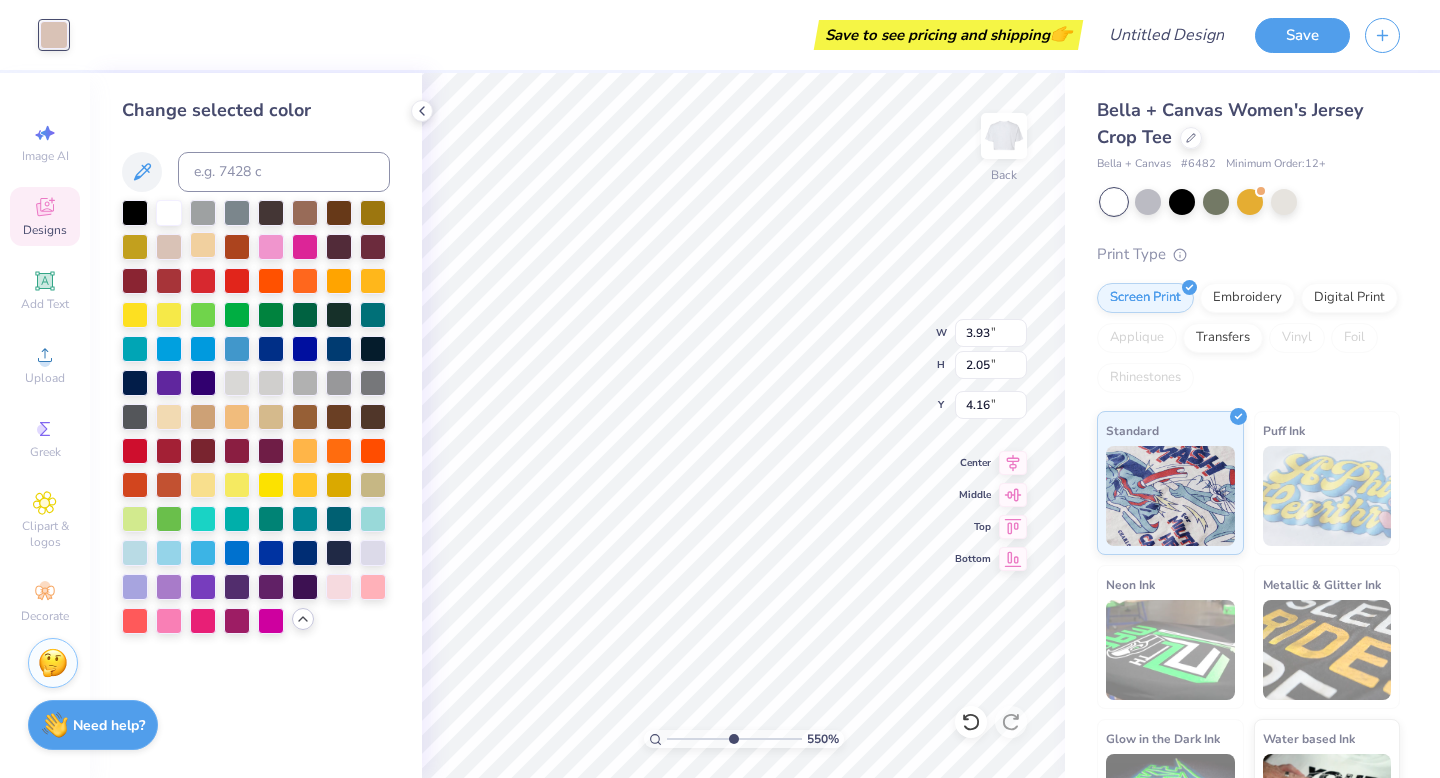 click at bounding box center [203, 245] 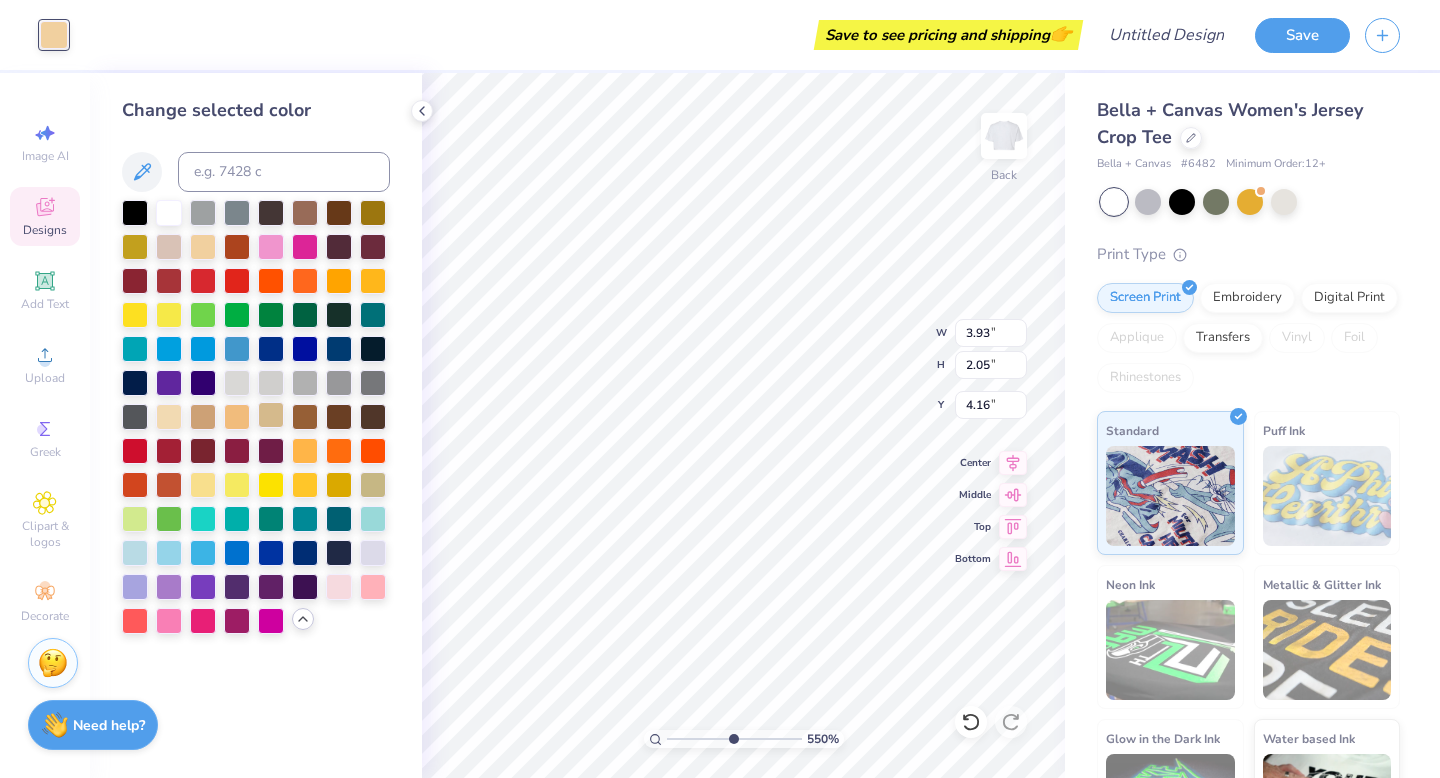 drag, startPoint x: 175, startPoint y: 415, endPoint x: 278, endPoint y: 410, distance: 103.121284 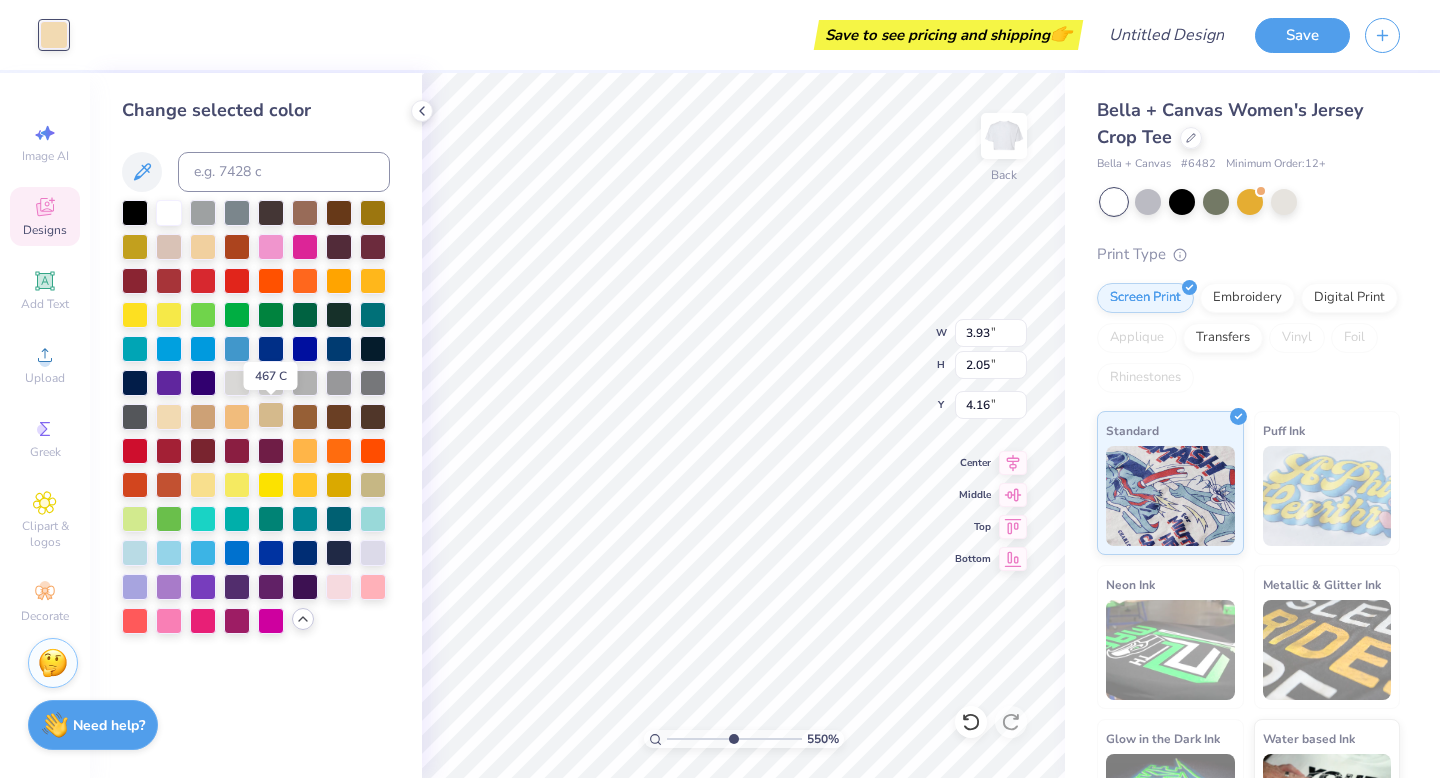 click at bounding box center (271, 415) 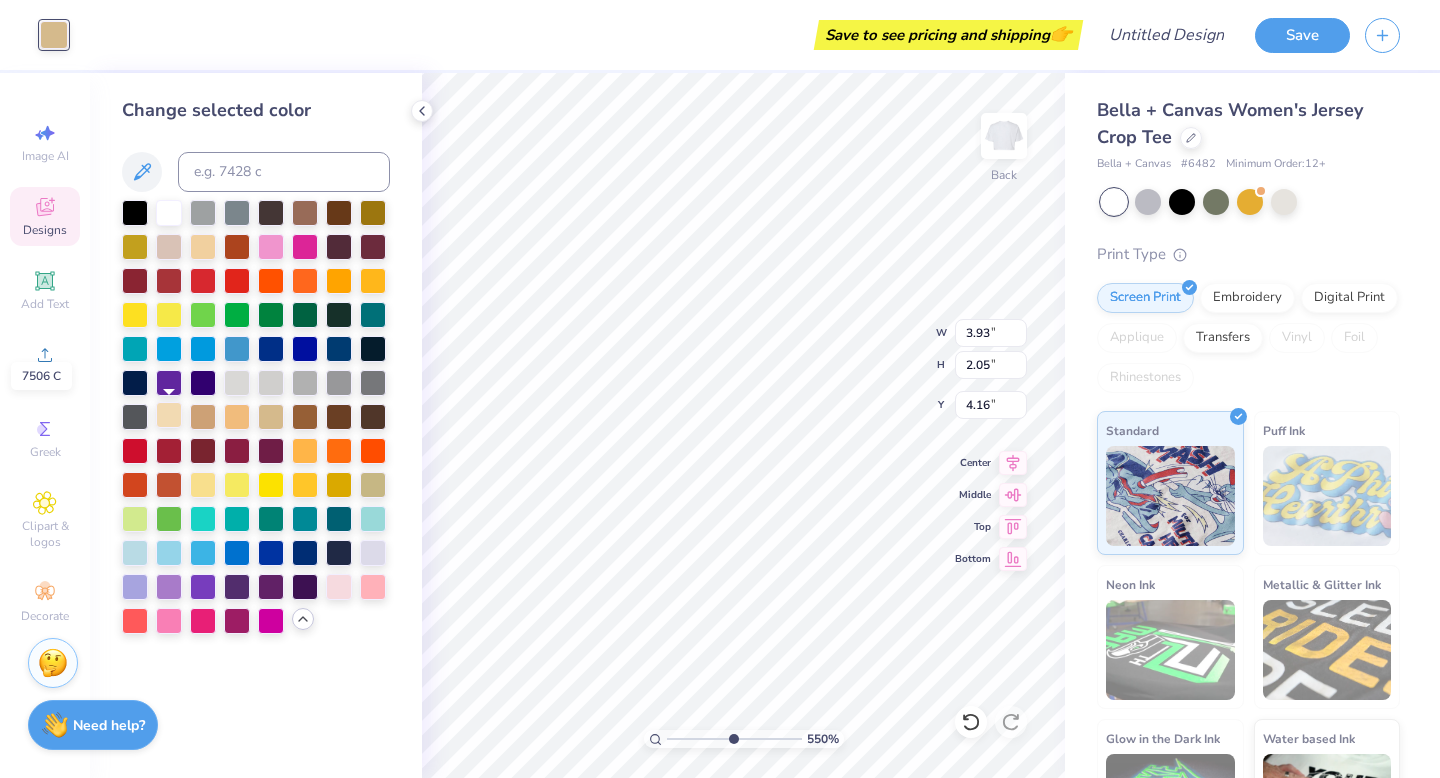 click at bounding box center [169, 415] 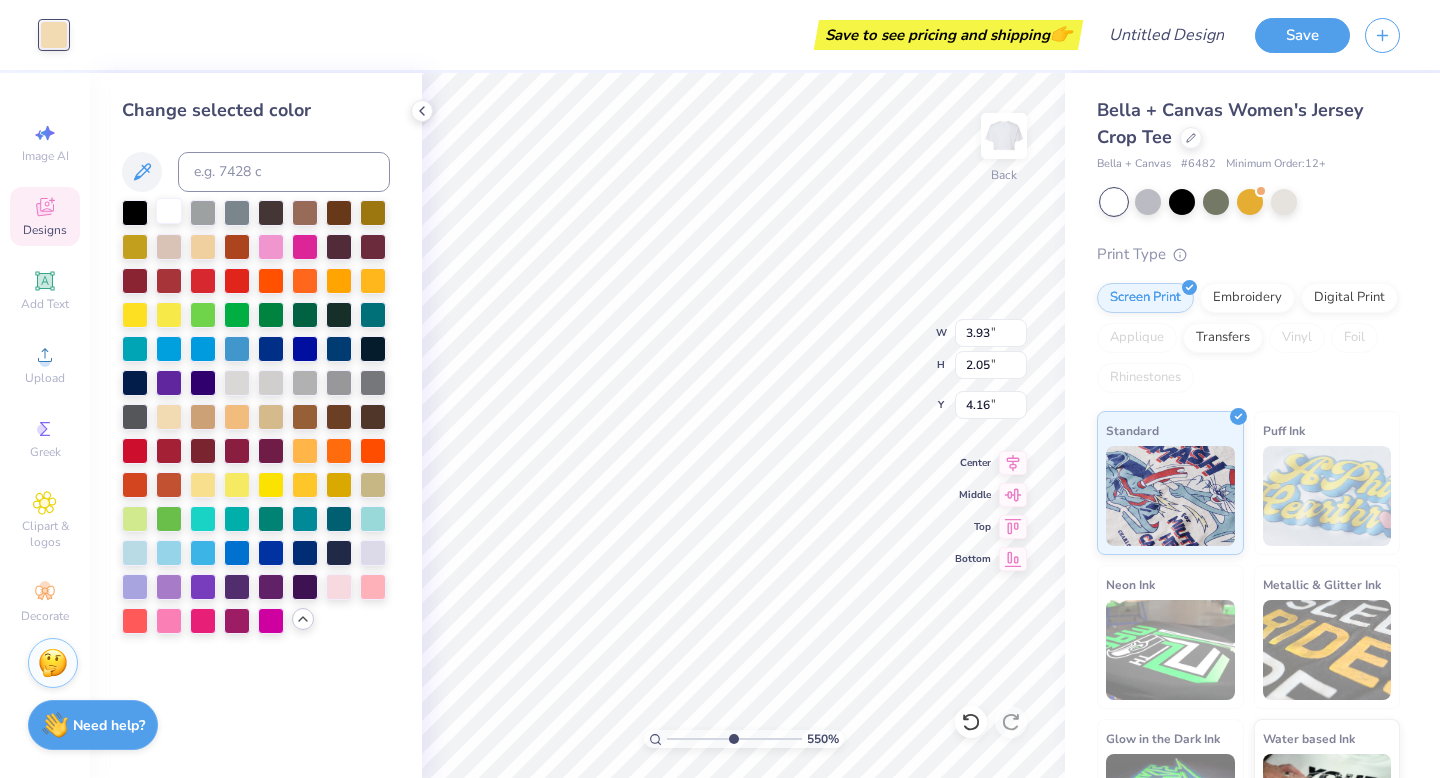 click at bounding box center (169, 211) 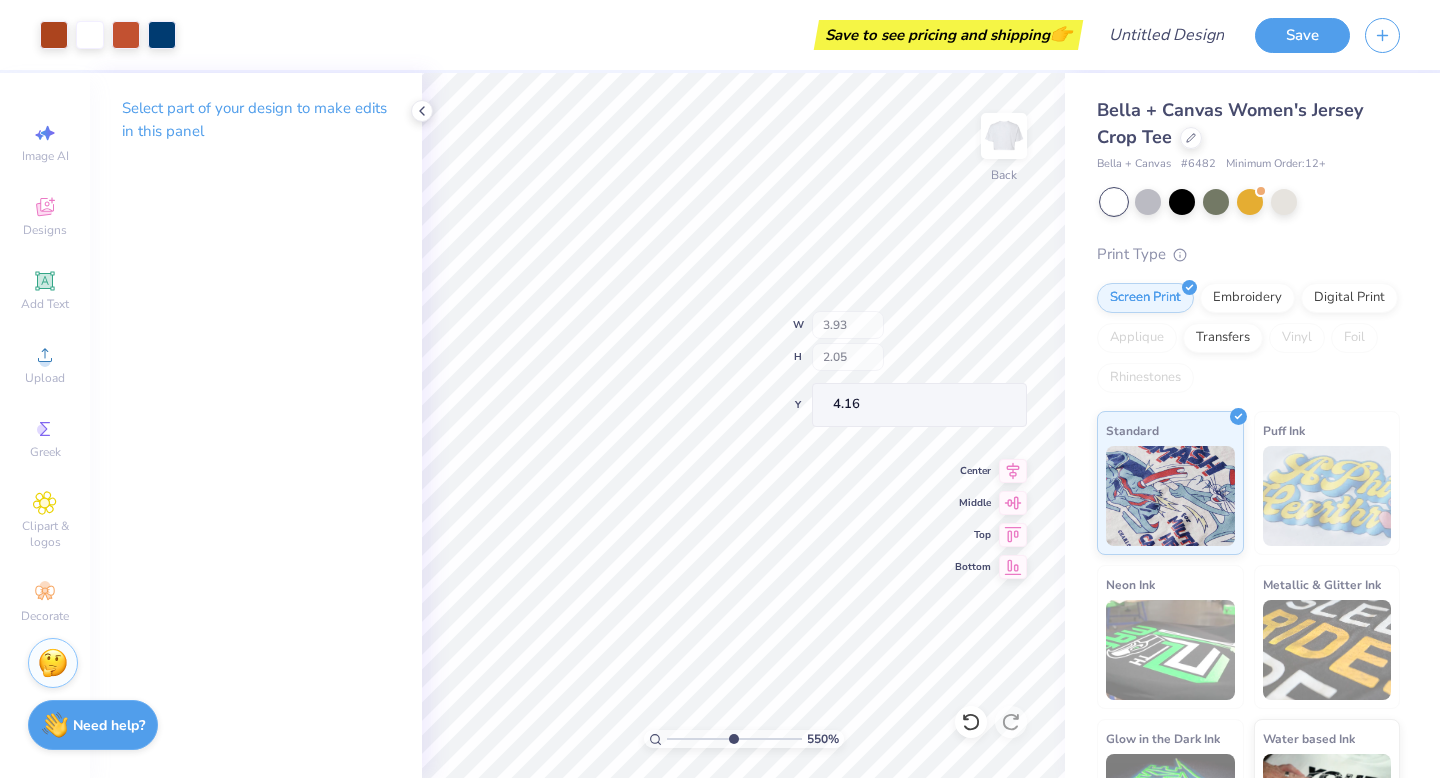 type on "3.23" 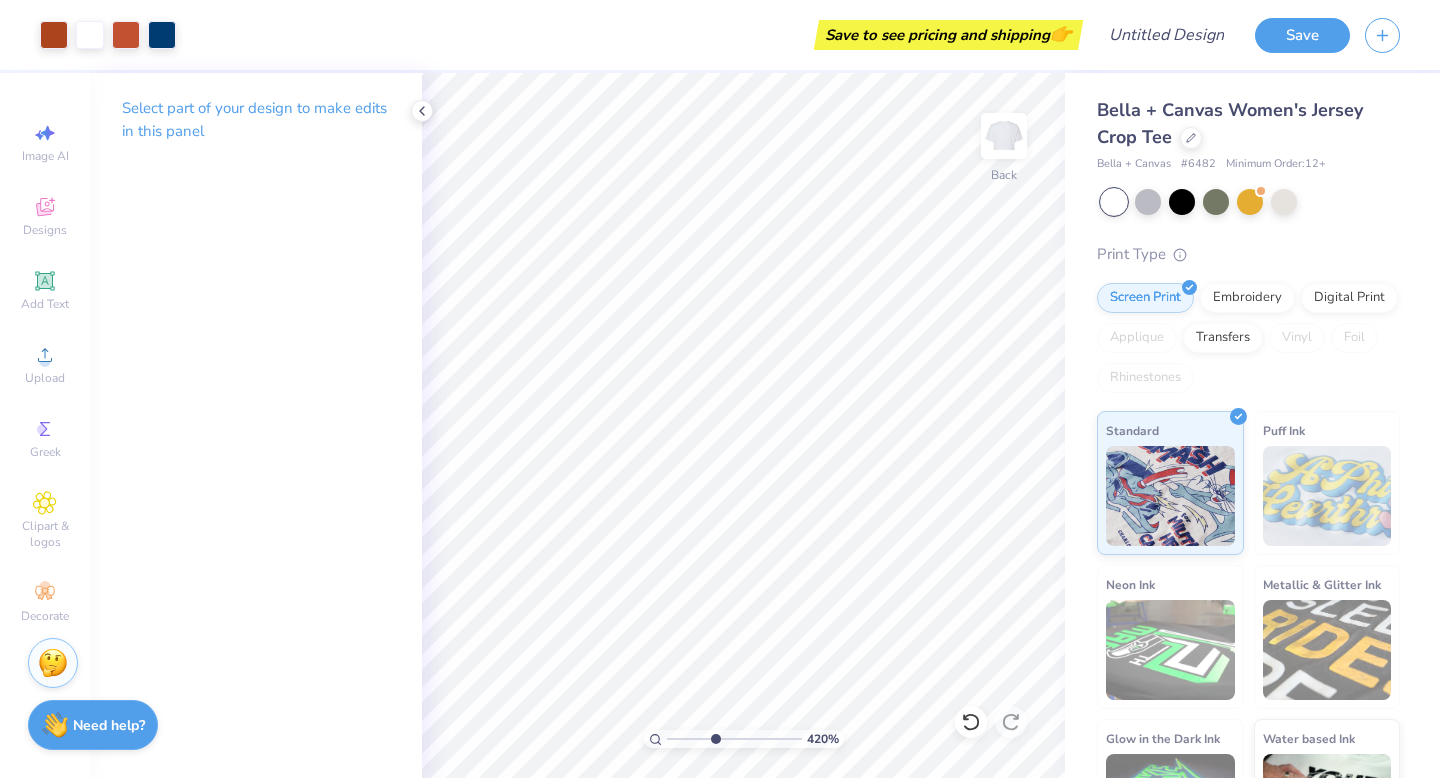drag, startPoint x: 730, startPoint y: 735, endPoint x: 714, endPoint y: 734, distance: 16.03122 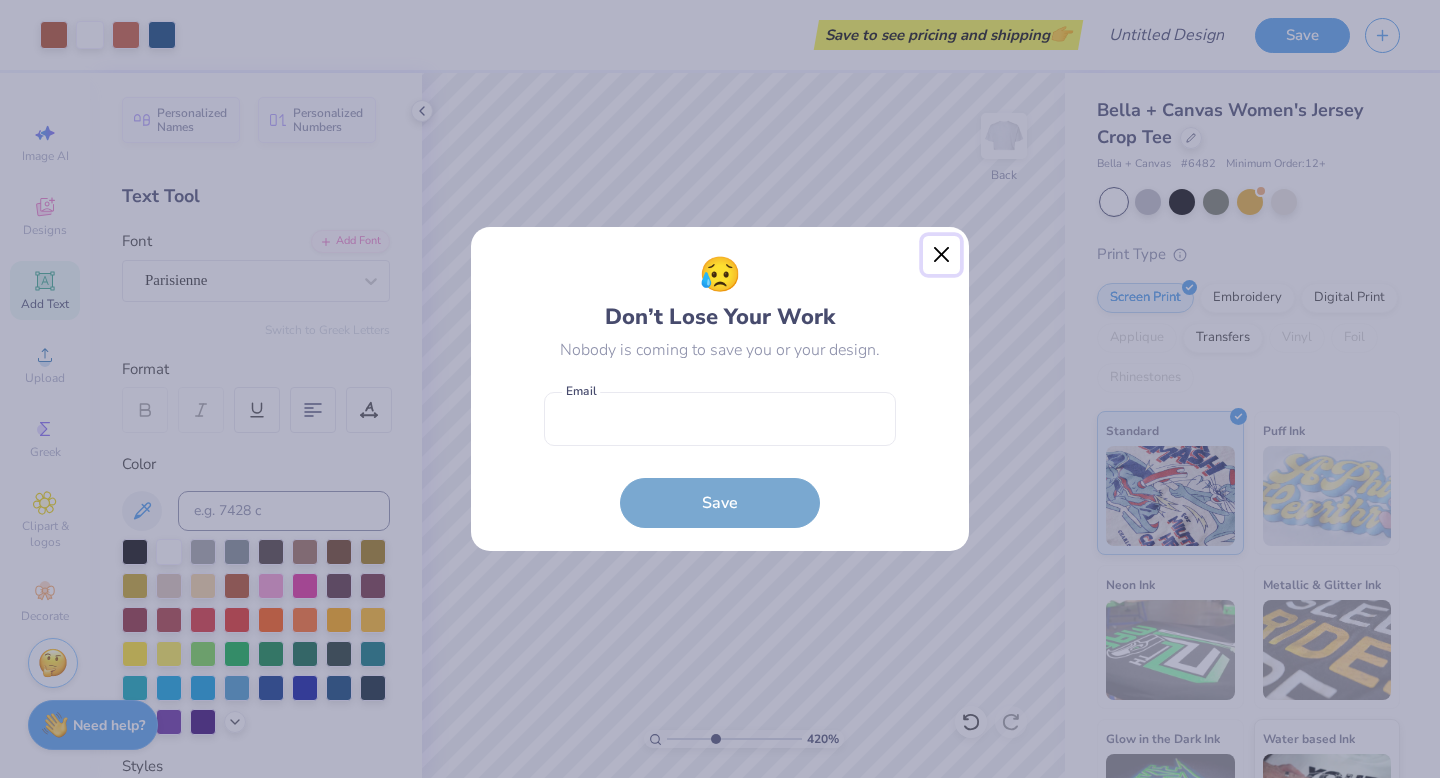 click at bounding box center [942, 255] 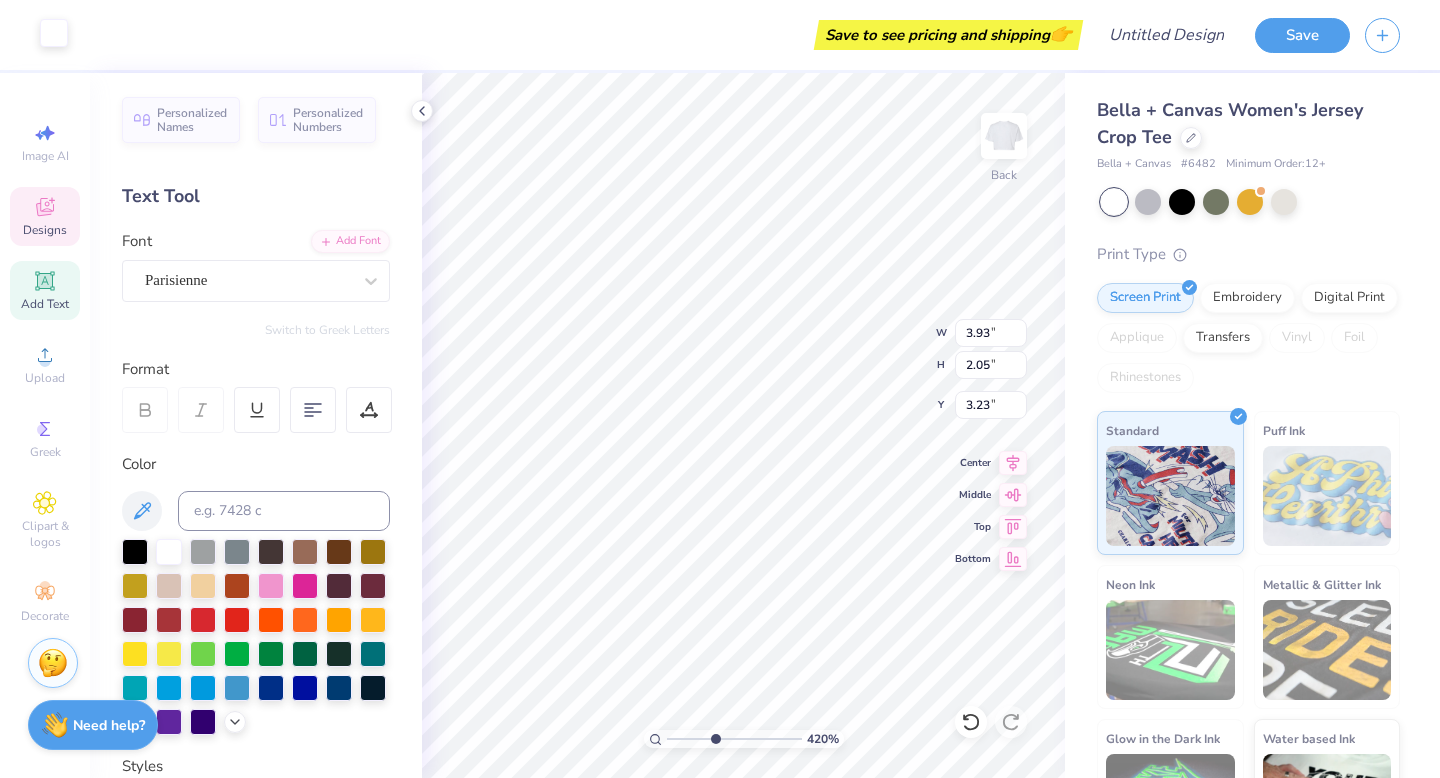 click at bounding box center [54, 33] 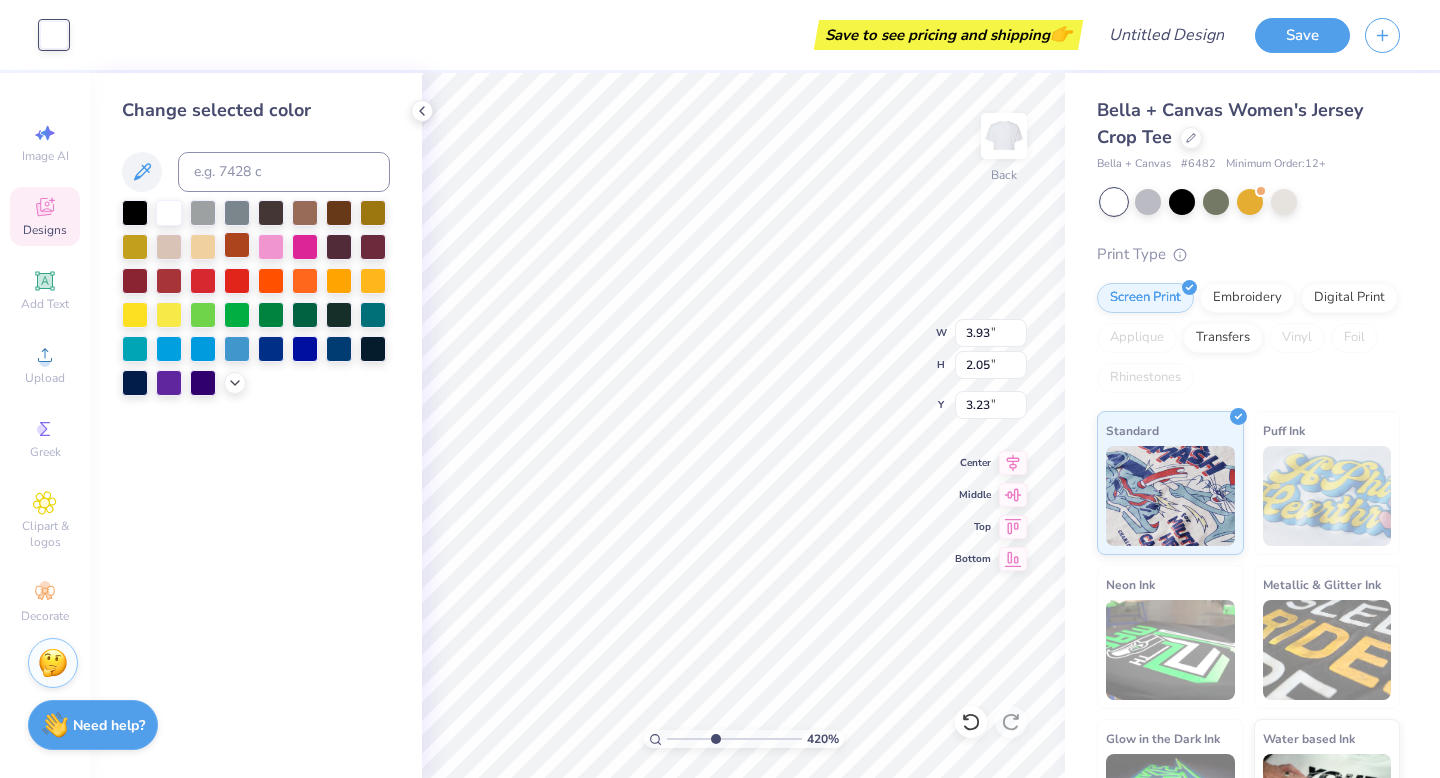 click at bounding box center [237, 245] 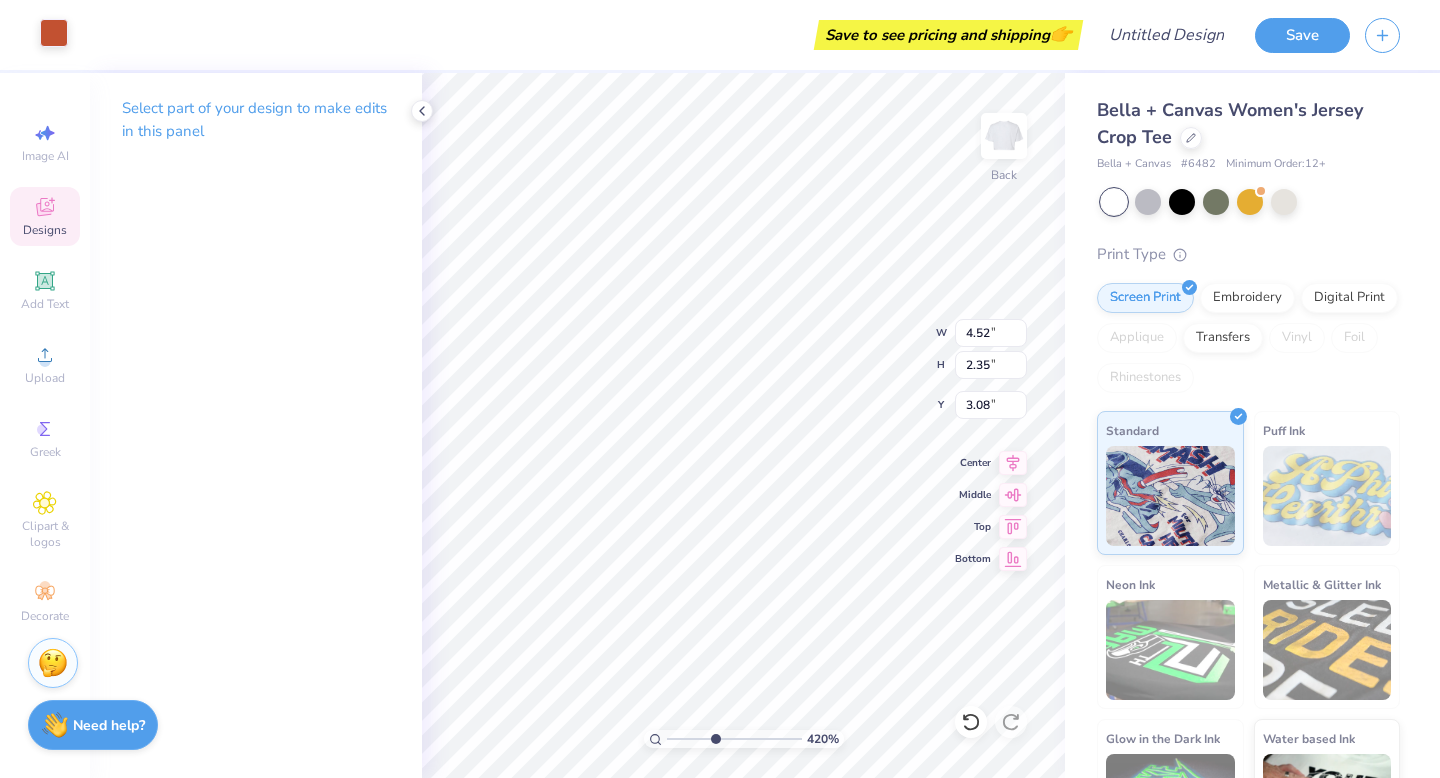 click at bounding box center (54, 33) 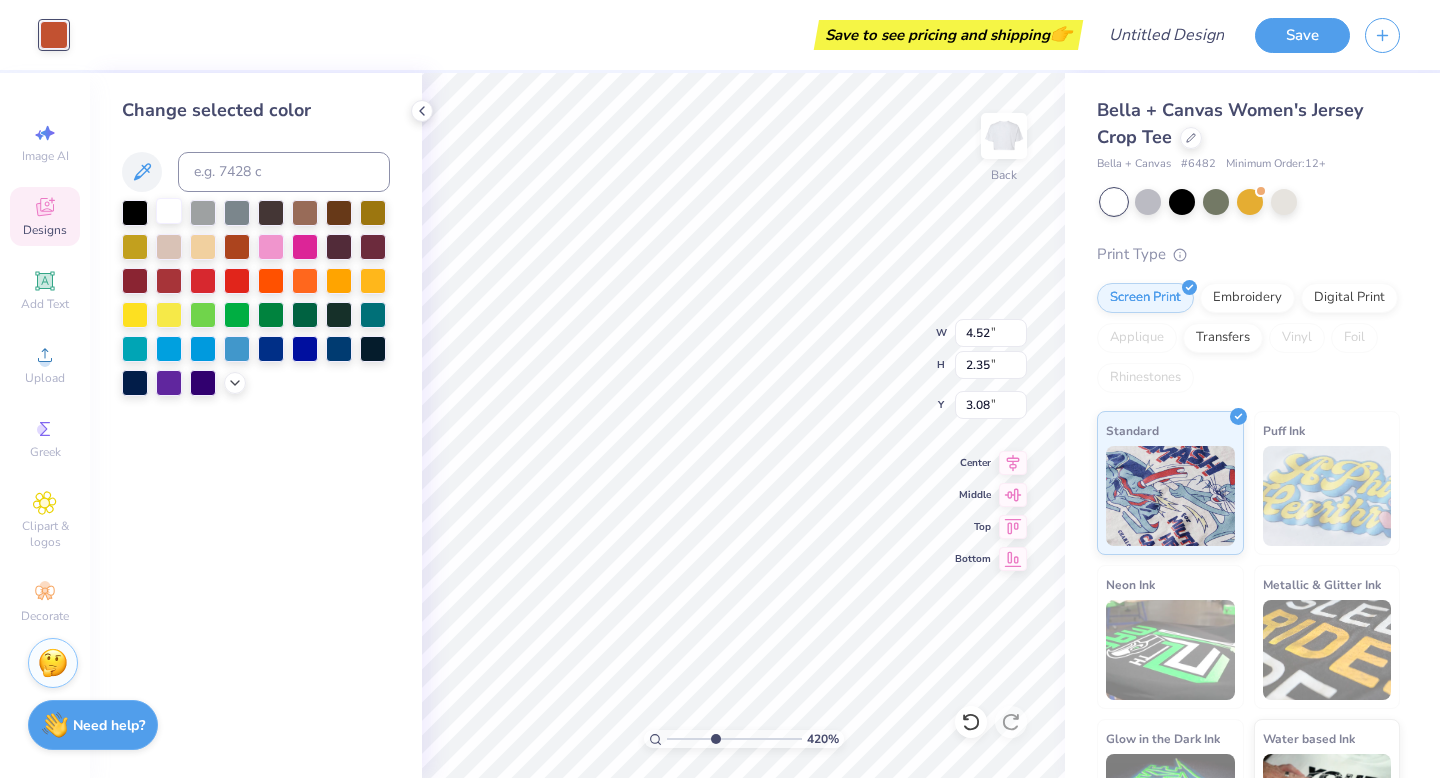 click at bounding box center (169, 211) 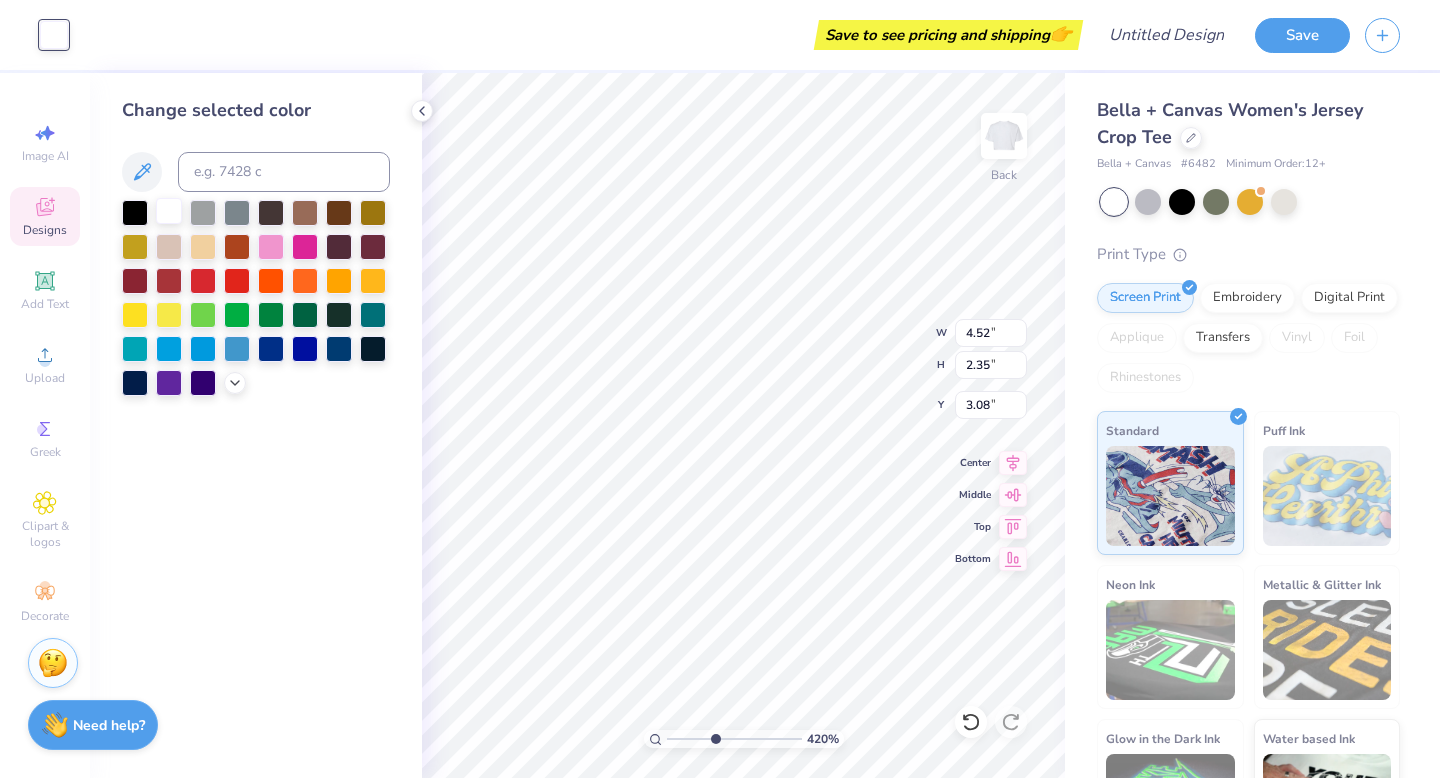 type on "2.22" 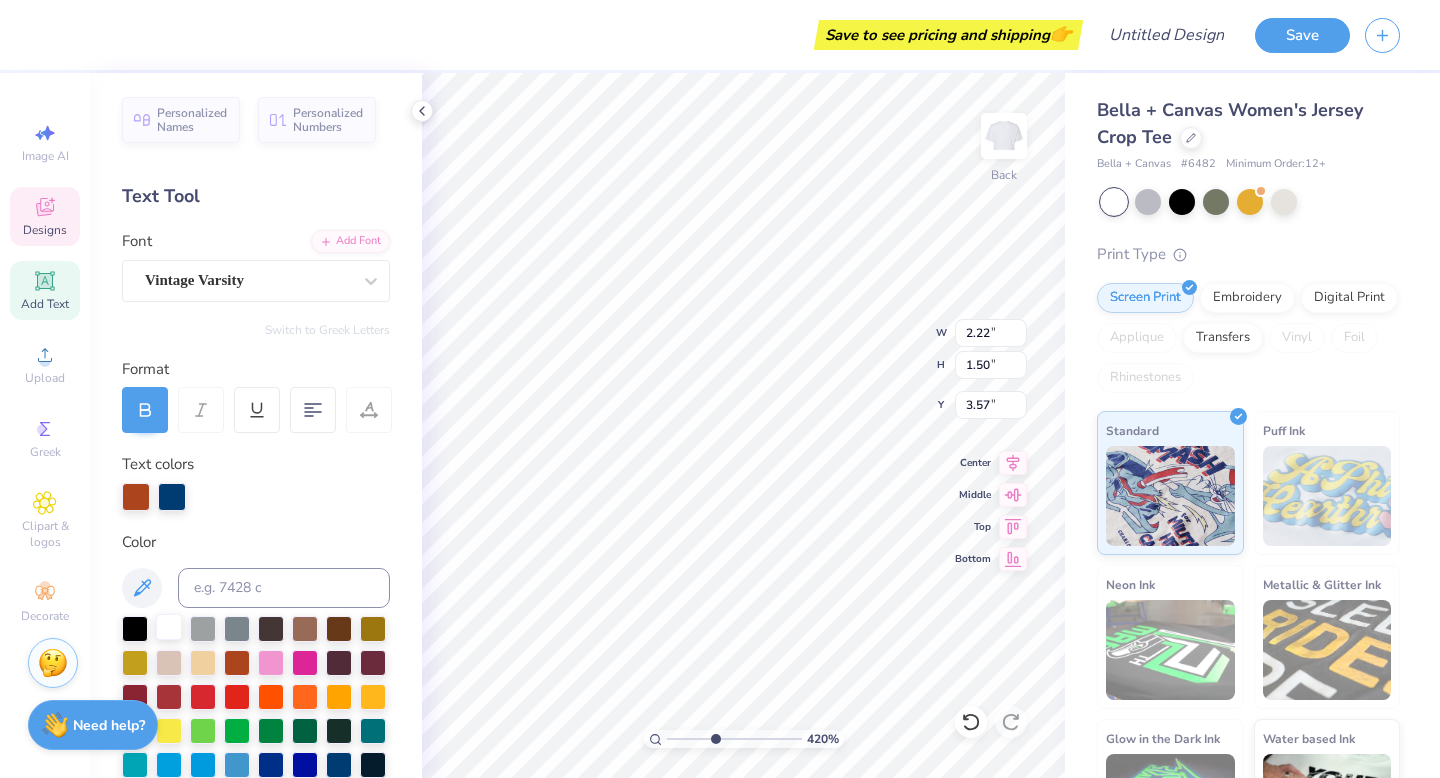 click at bounding box center [169, 627] 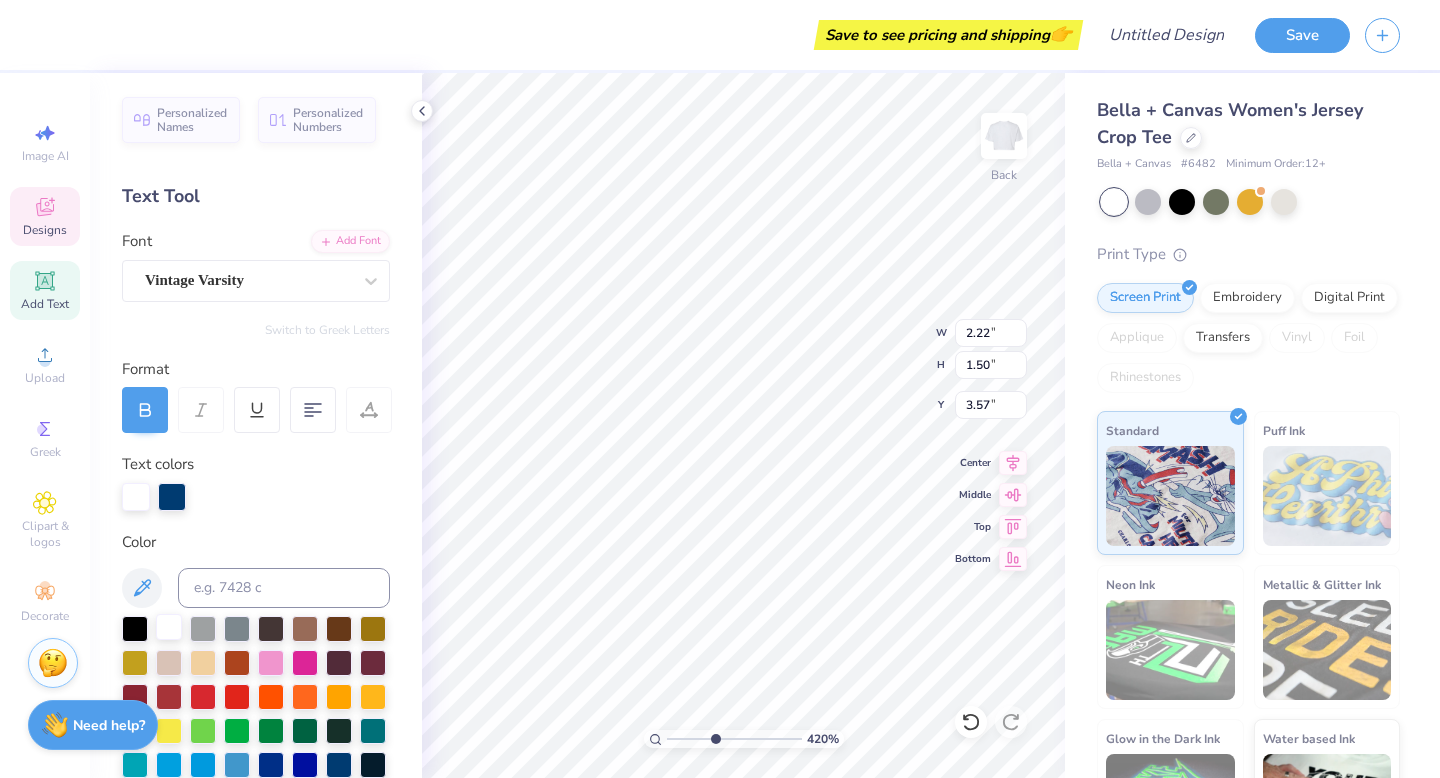 type on "0.53" 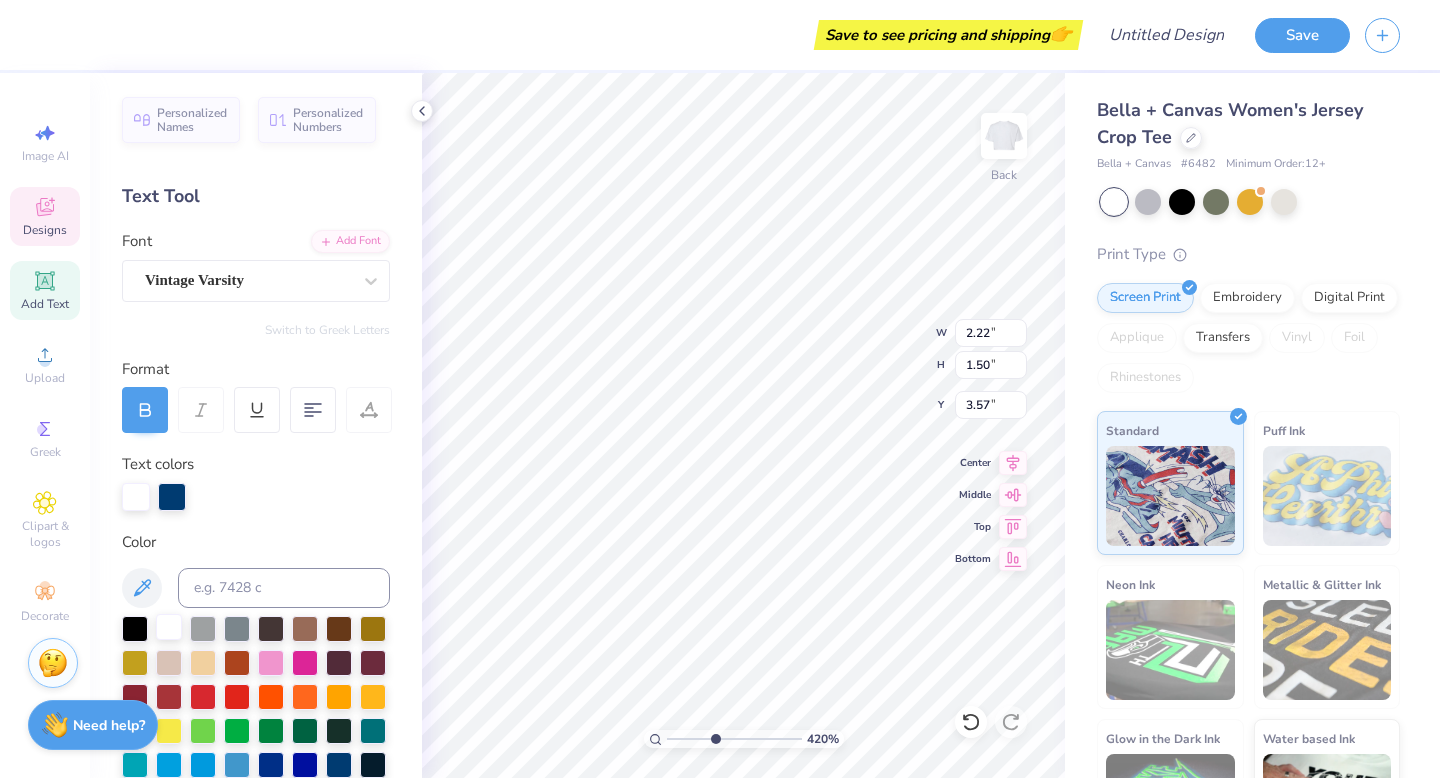 type on "1.37" 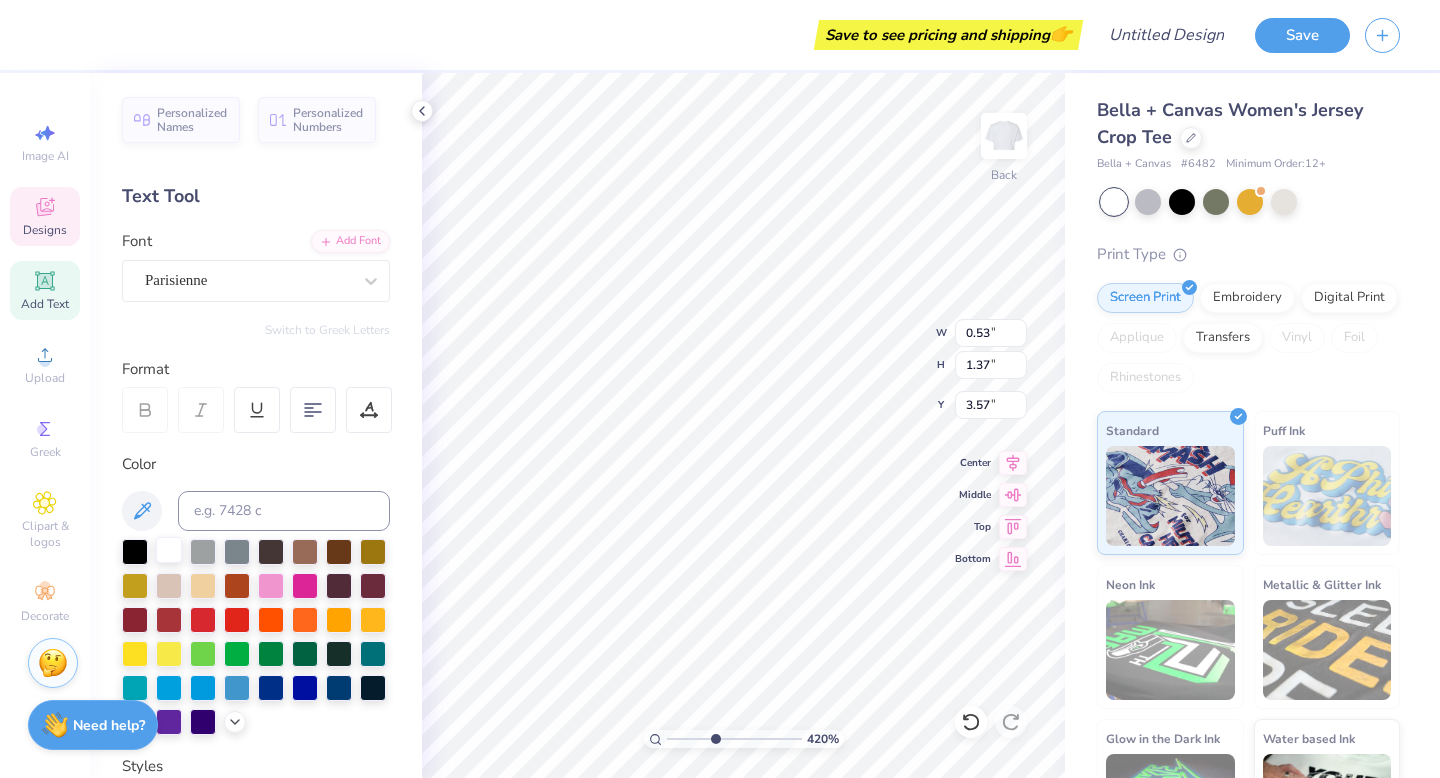 click at bounding box center (169, 550) 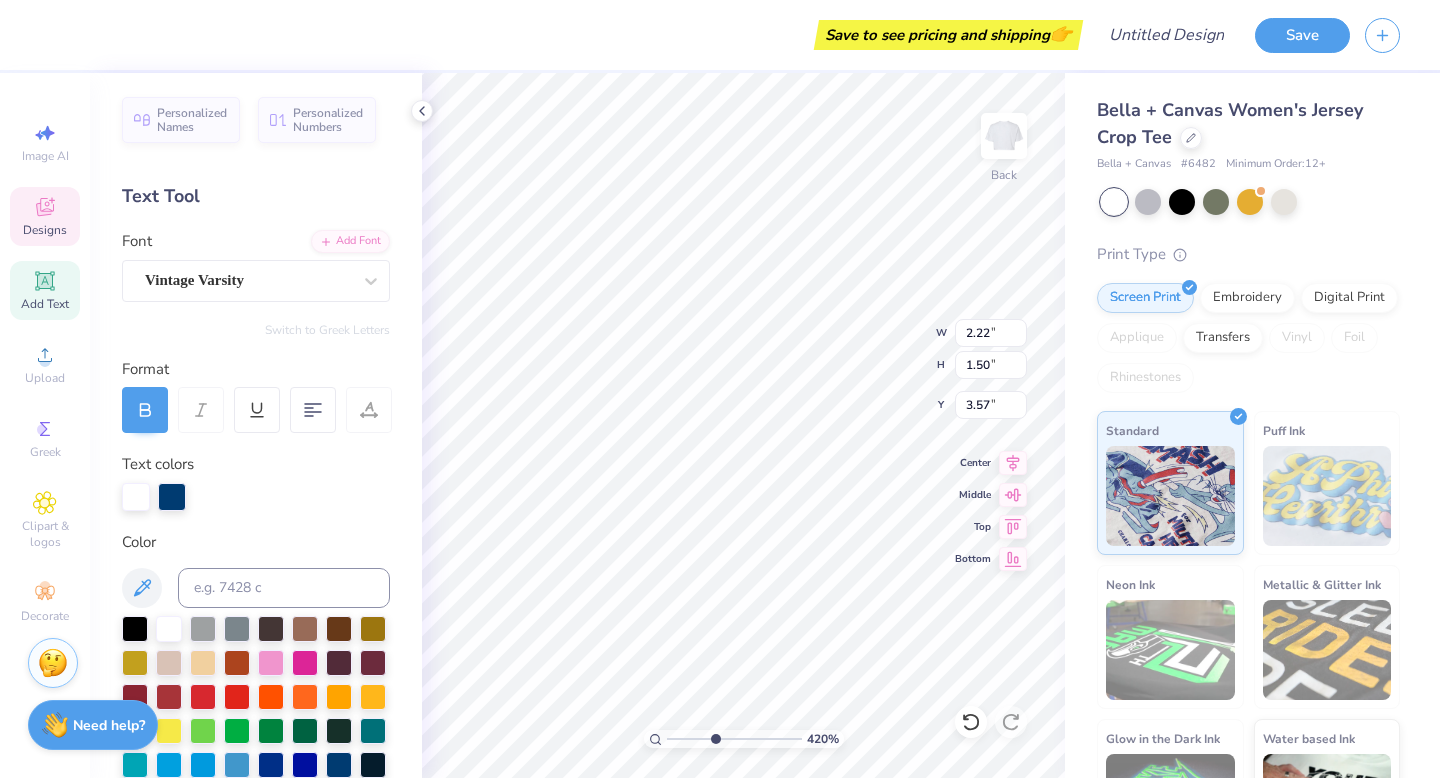 type on "3.93" 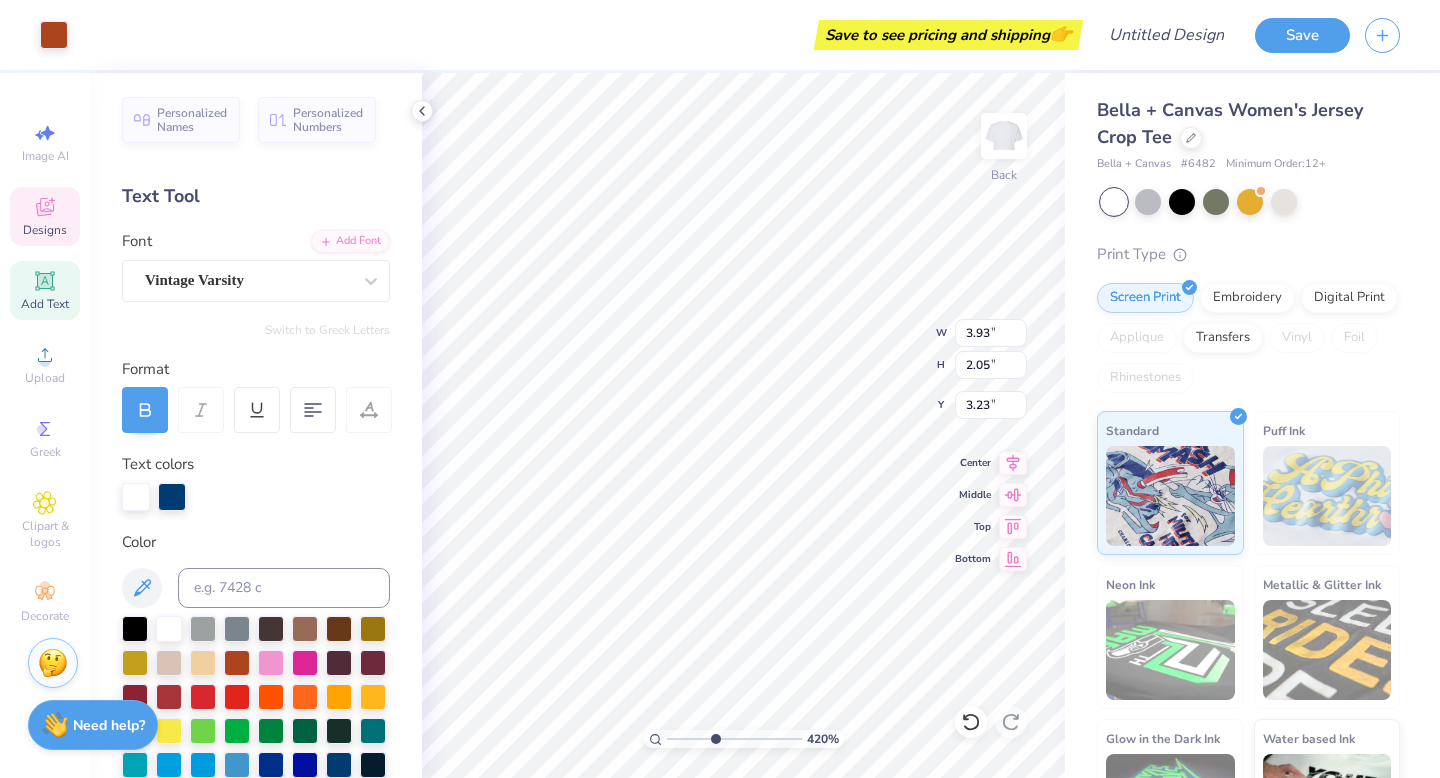 type on "4.13" 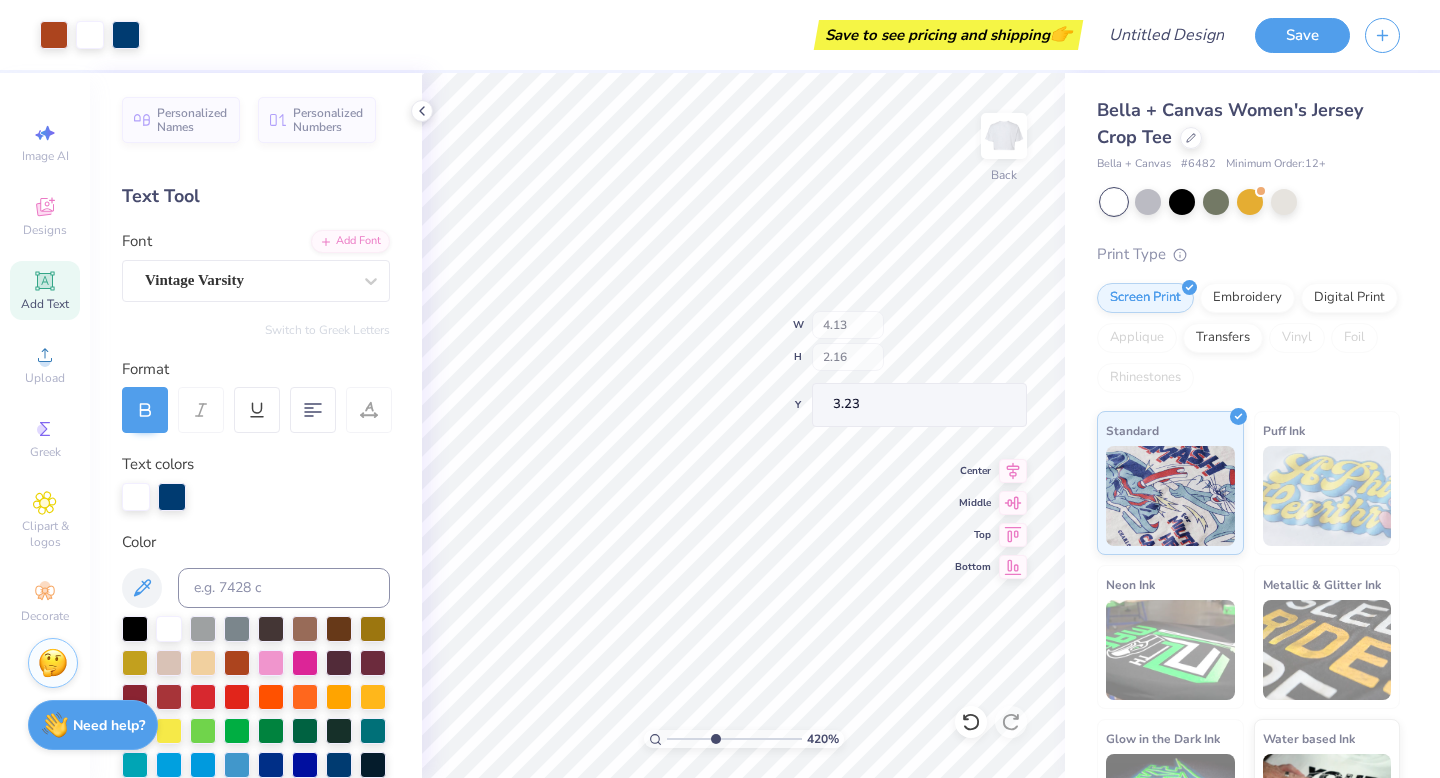 type on "3.18" 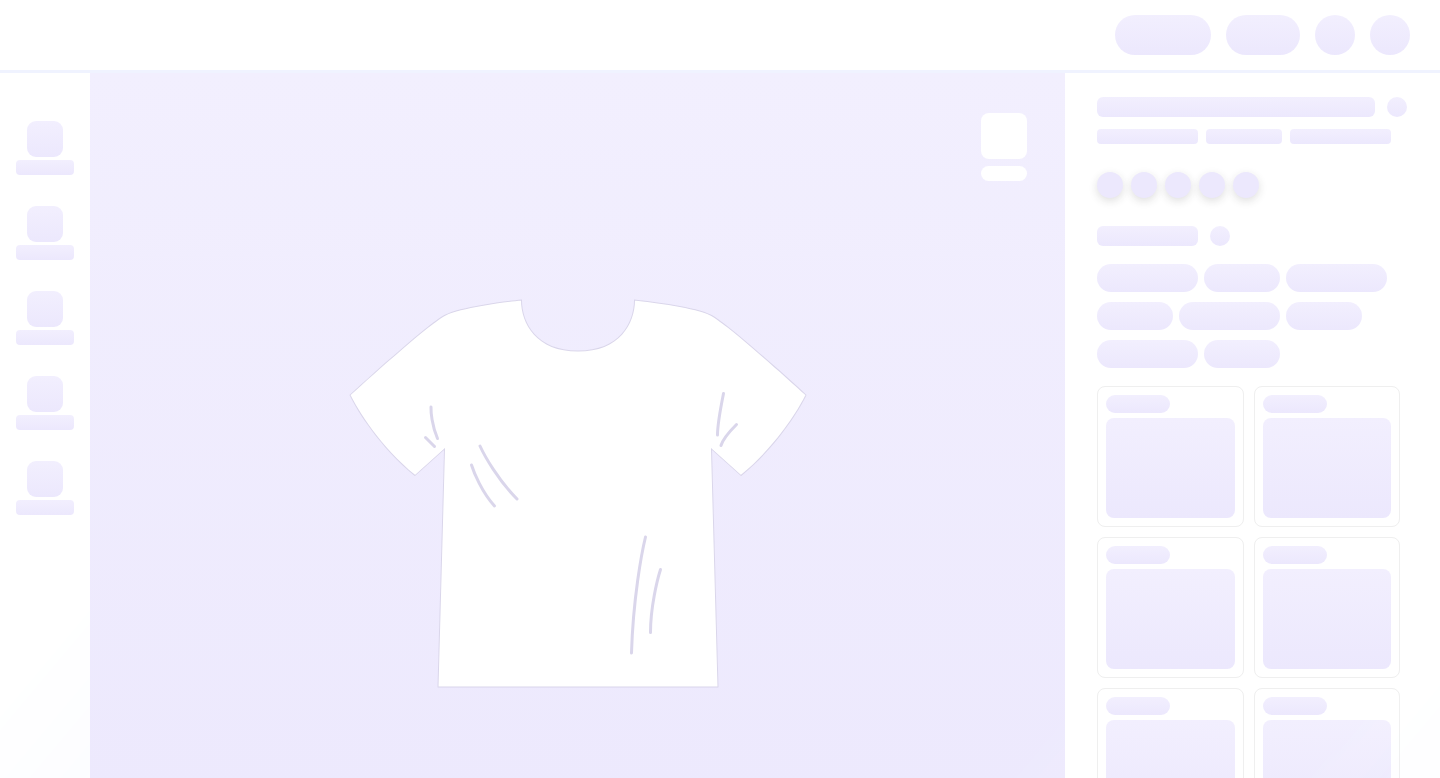 scroll, scrollTop: 0, scrollLeft: 0, axis: both 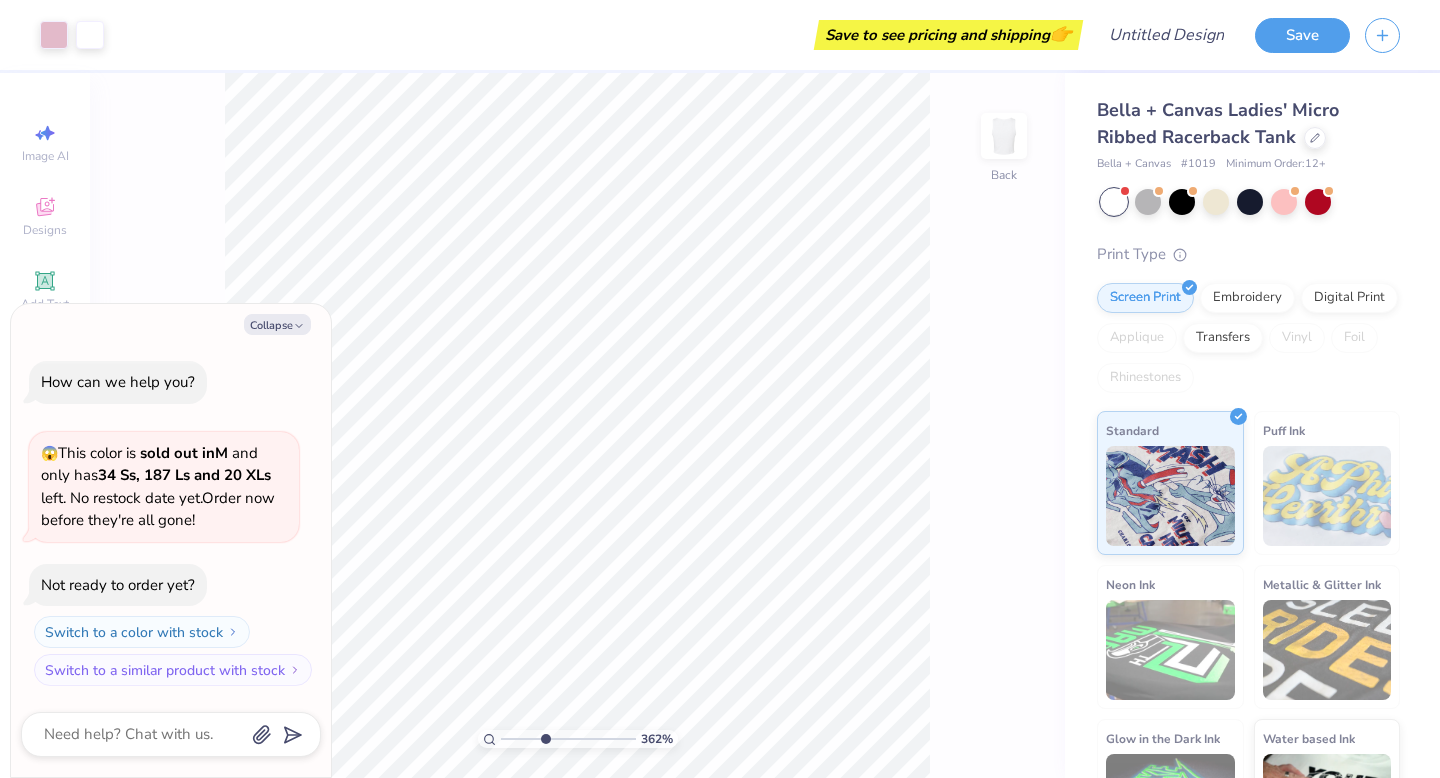 drag, startPoint x: 505, startPoint y: 742, endPoint x: 544, endPoint y: 746, distance: 39.20459 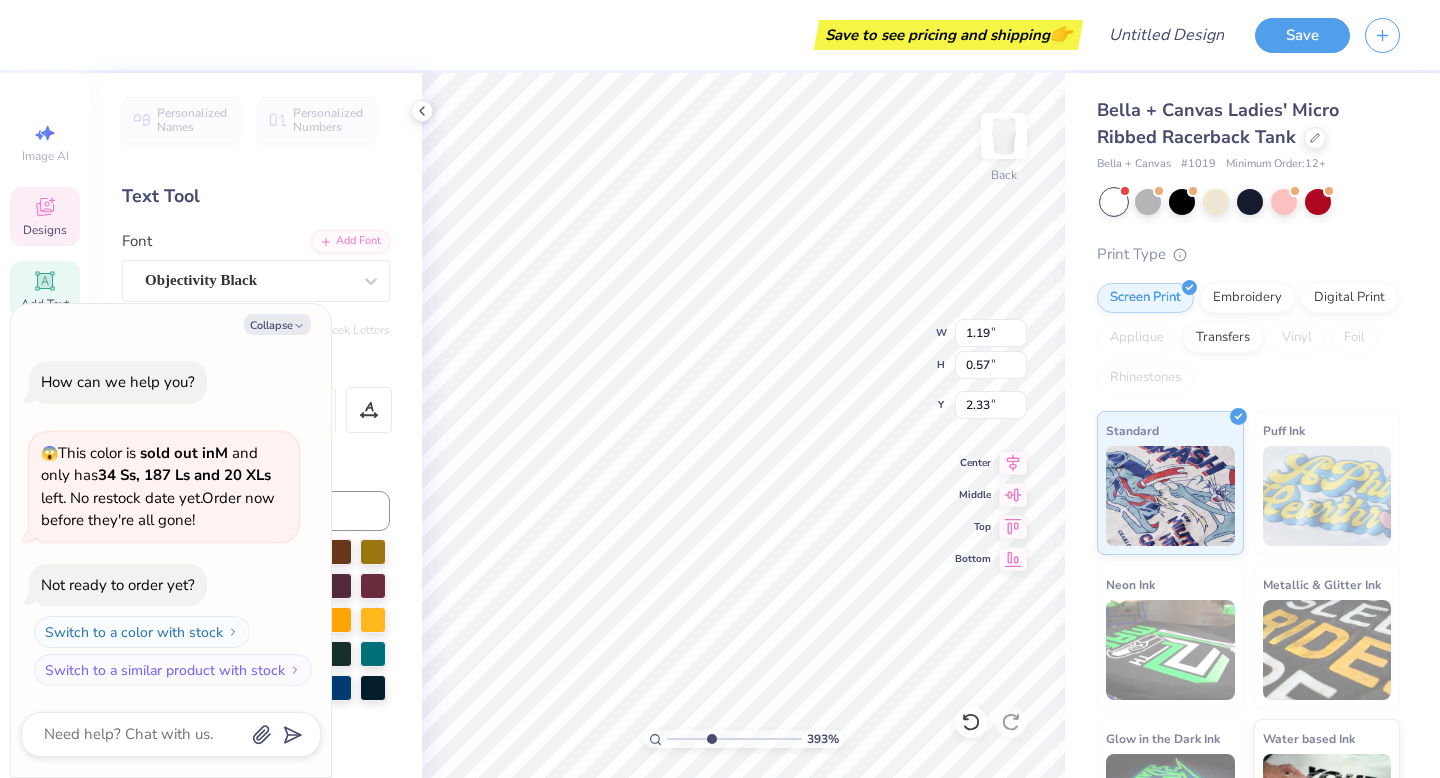 type on "x" 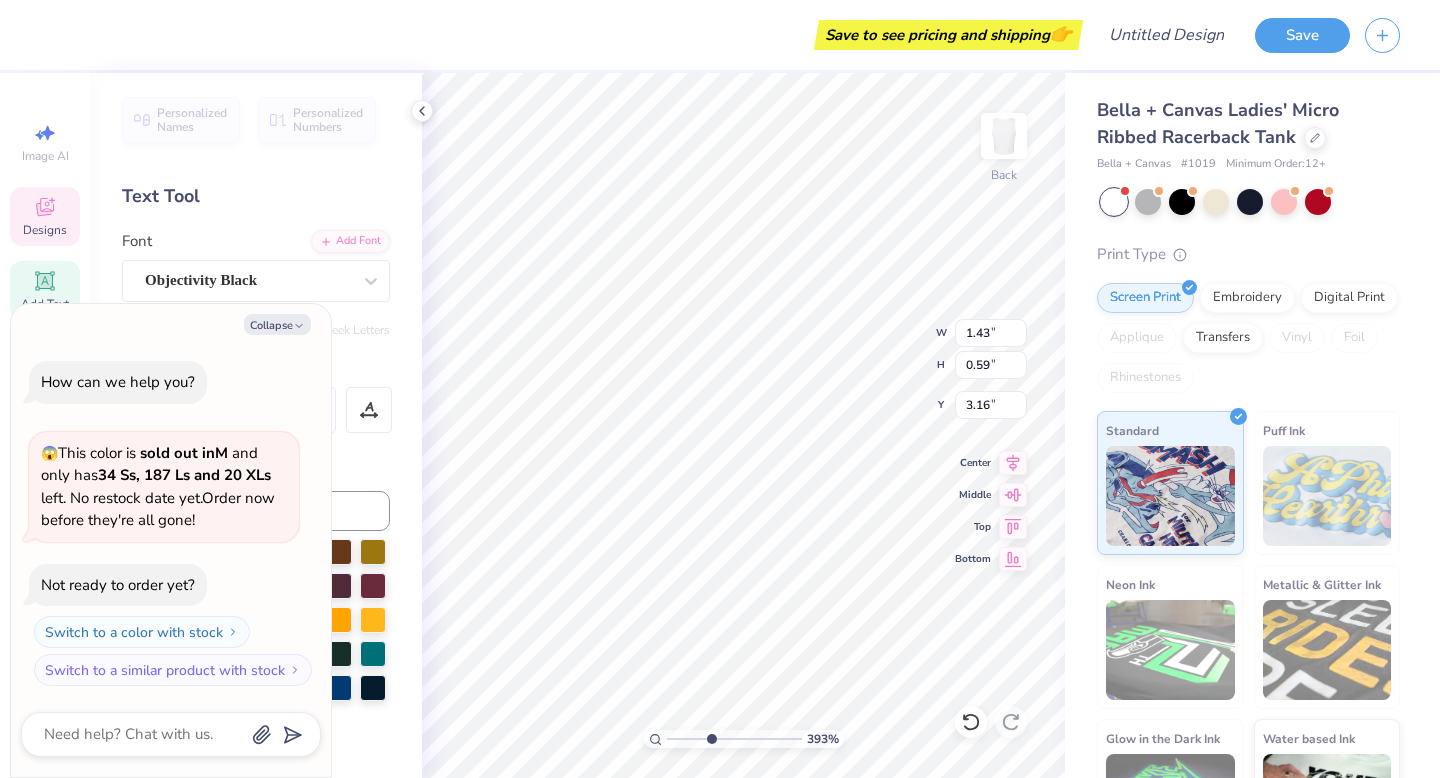 type on "x" 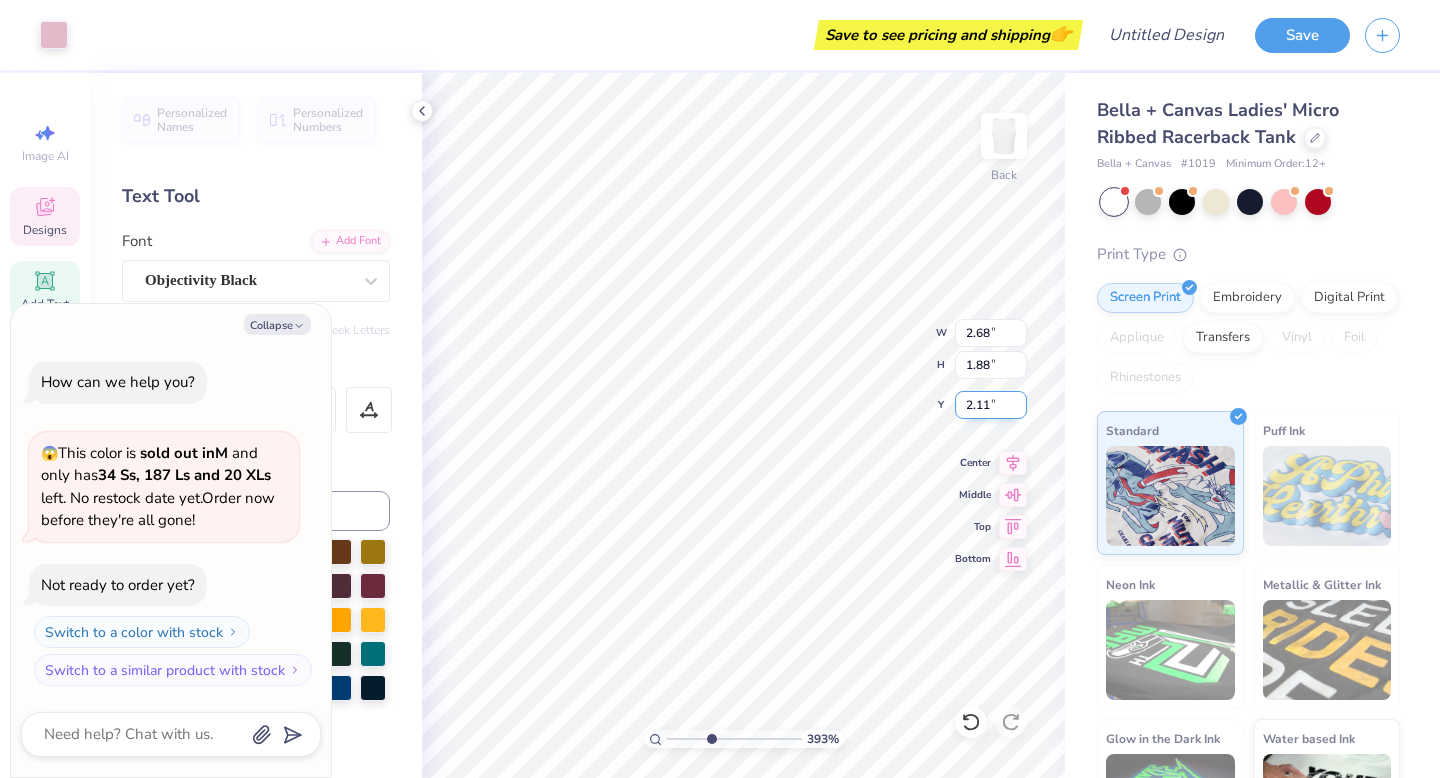 type on "x" 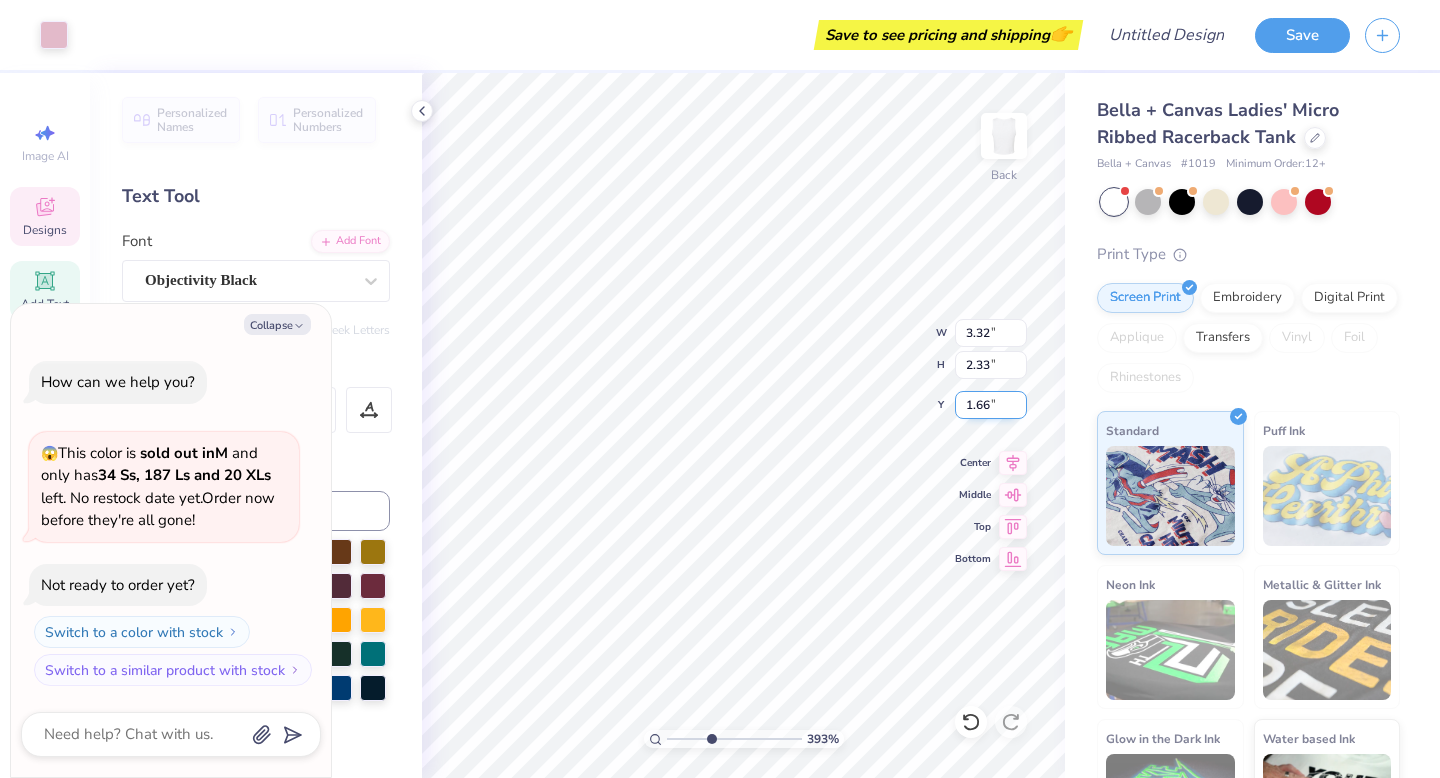 type on "x" 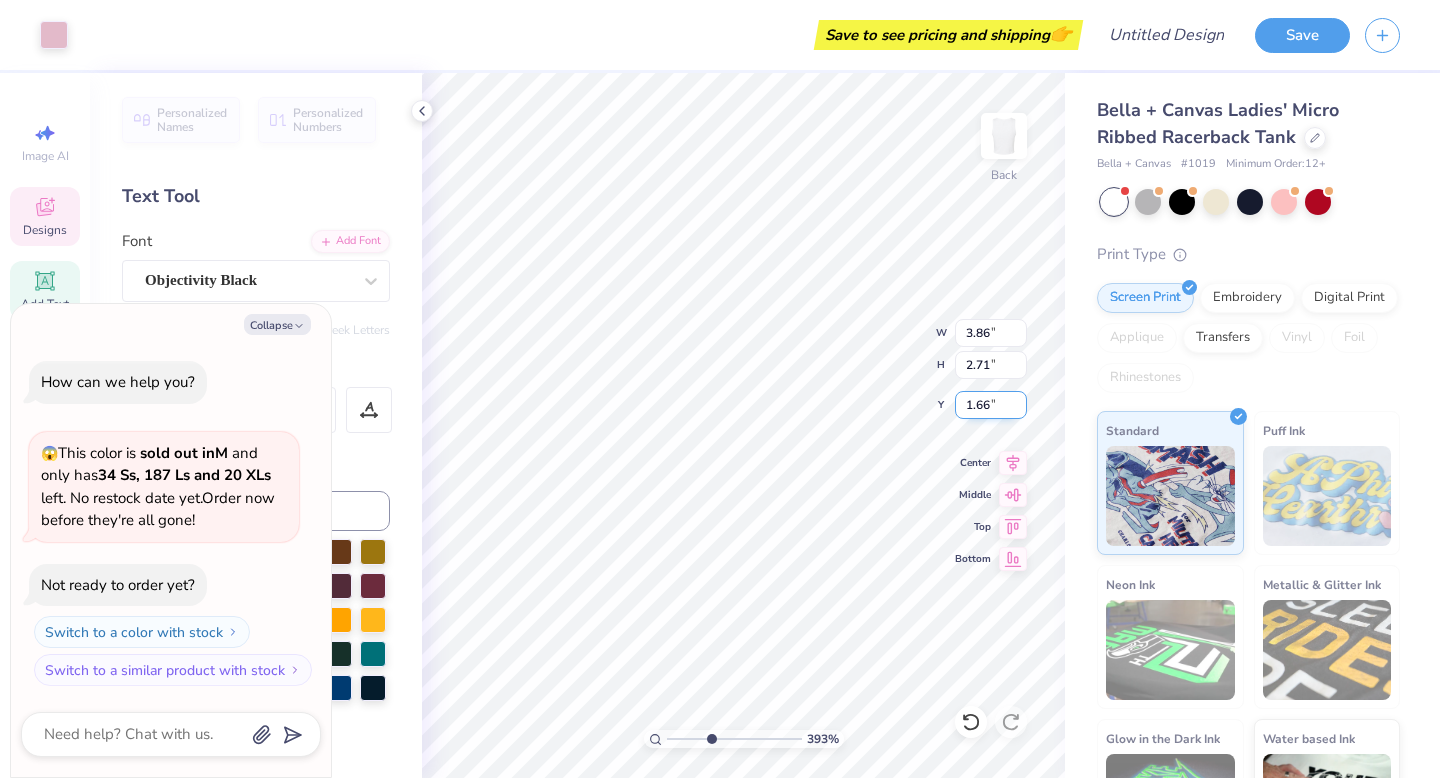 type on "x" 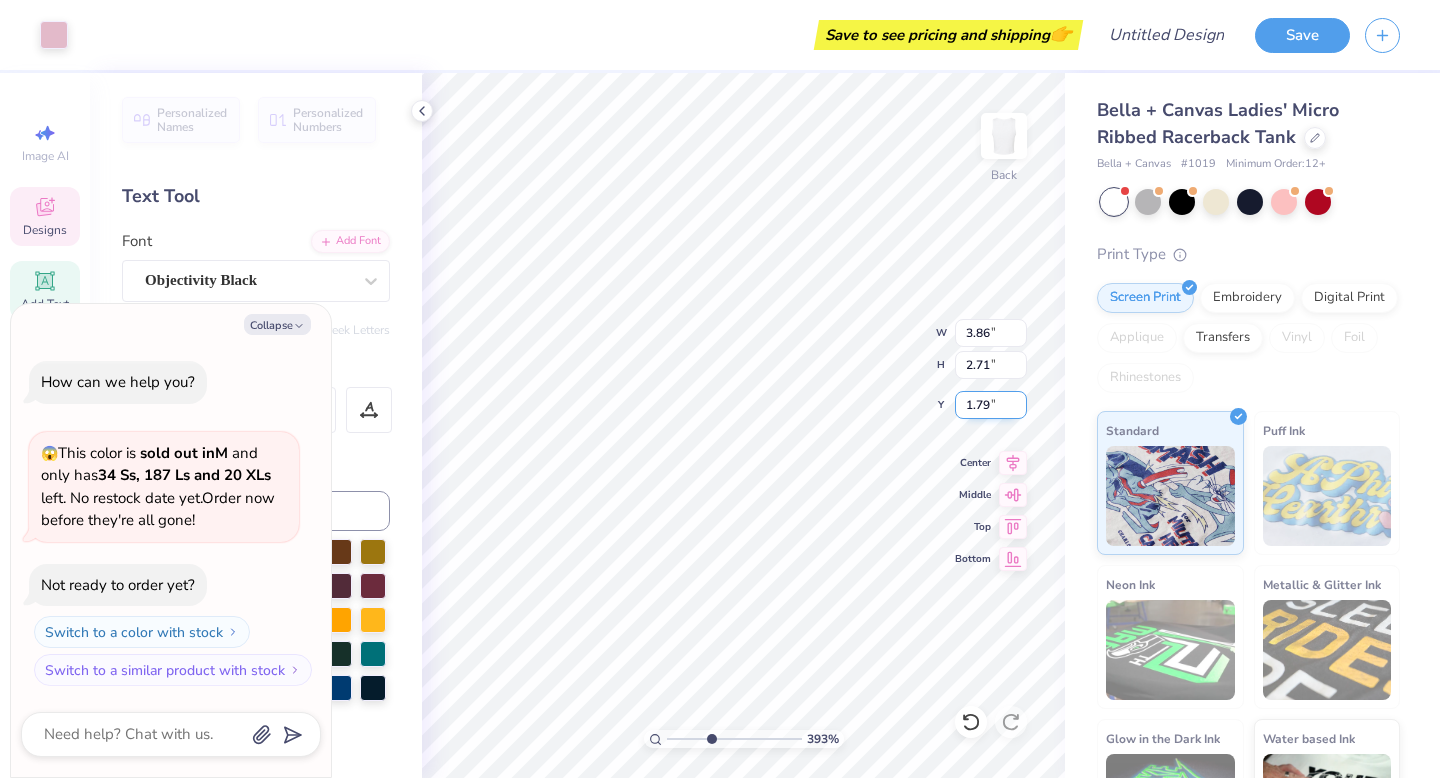 type on "x" 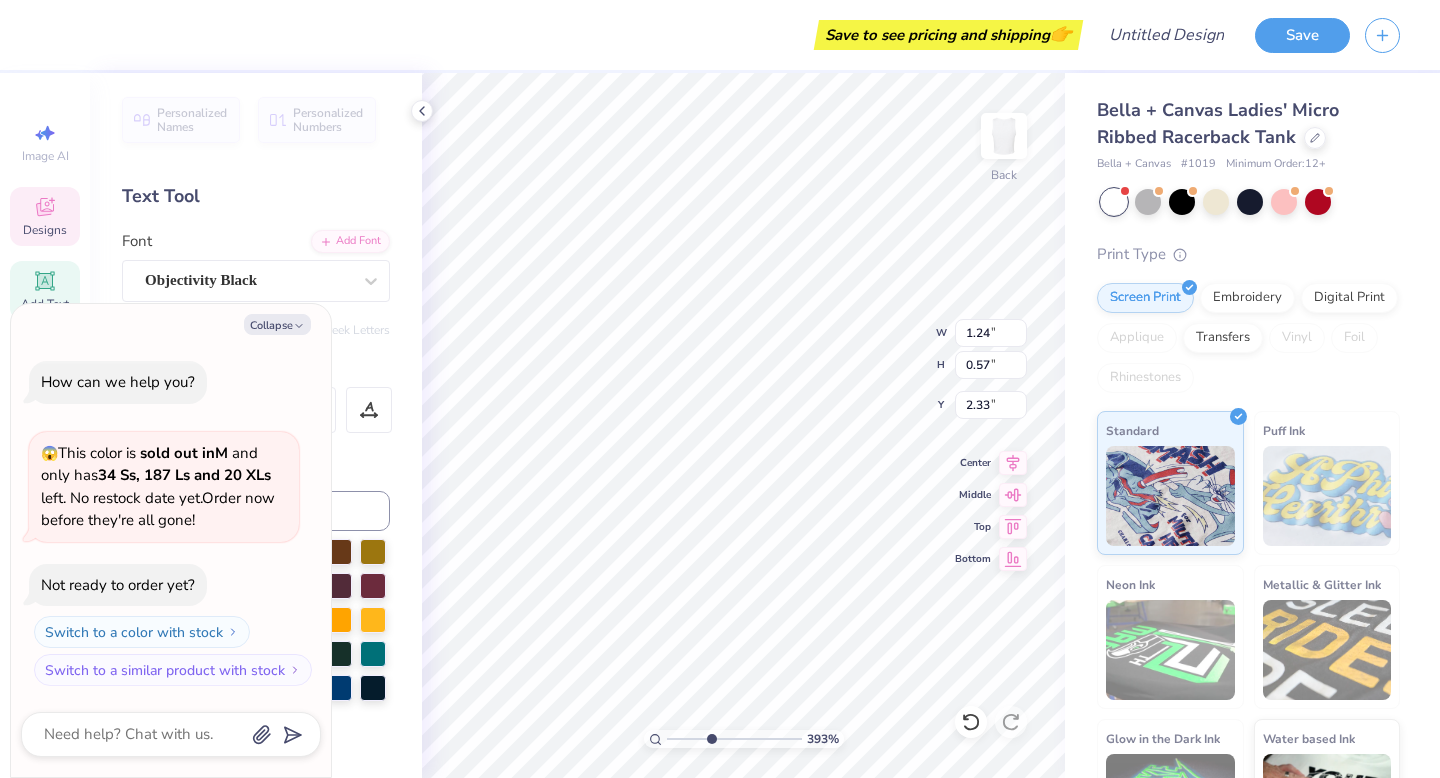 type on "x" 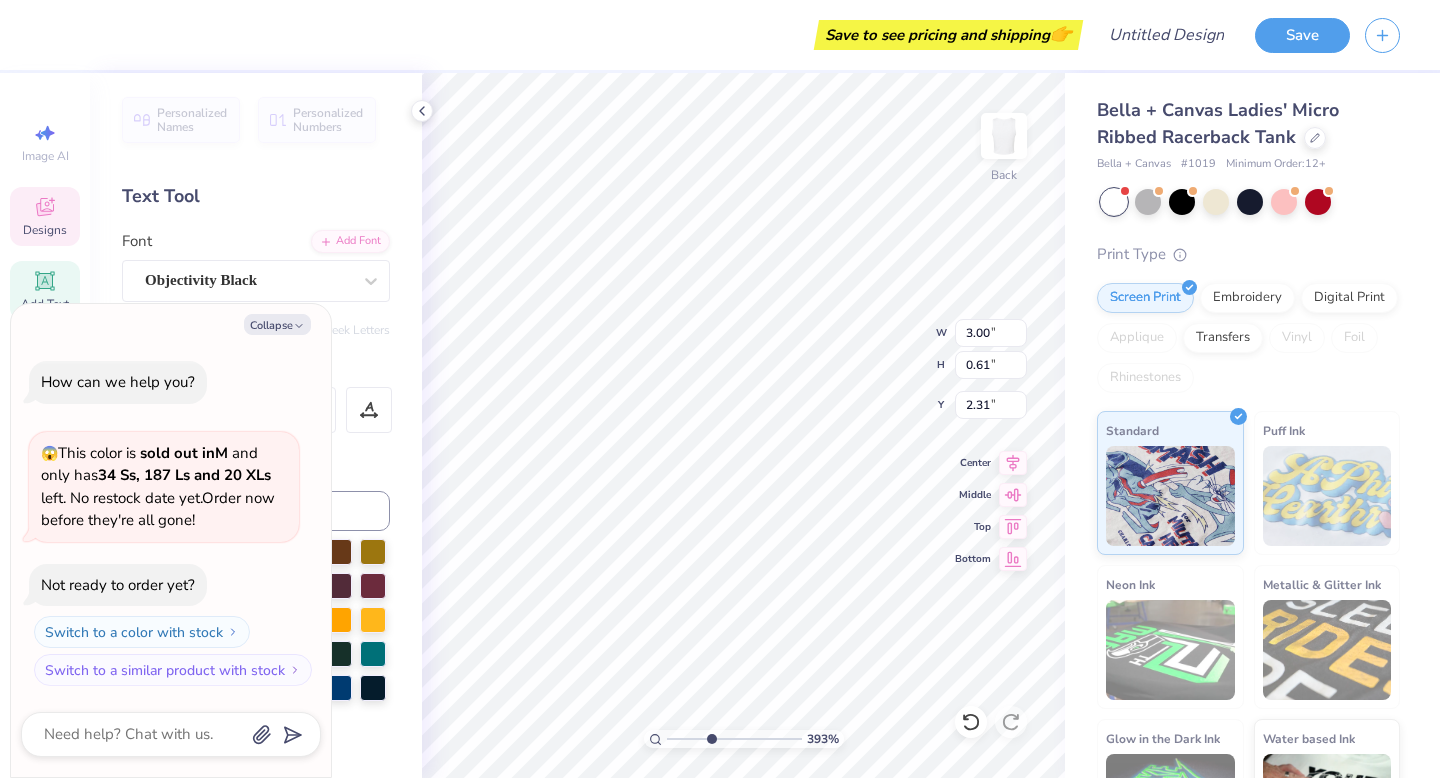 type on "x" 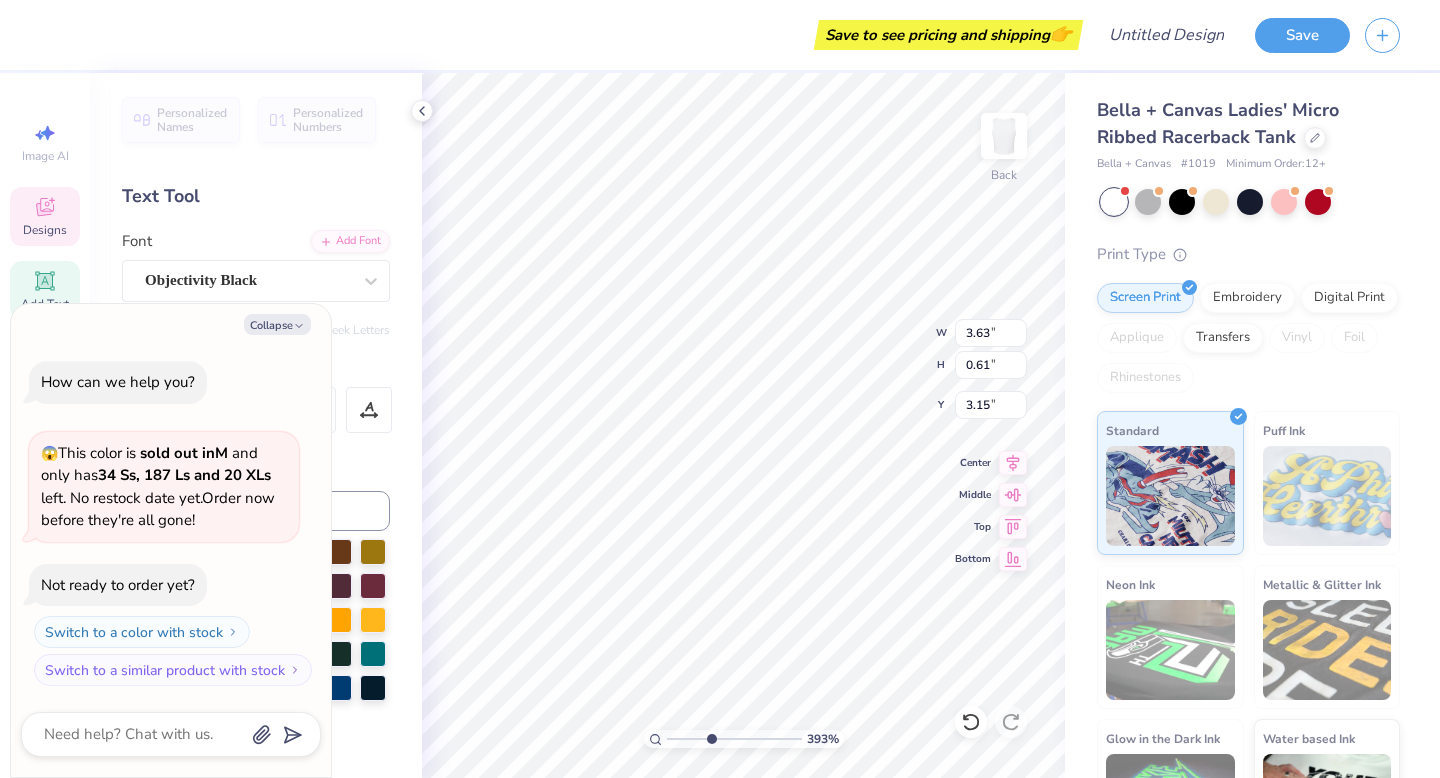 type on "x" 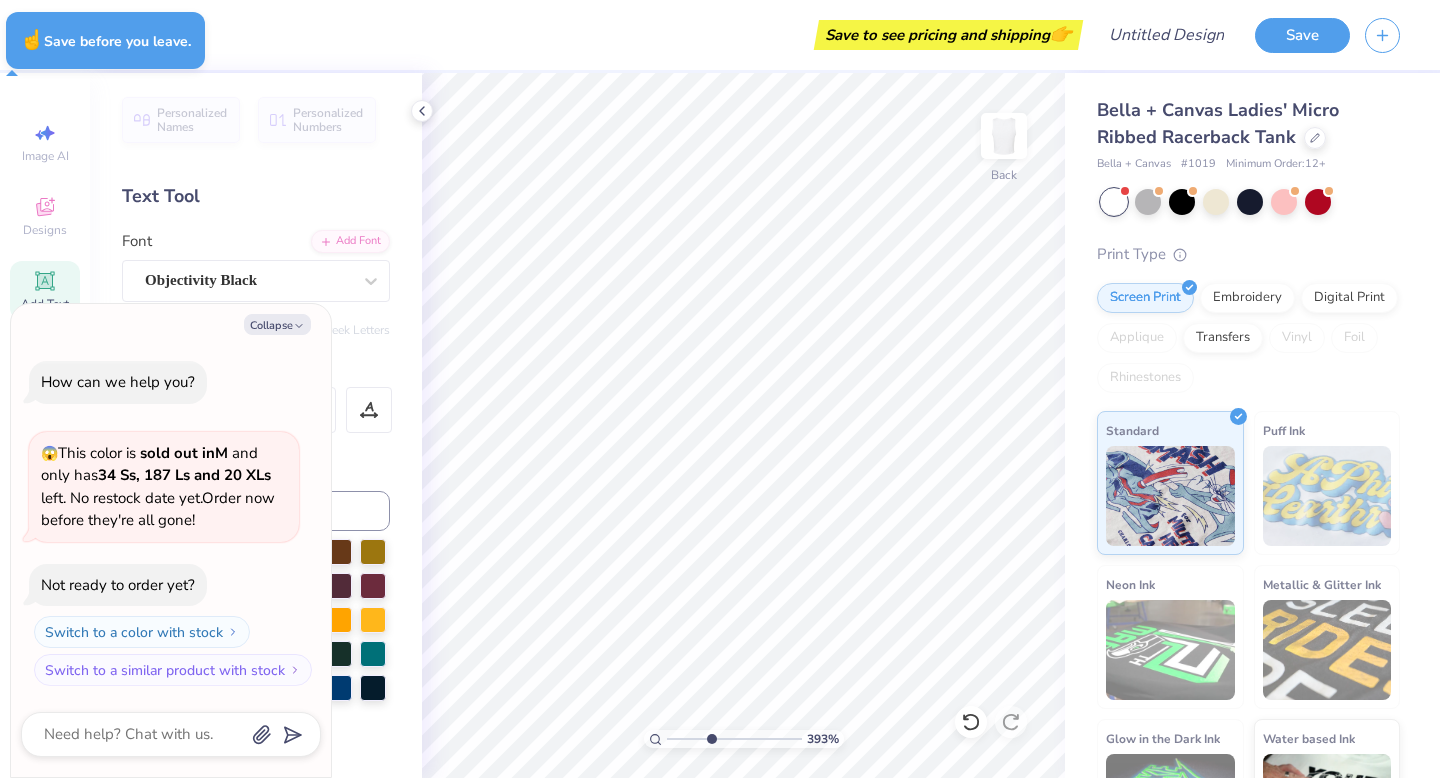 type on "x" 